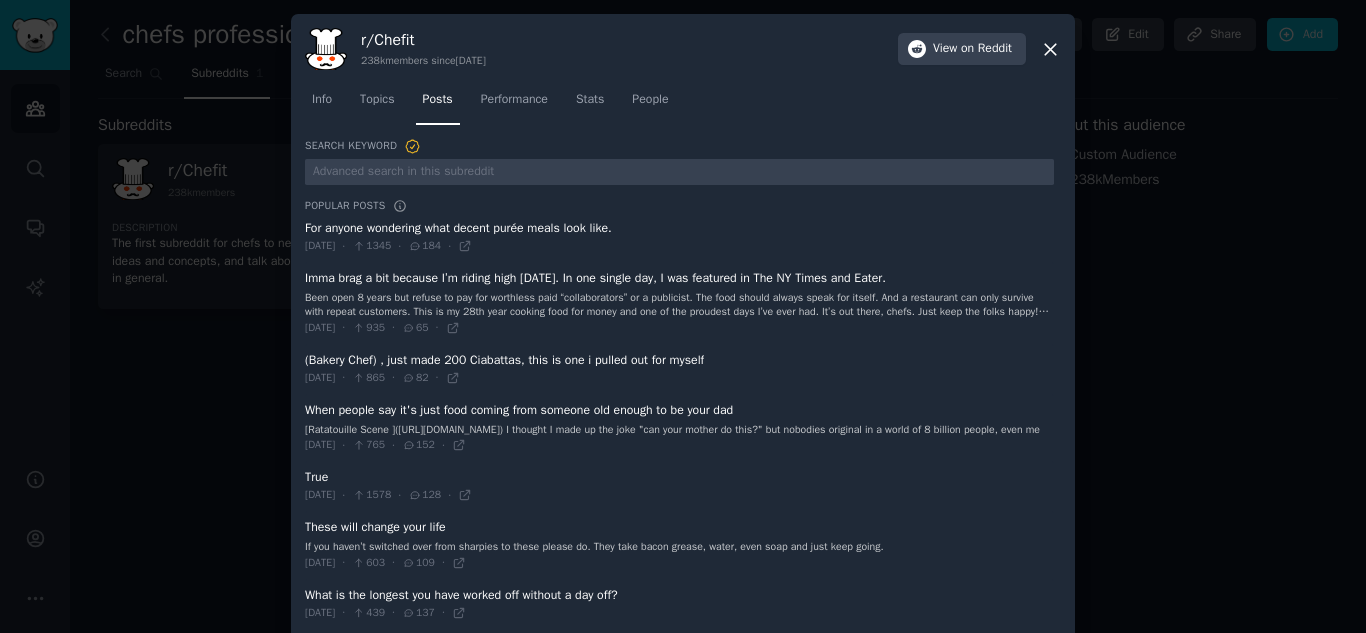 scroll, scrollTop: 0, scrollLeft: 0, axis: both 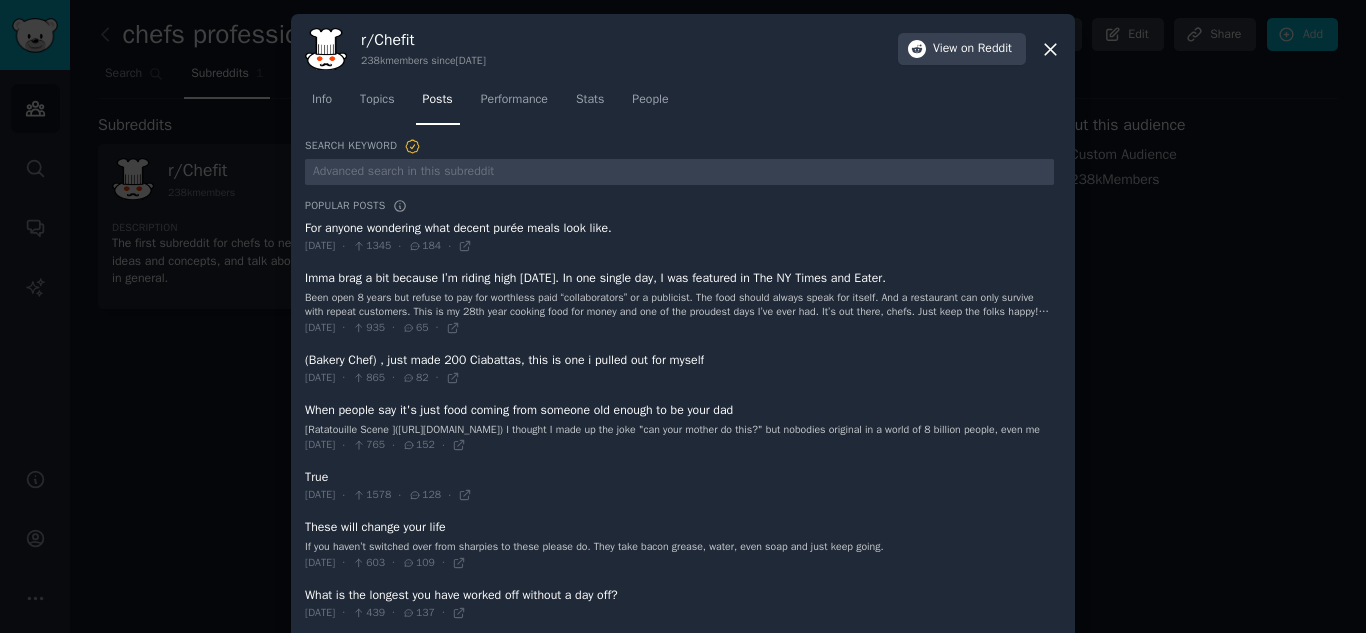 click 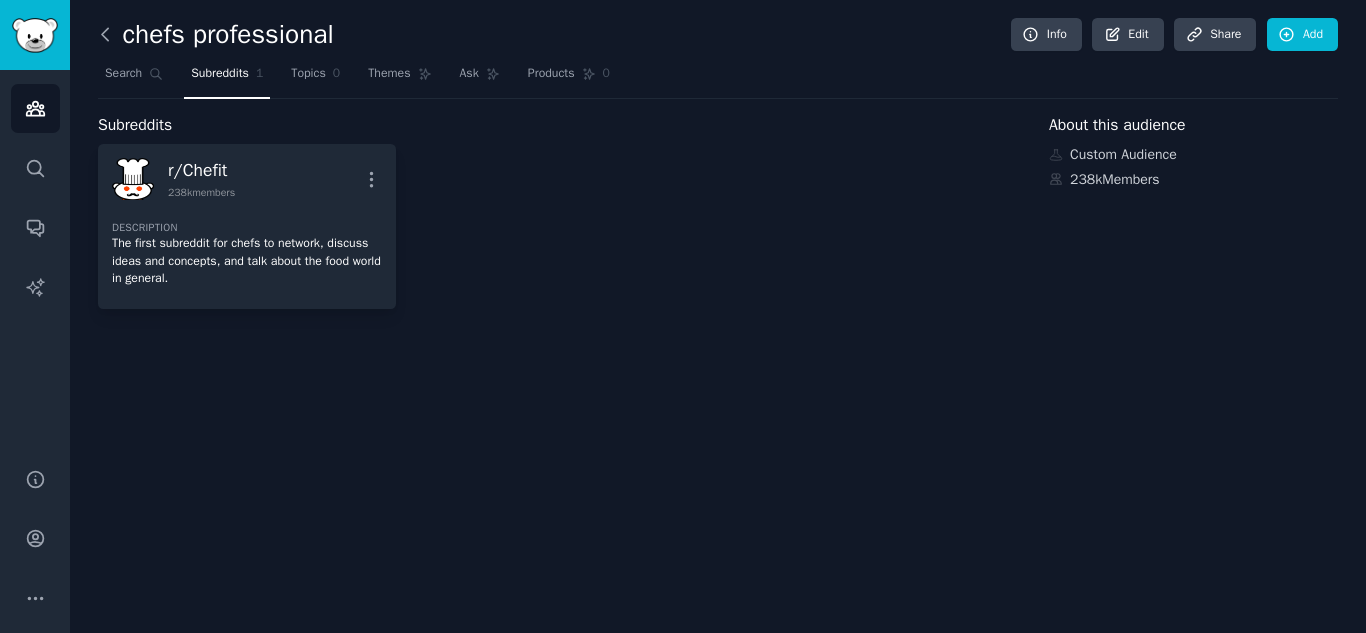 click 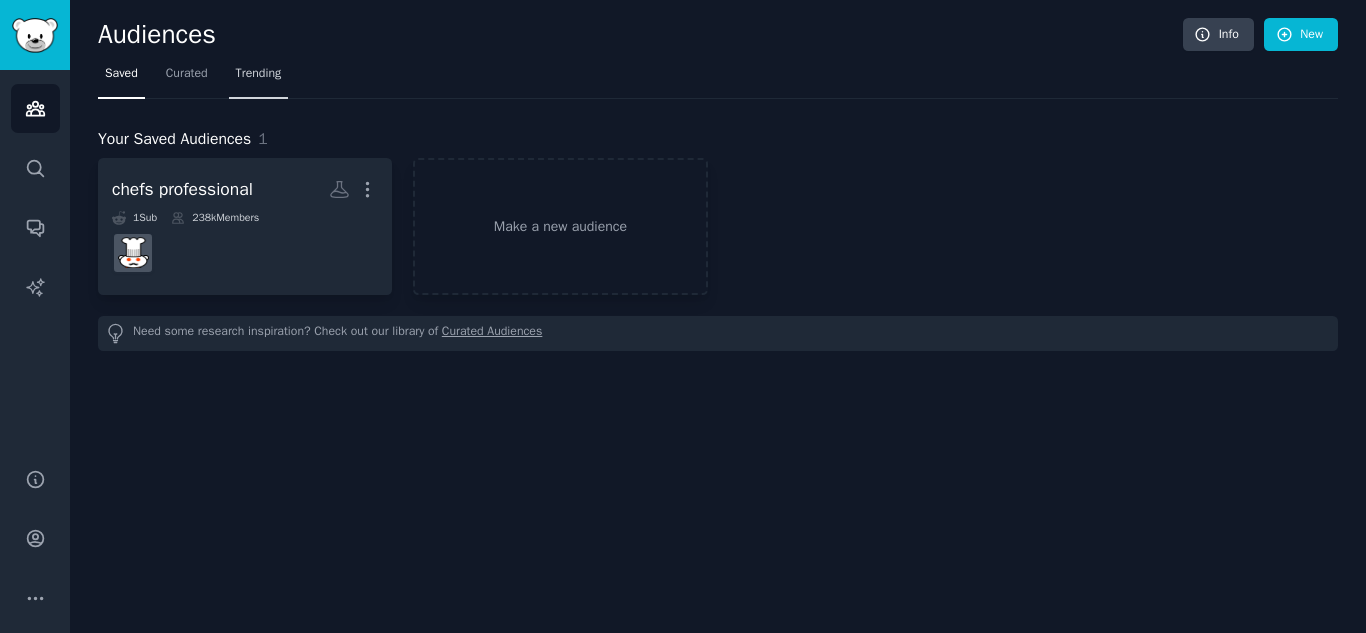 click on "Trending" at bounding box center (259, 78) 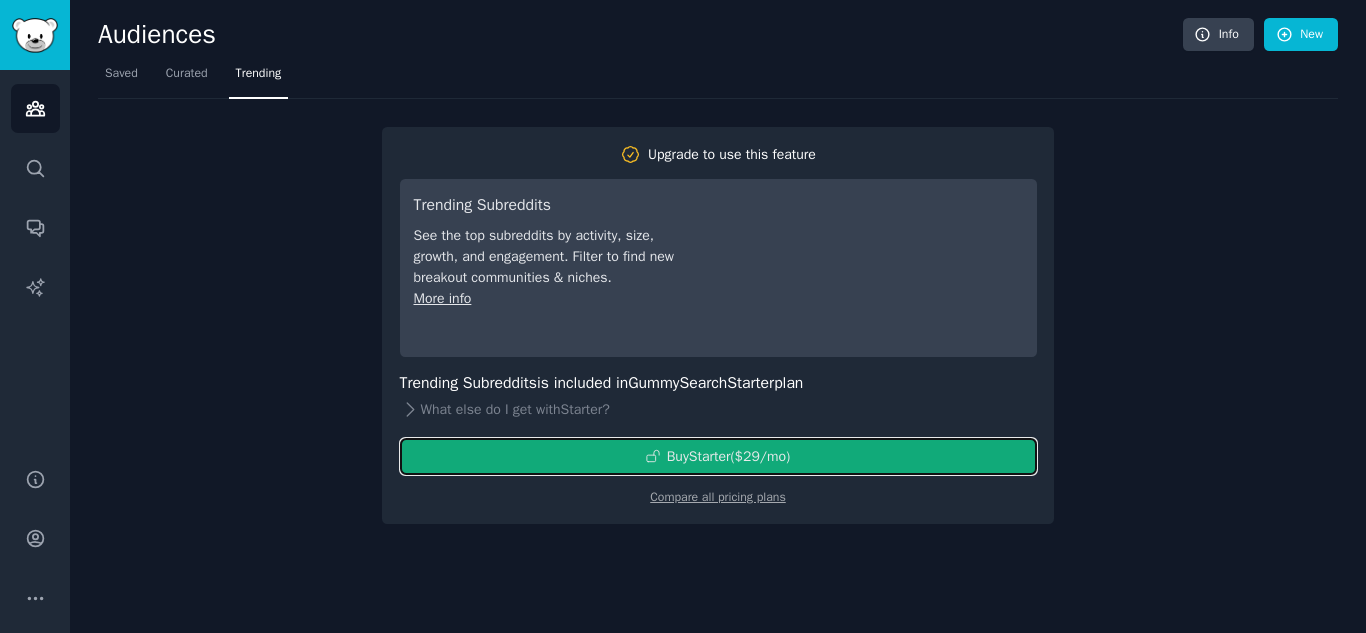 click on "Buy  Starter  ($ 29 /mo )" at bounding box center [718, 456] 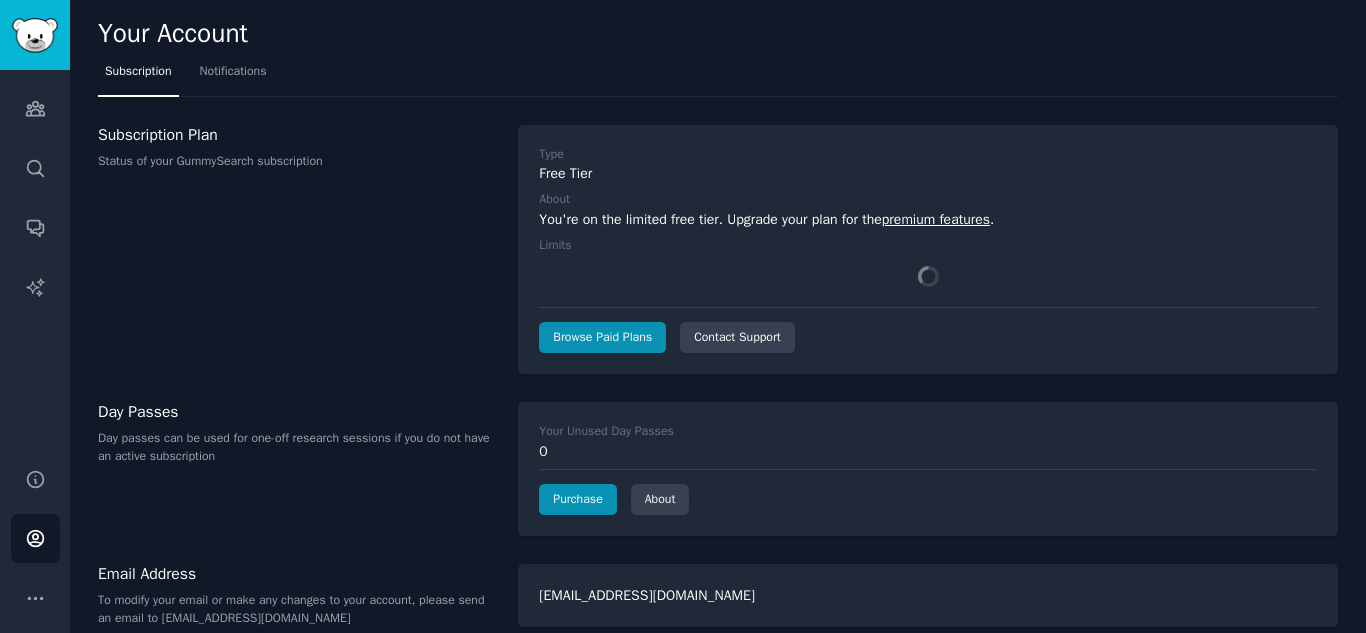 scroll, scrollTop: 0, scrollLeft: 0, axis: both 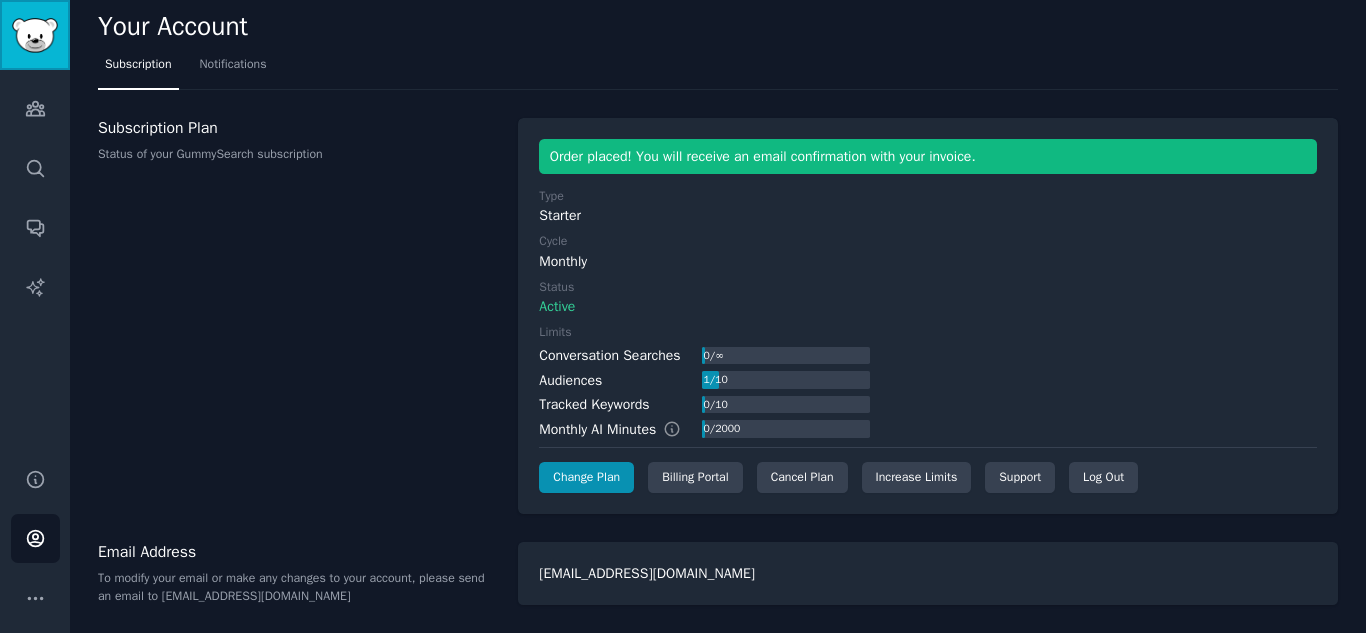 click at bounding box center [35, 35] 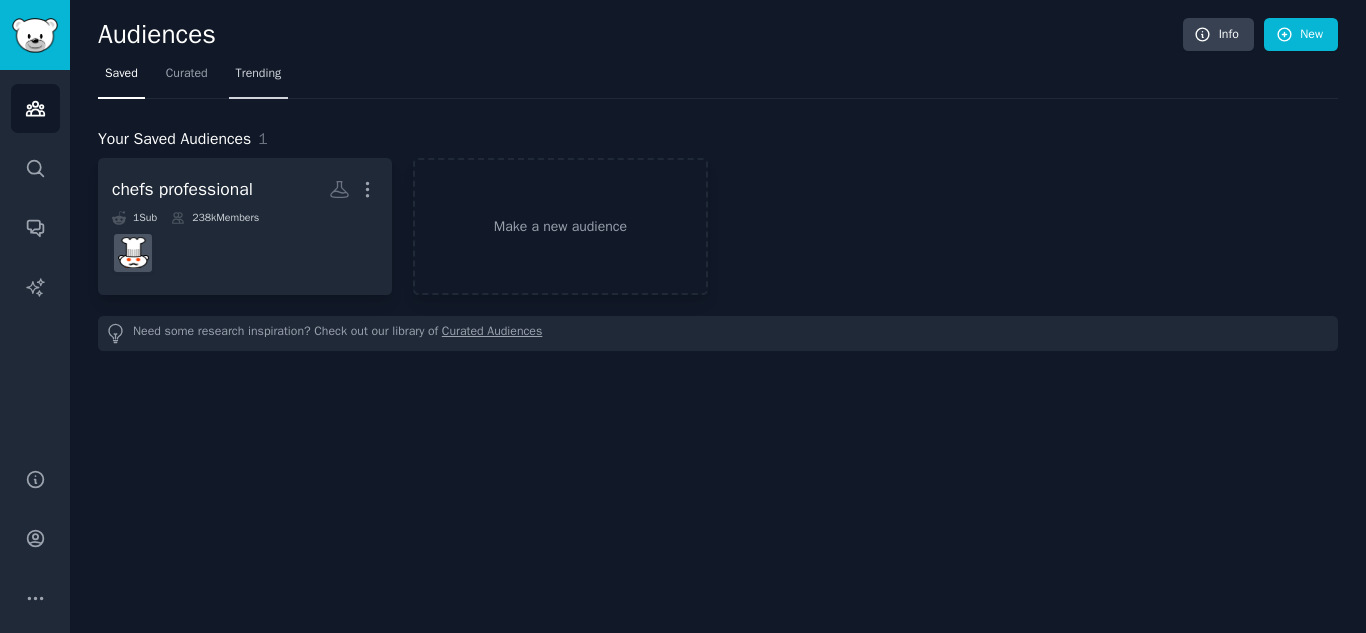 click on "Trending" at bounding box center [259, 74] 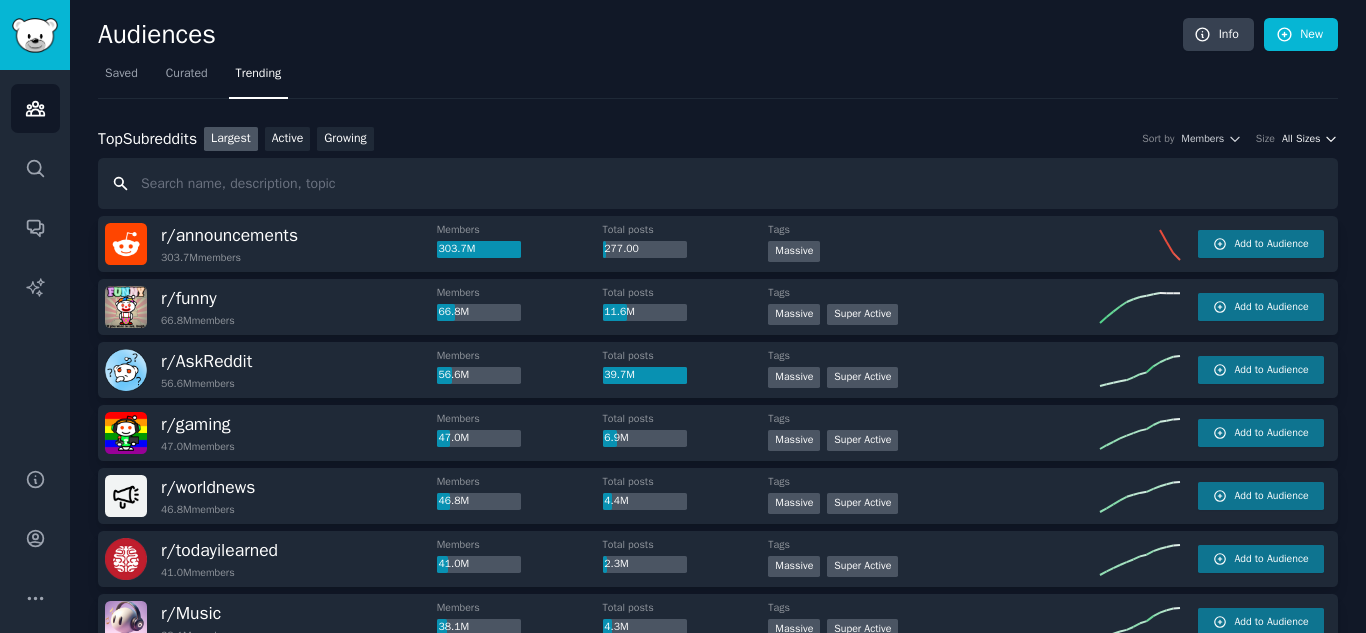 click on "All Sizes" at bounding box center [1301, 139] 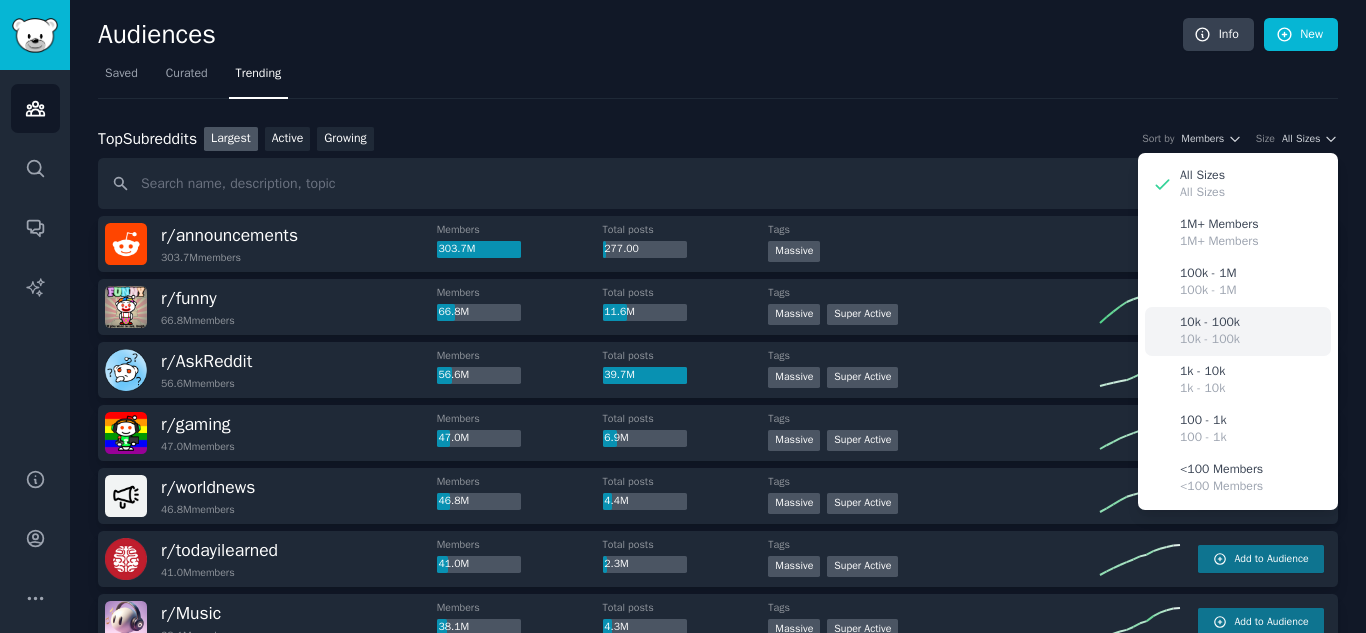 click on "10k - 100k" at bounding box center [1210, 323] 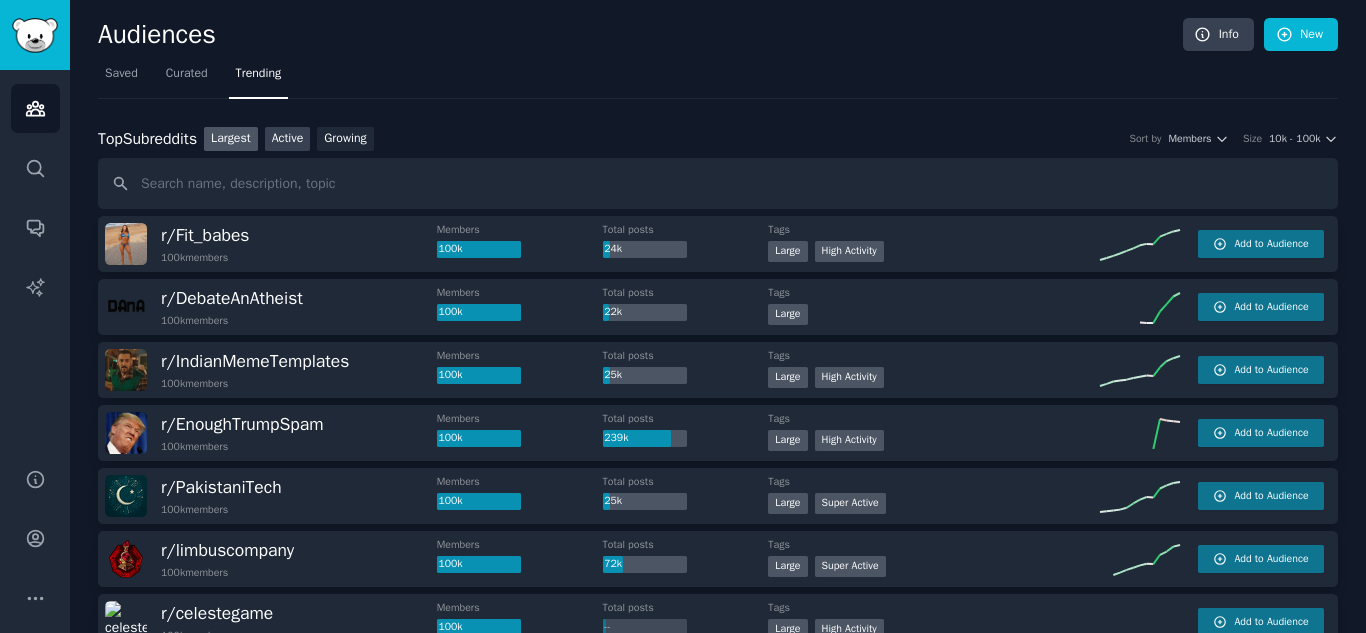 click on "Active" at bounding box center (288, 139) 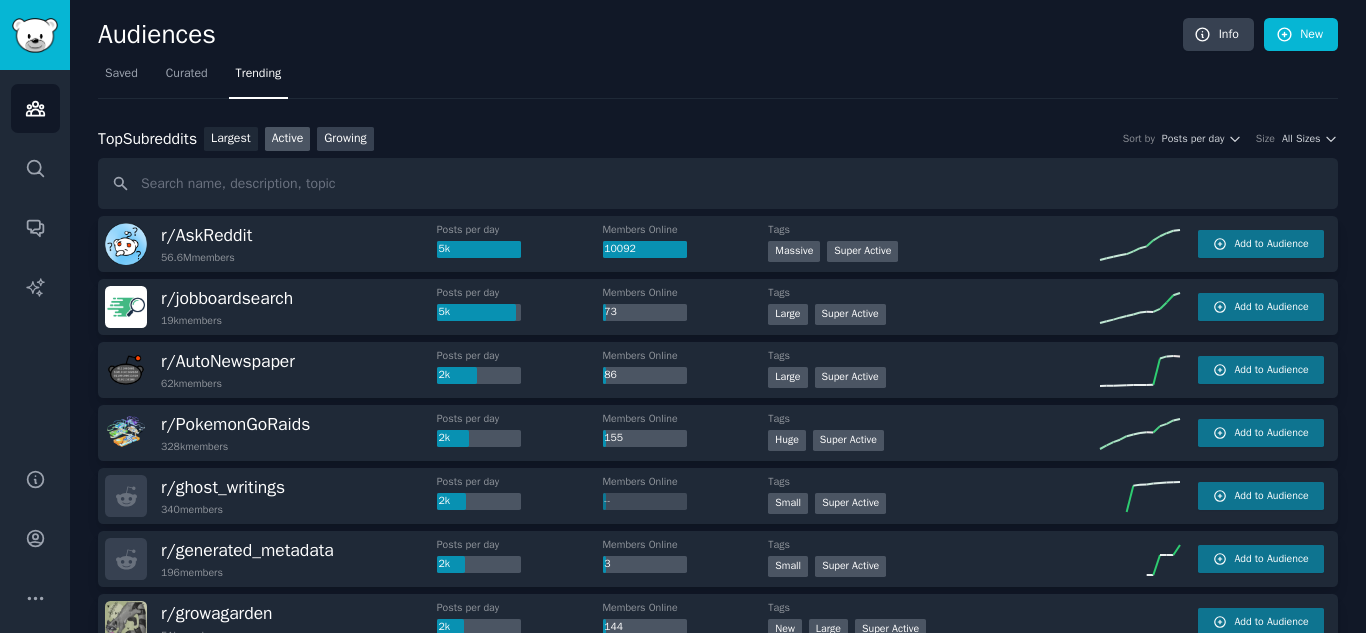 click on "Growing" at bounding box center [345, 139] 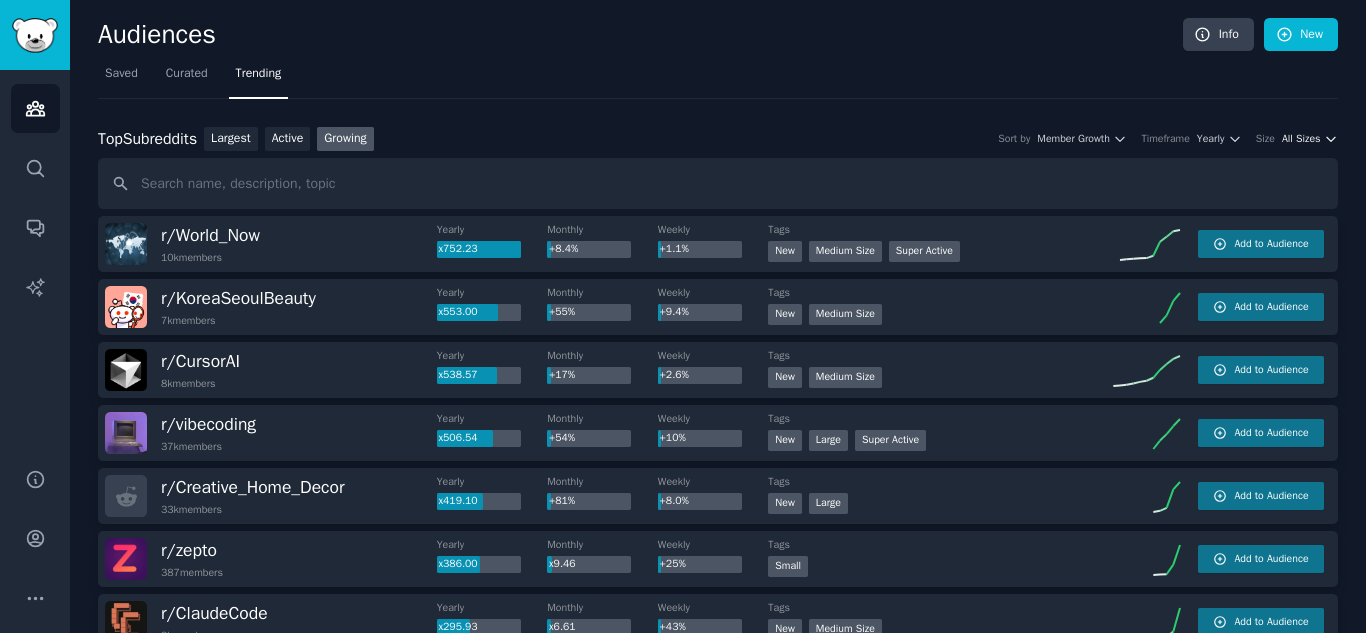 click on "All Sizes" at bounding box center [1301, 139] 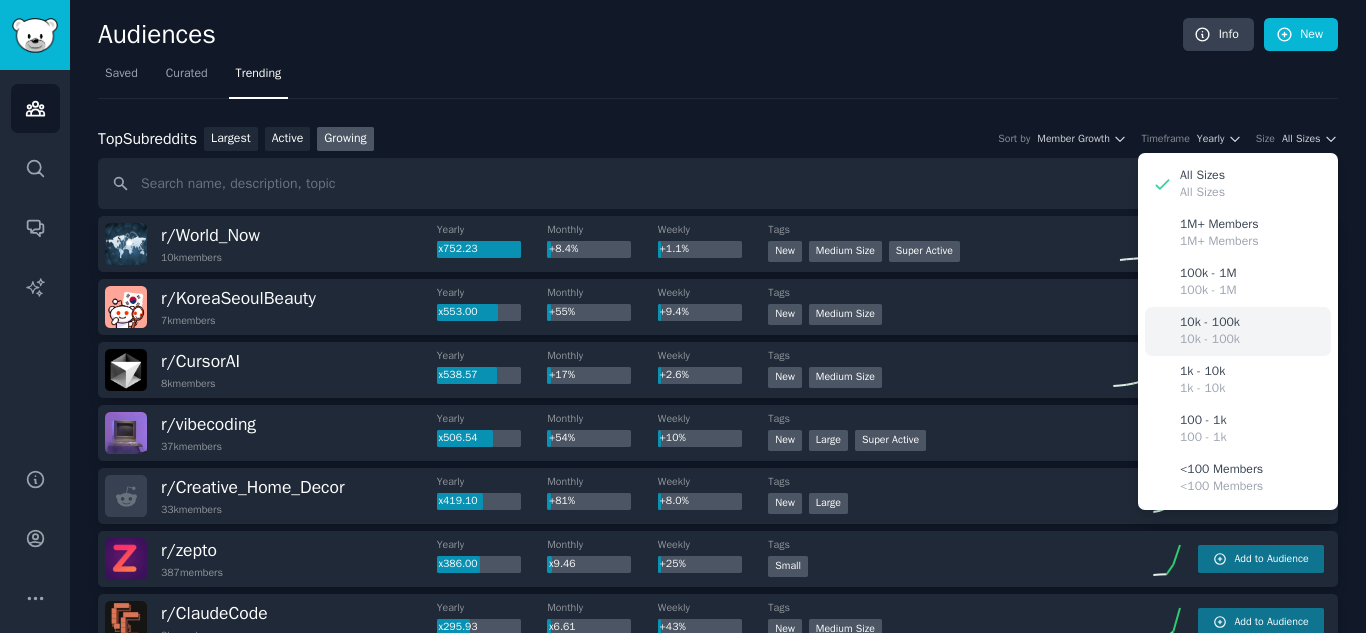 click on "10k - 100k 10k - 100k" at bounding box center (1238, 331) 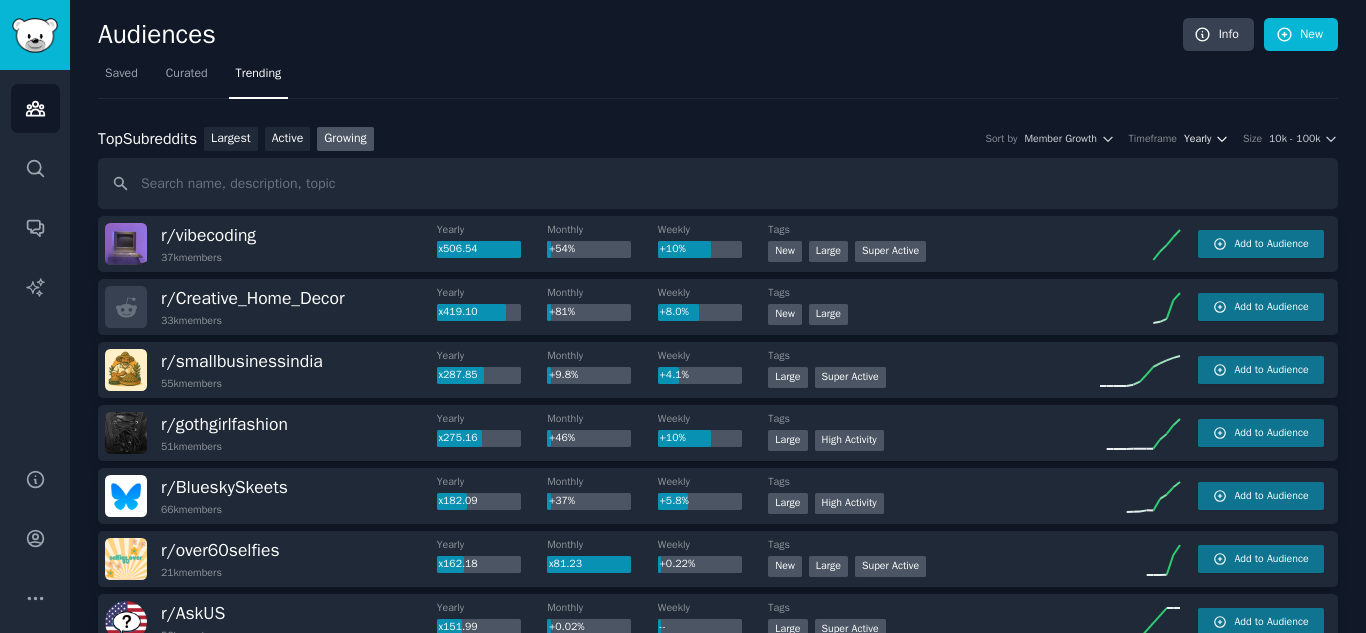 click on "Yearly" at bounding box center [1197, 139] 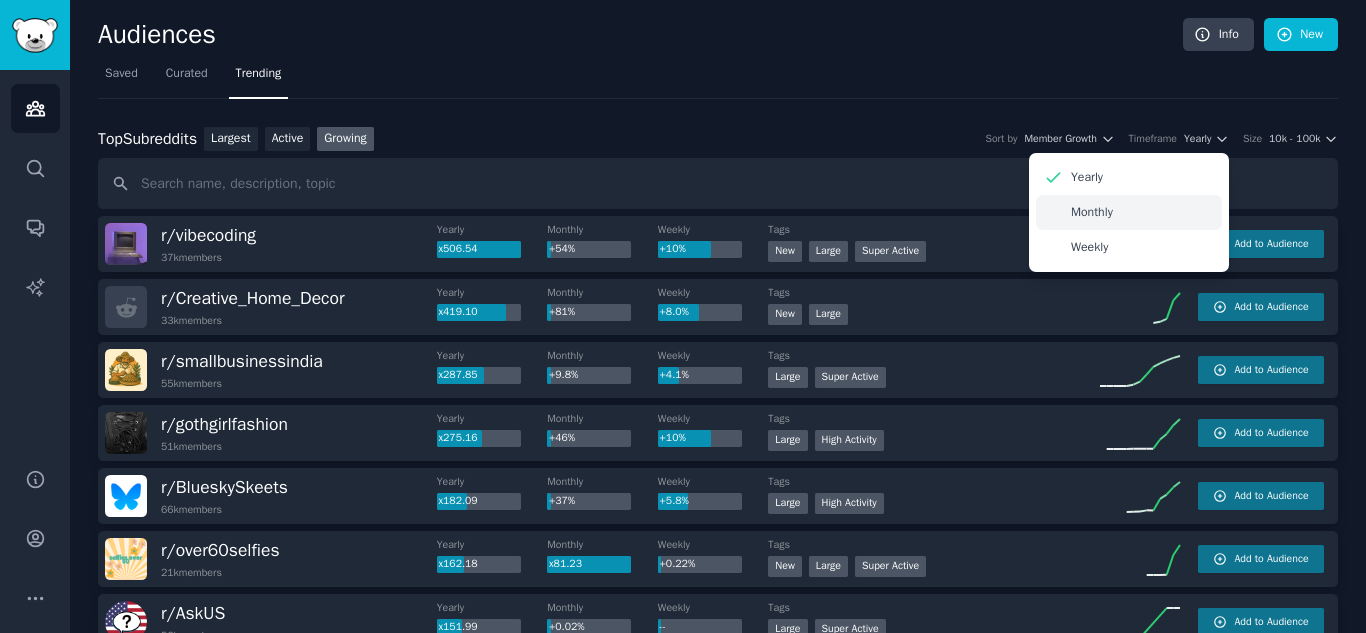 click on "Monthly" at bounding box center (1092, 213) 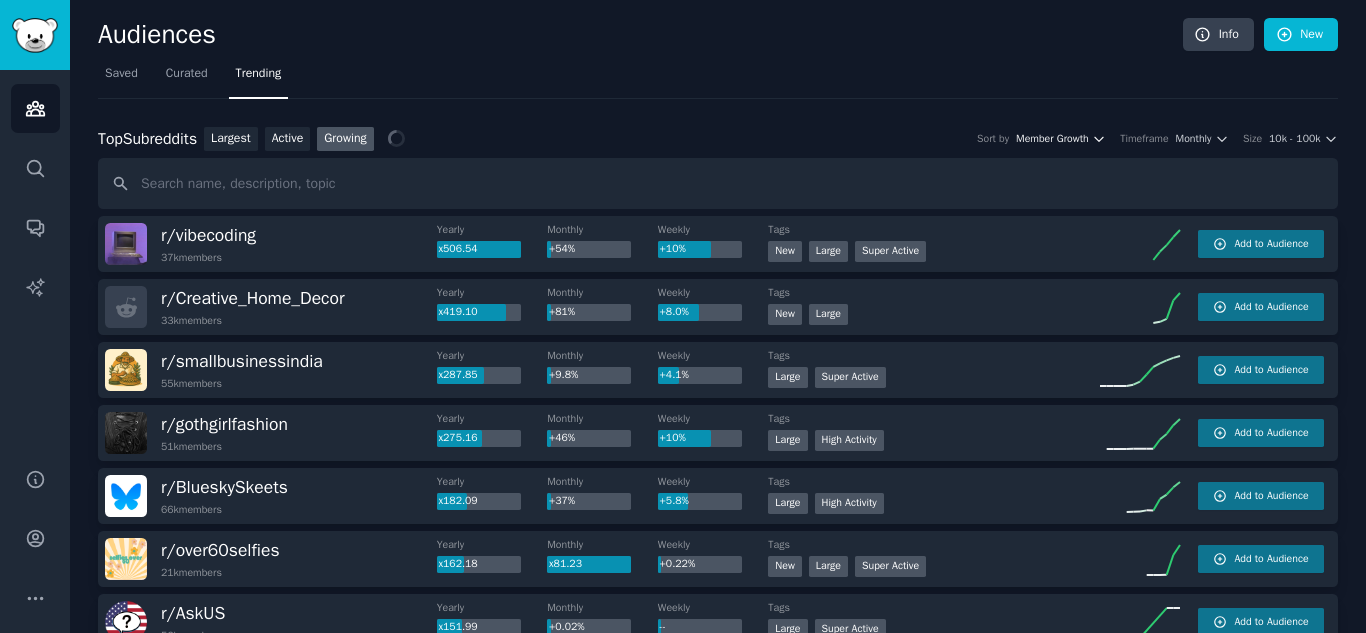 click 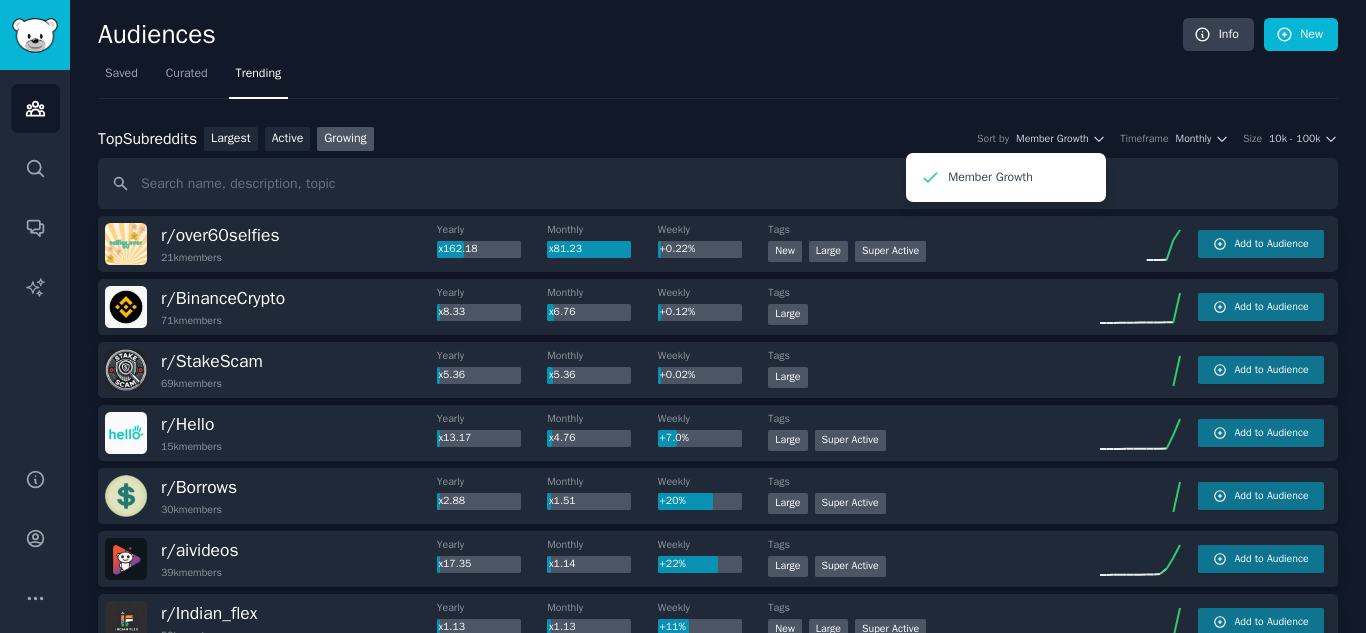 click on "Saved Curated Trending" at bounding box center (718, 78) 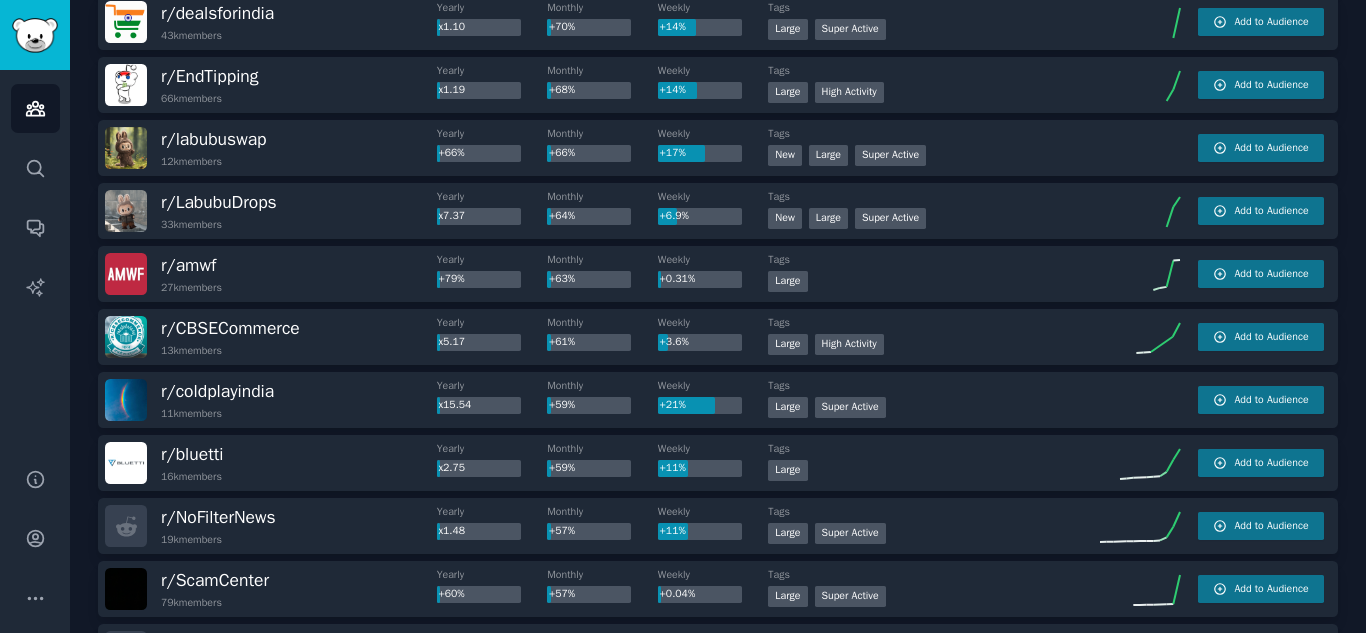scroll, scrollTop: 1000, scrollLeft: 0, axis: vertical 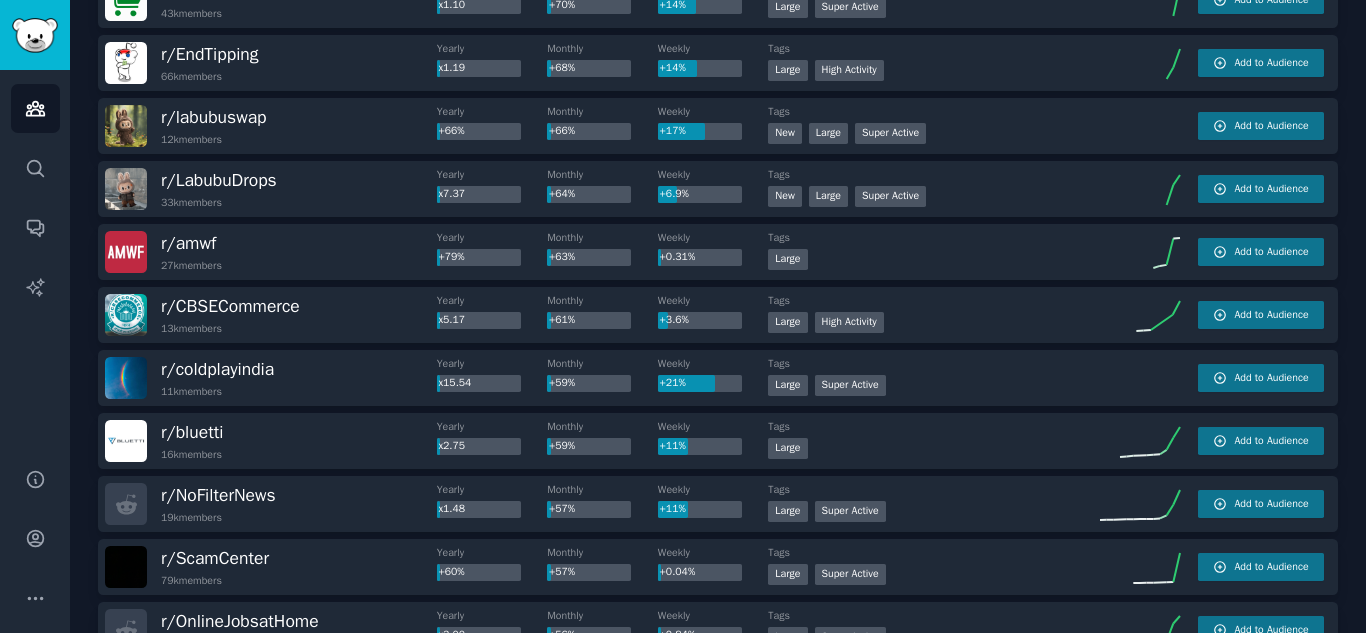 click on "+79%" at bounding box center [451, 256] 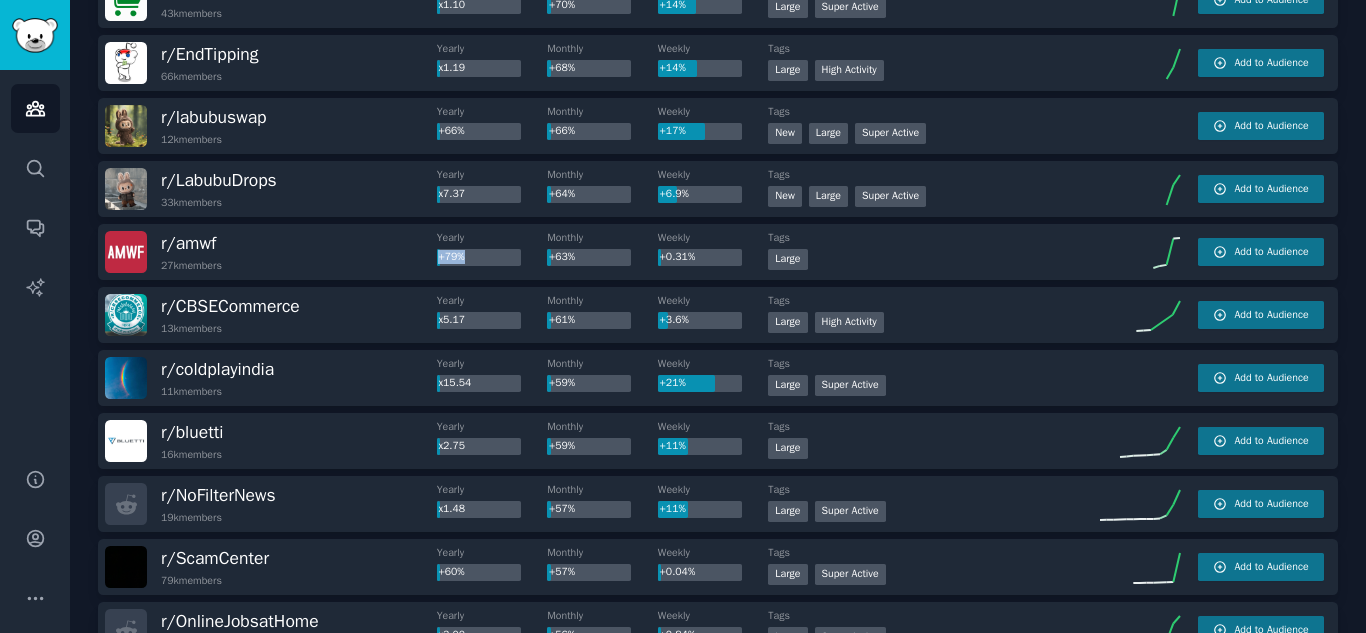 click on "+79%" at bounding box center [451, 256] 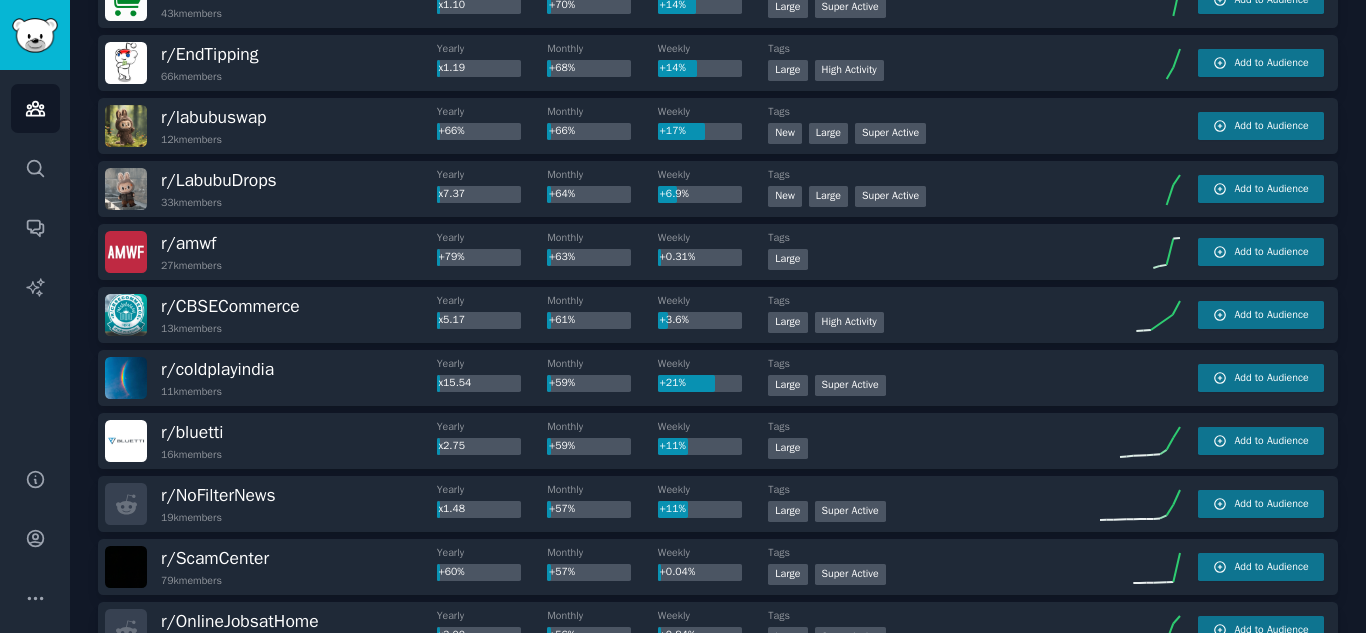 click on "+63%" at bounding box center [589, 258] 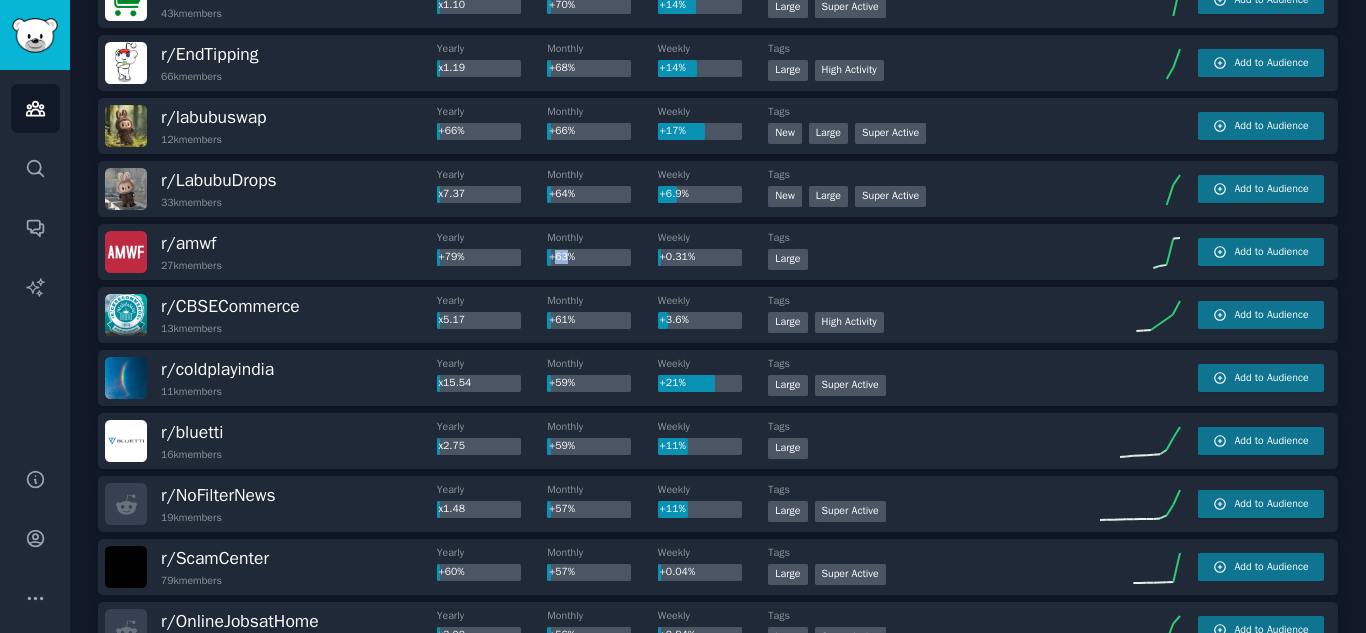 click on "+63%" at bounding box center (589, 258) 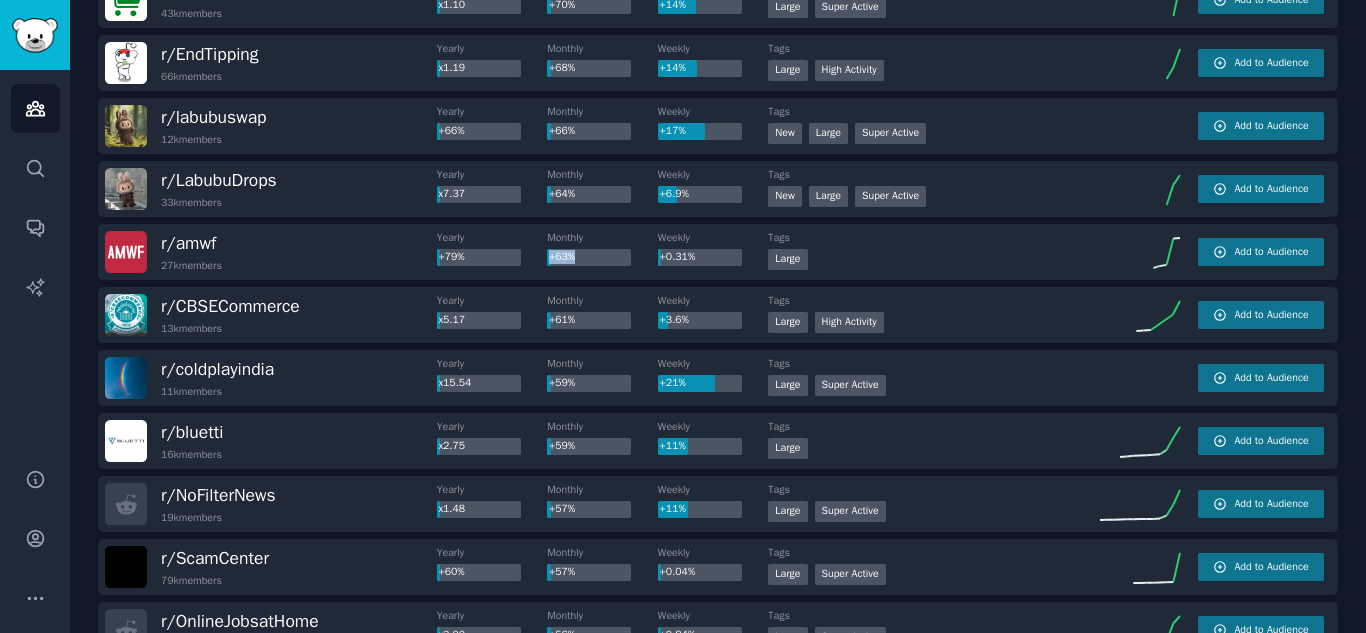 click on "+63%" at bounding box center [589, 258] 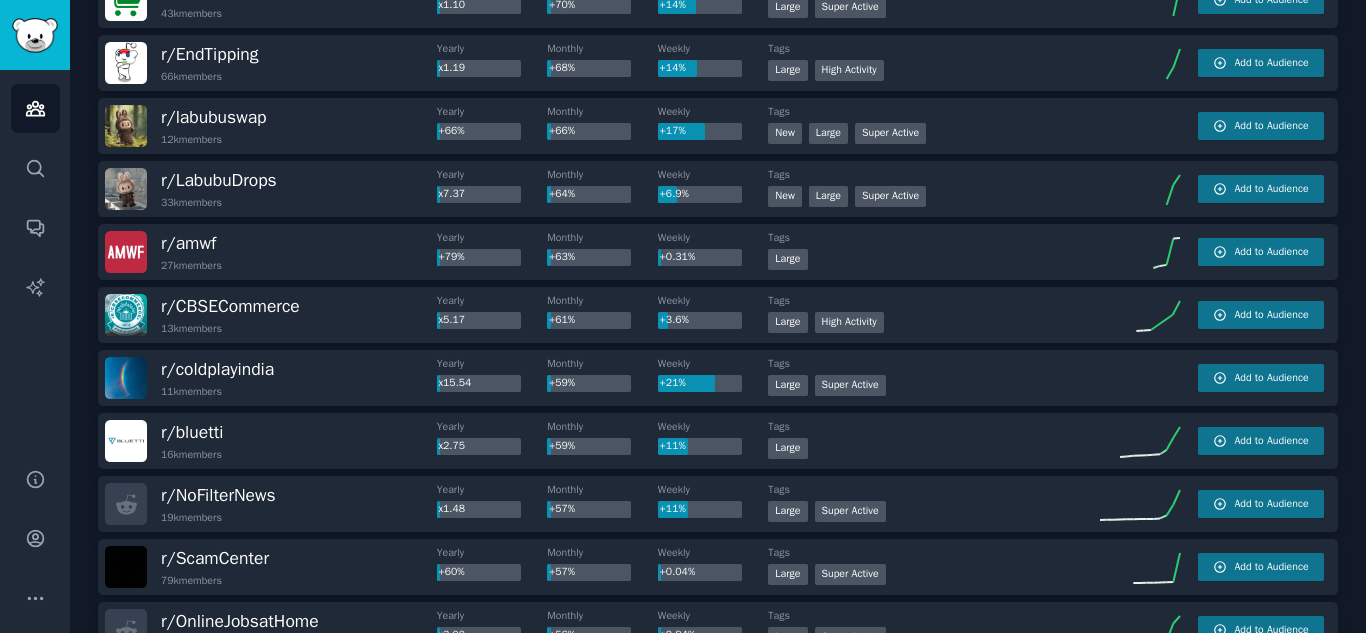 click on "+0.31%" at bounding box center (678, 256) 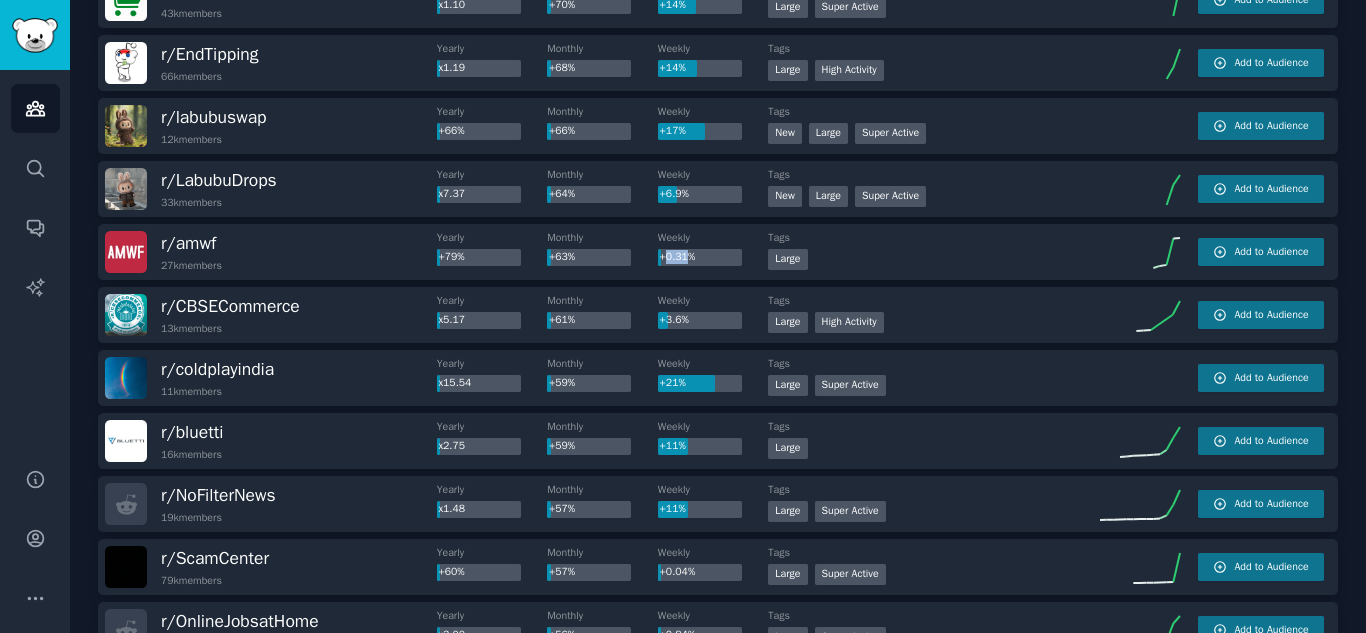 click on "+0.31%" at bounding box center (678, 256) 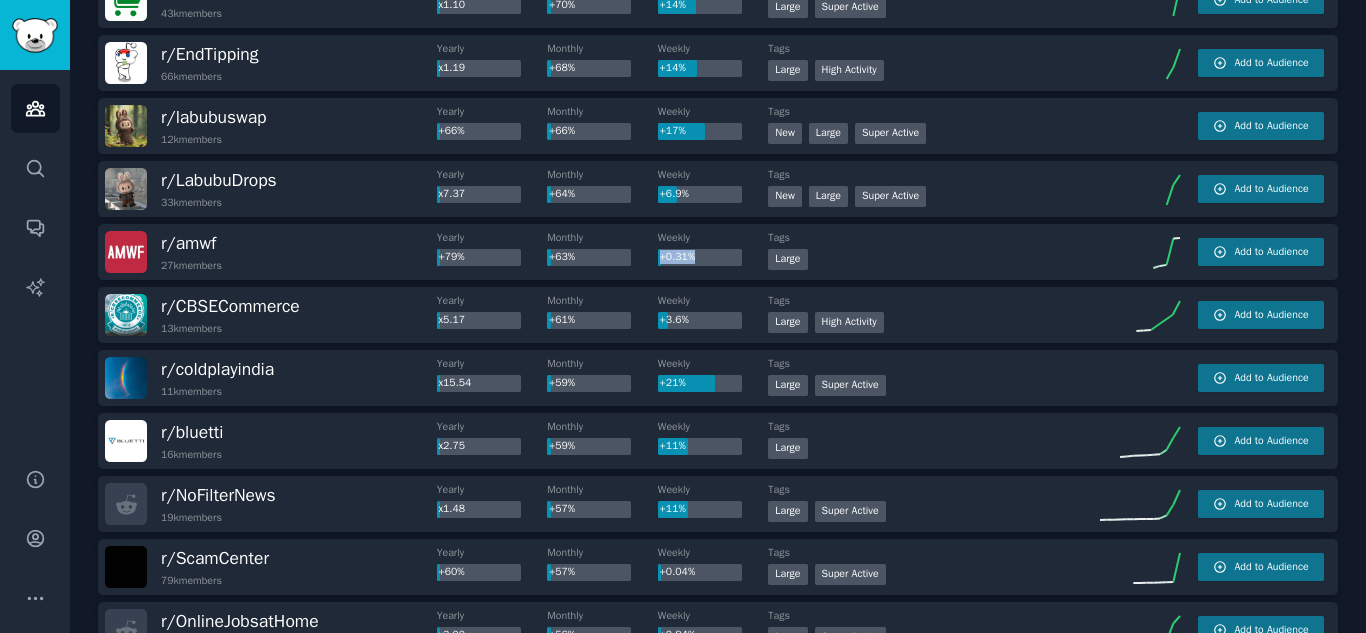click on "+0.31%" at bounding box center [678, 256] 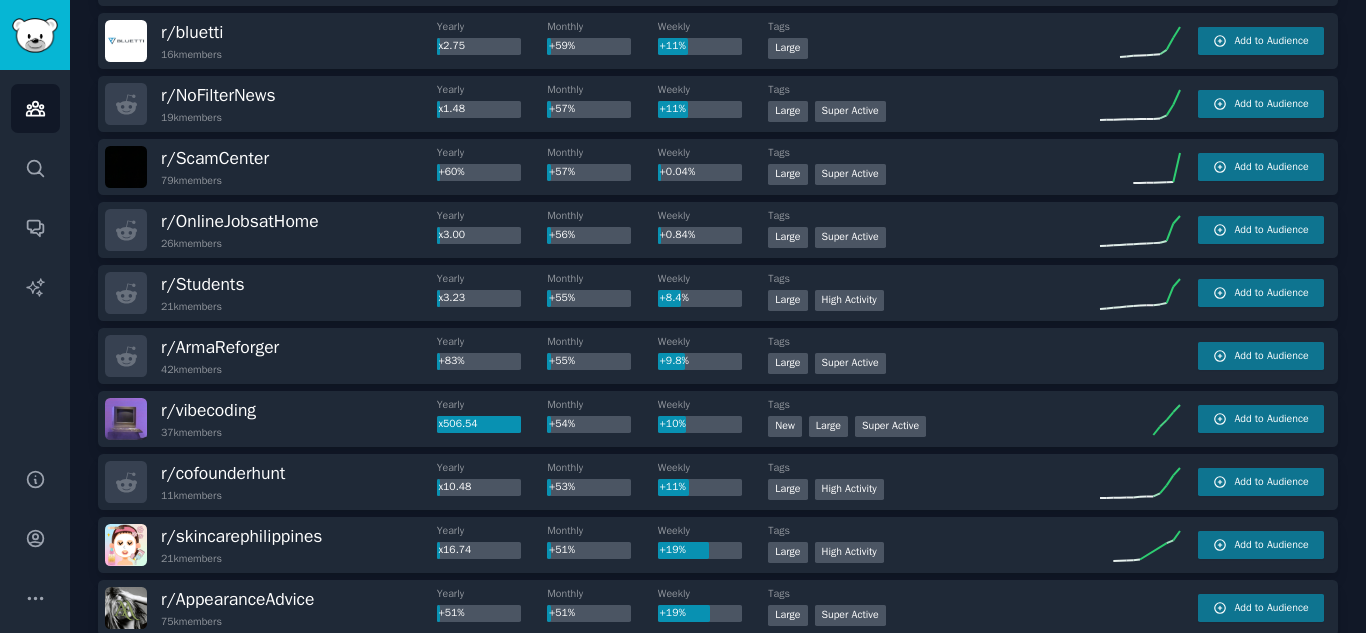 scroll, scrollTop: 1500, scrollLeft: 0, axis: vertical 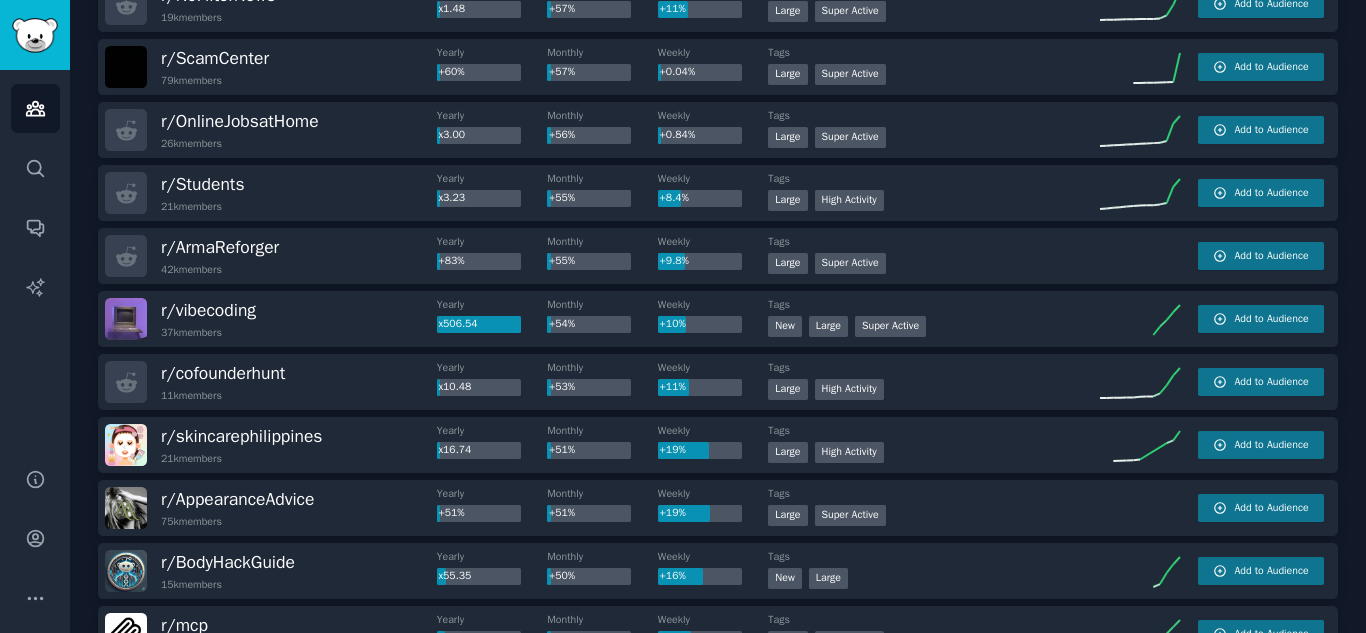 click on "r/ OnlineJobsatHome 26k  members" at bounding box center [271, 130] 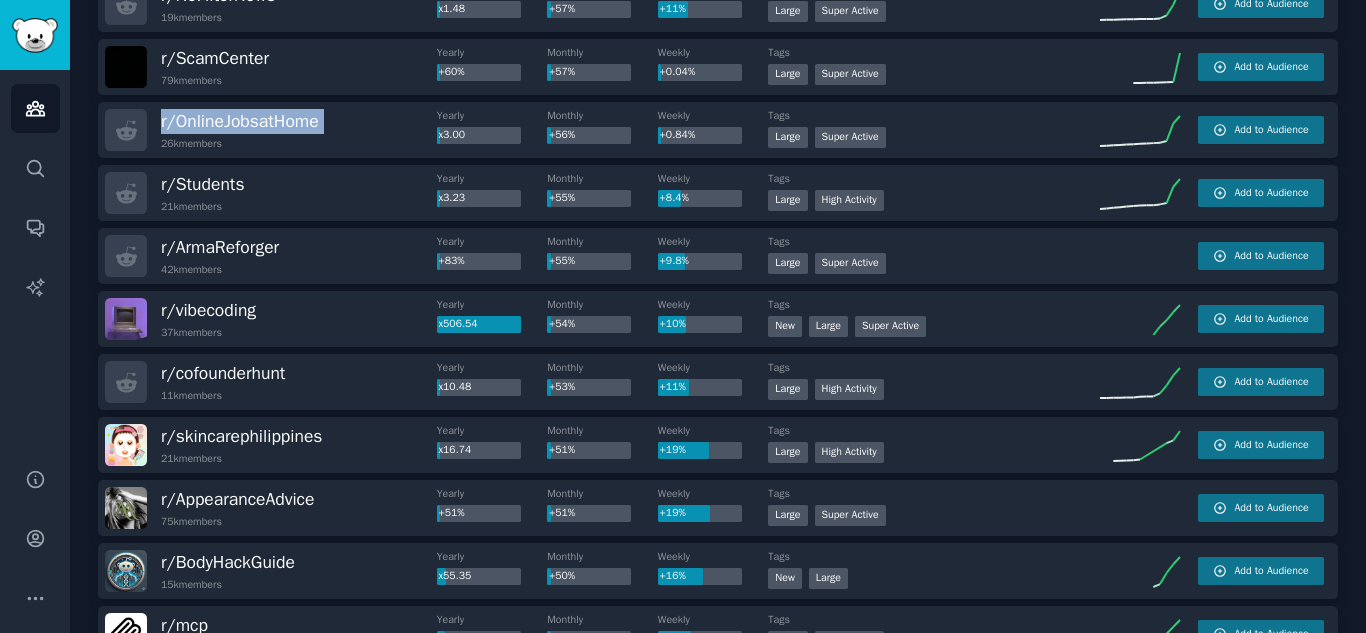 click on "r/ OnlineJobsatHome 26k  members" at bounding box center (271, 130) 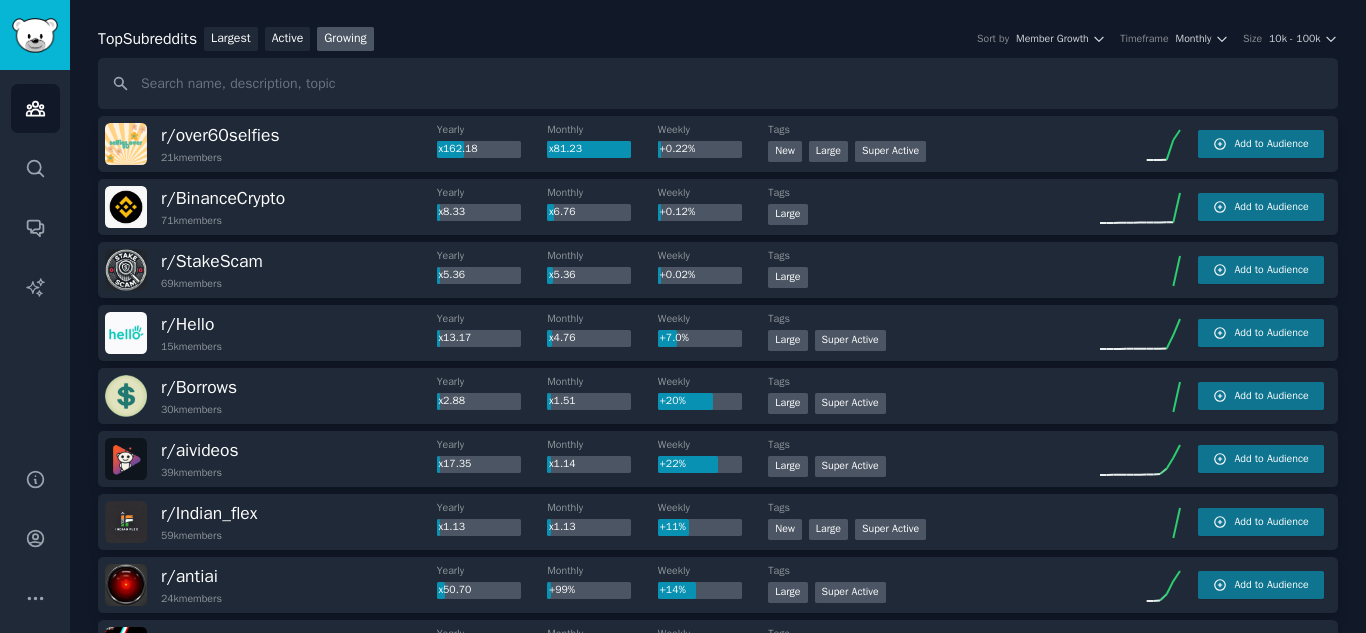 scroll, scrollTop: 0, scrollLeft: 0, axis: both 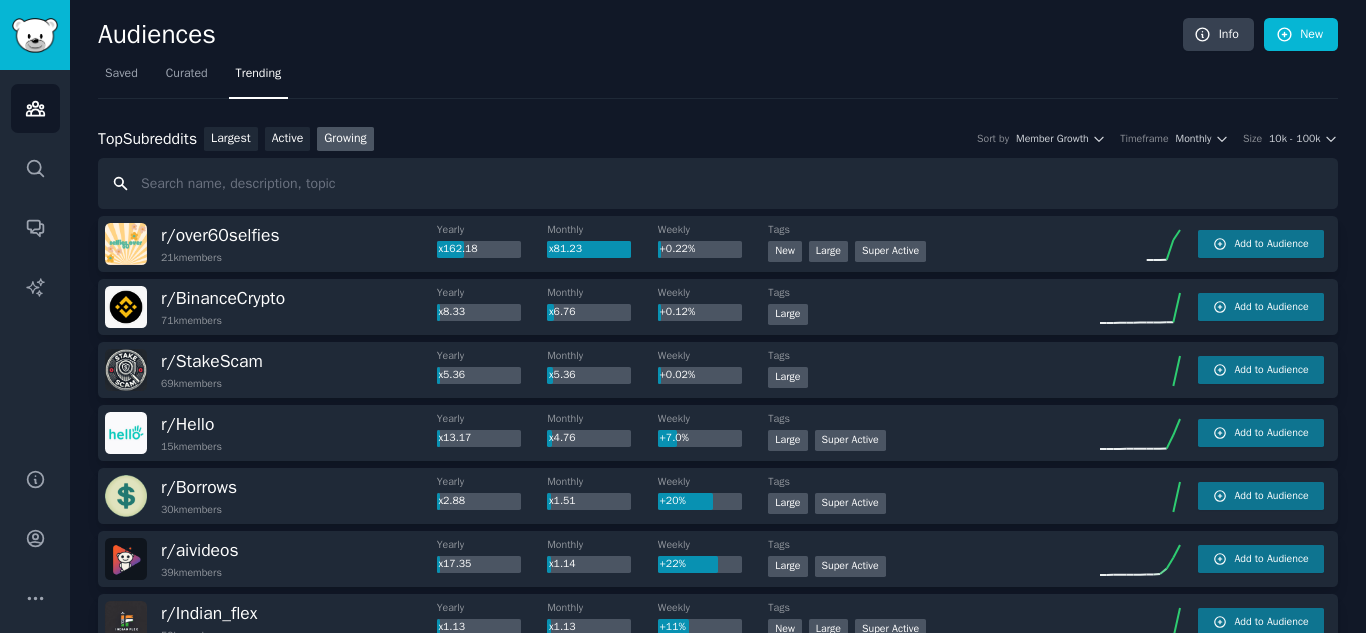 click at bounding box center [718, 183] 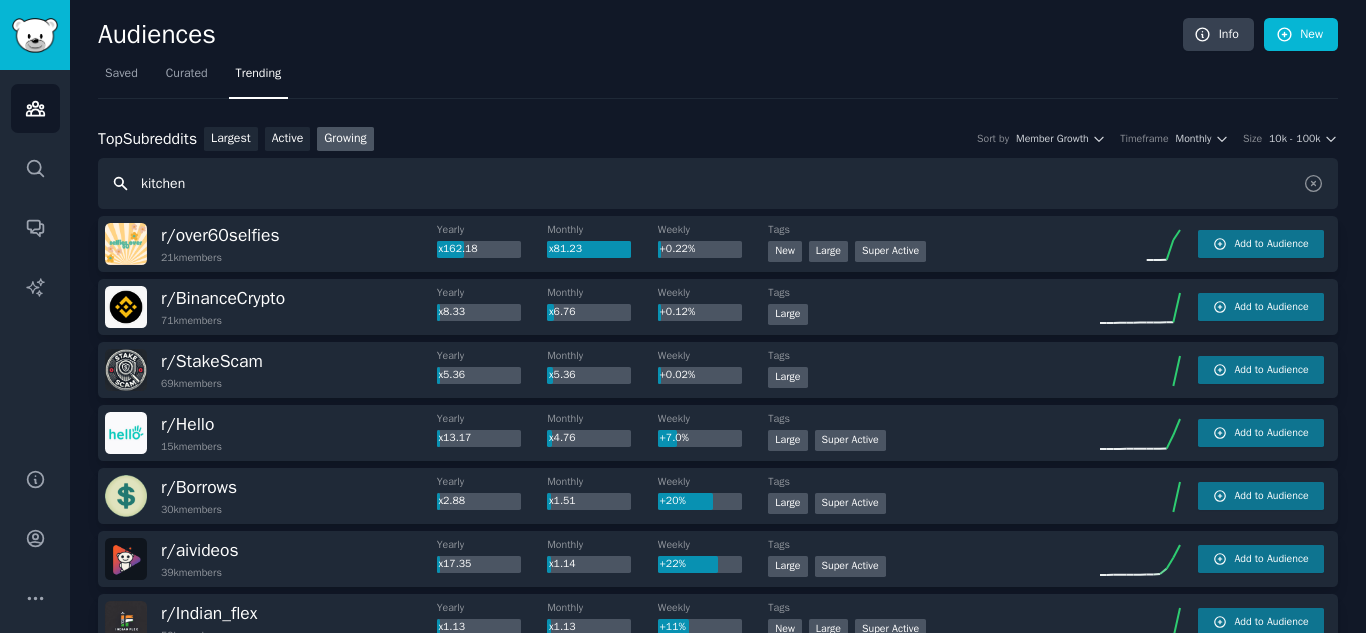 type on "kitchen" 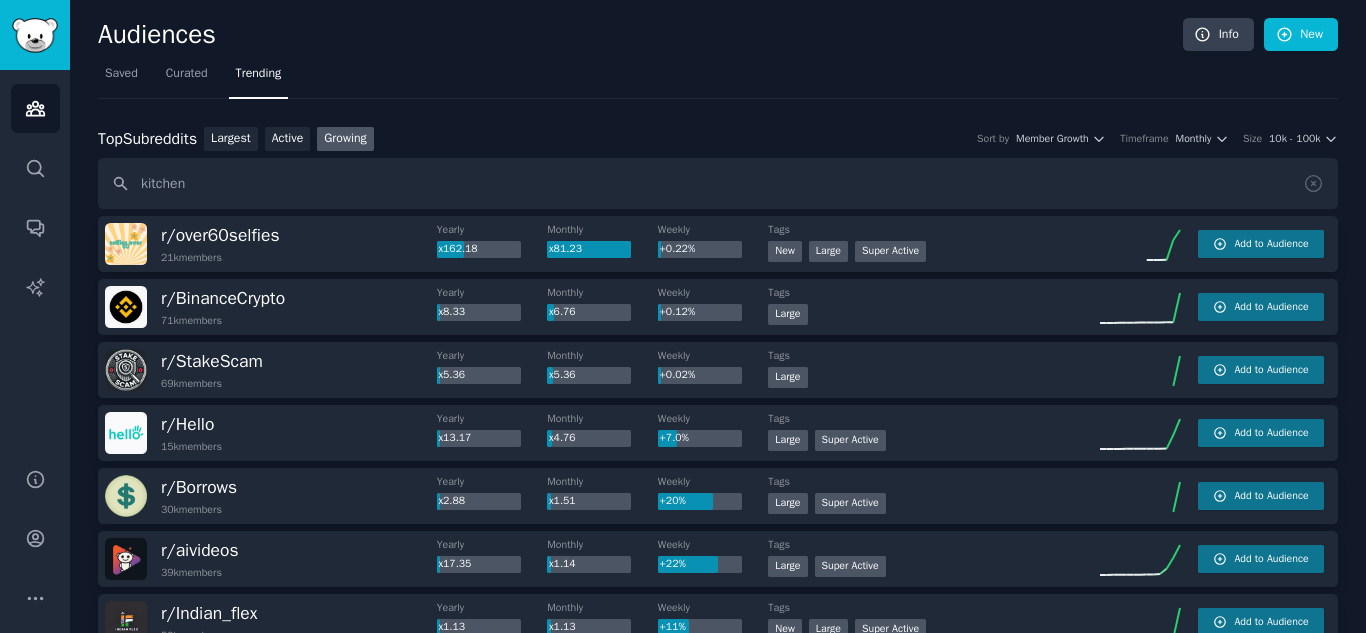 click on "Top   Subreddits Top Subreddits Largest Active Growing Sort by Member Growth Timeframe Monthly Size 10k - 100k kitchen r/ over60selfies 21k  members Yearly x162.18 Monthly x81.23 Weekly +0.22% Tags >= 95th percentile for submissions / day New Large Super Active Add to Audience r/ BinanceCrypto 71k  members Yearly x8.33 Monthly x6.76 Weekly +0.12% Tags 10,000 - 100,000 members Large Add to Audience r/ StakeScam 69k  members Yearly x5.36 Monthly x5.36 Weekly +0.02% Tags Large Add to Audience r/ Hello 15k  members Yearly x13.17 Monthly x4.76 Weekly +7.0% Tags Large Super Active Add to Audience r/ Borrows 30k  members Yearly x2.88 Monthly x1.51 Weekly +20% Tags Large Super Active Add to Audience r/ aivideos 39k  members Yearly x17.35 Monthly x1.14 Weekly +22% Tags Large Super Active Add to Audience r/ Indian_flex 59k  members Yearly x1.13 Monthly x1.13 Weekly +11% Tags New Large Super Active Add to Audience r/ antiai 24k  members Yearly x50.70 Monthly +99% Weekly +14% Tags >= 95th percentile for submissions / day" at bounding box center [718, 1783] 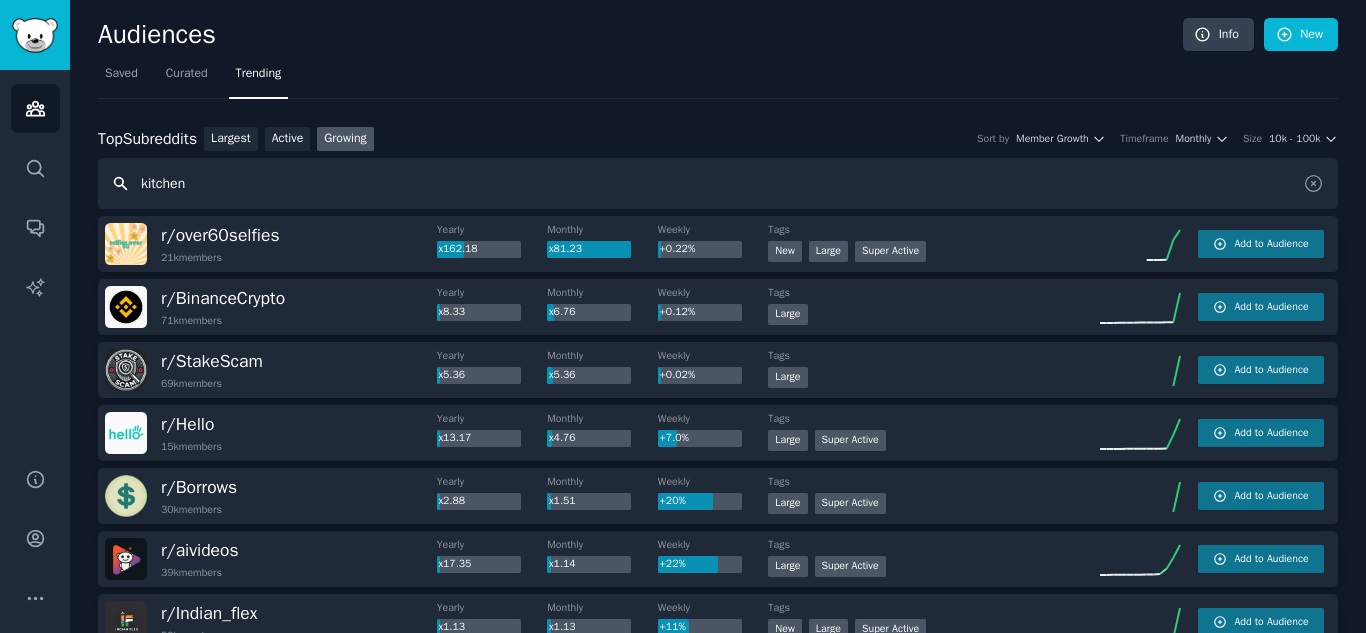 click on "kitchen" at bounding box center (718, 183) 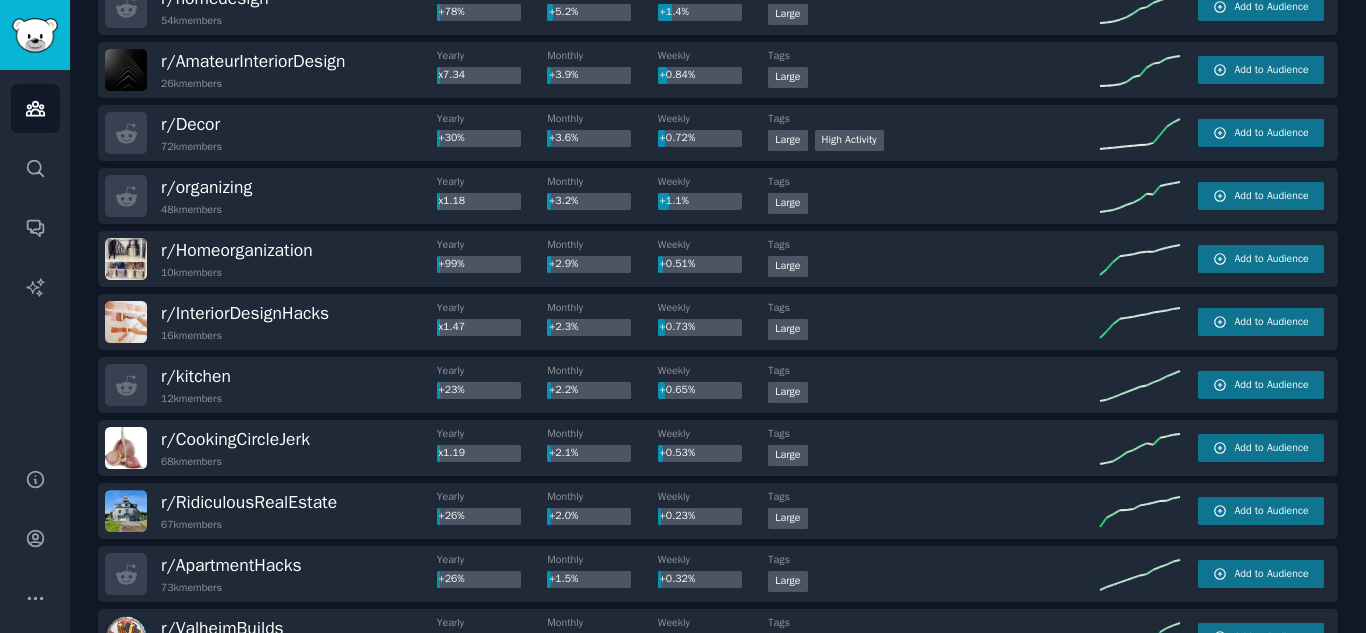 scroll, scrollTop: 700, scrollLeft: 0, axis: vertical 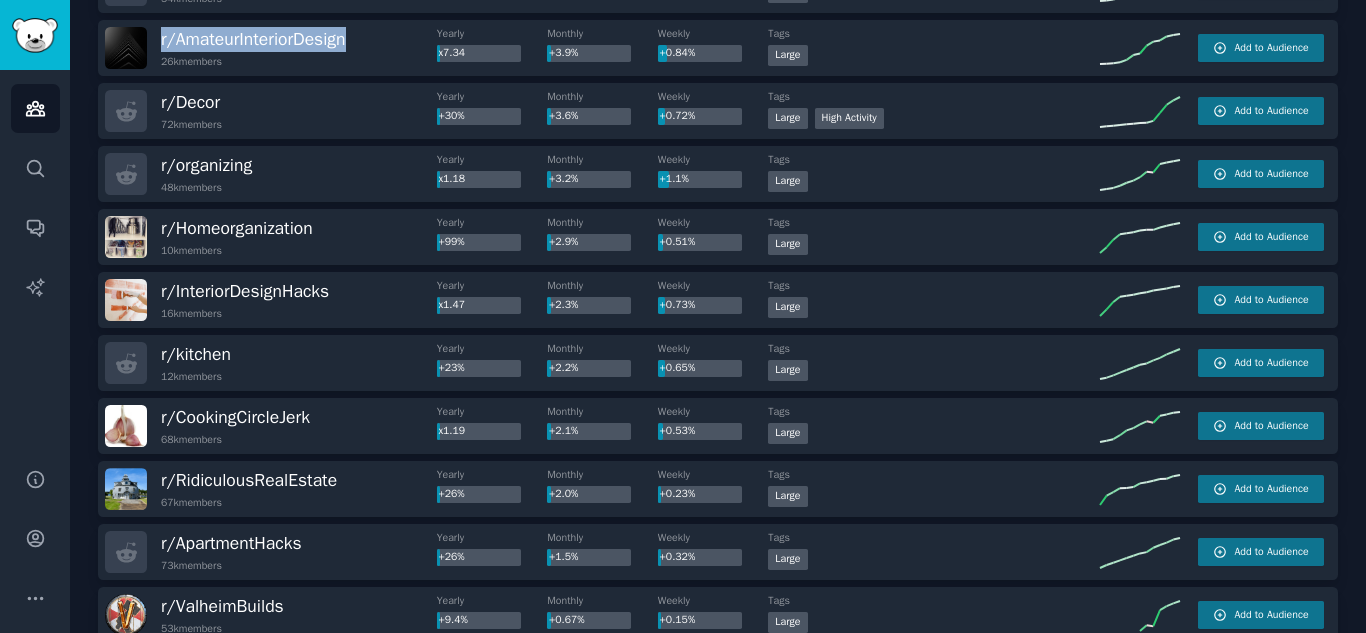drag, startPoint x: 362, startPoint y: 46, endPoint x: 160, endPoint y: 50, distance: 202.0396 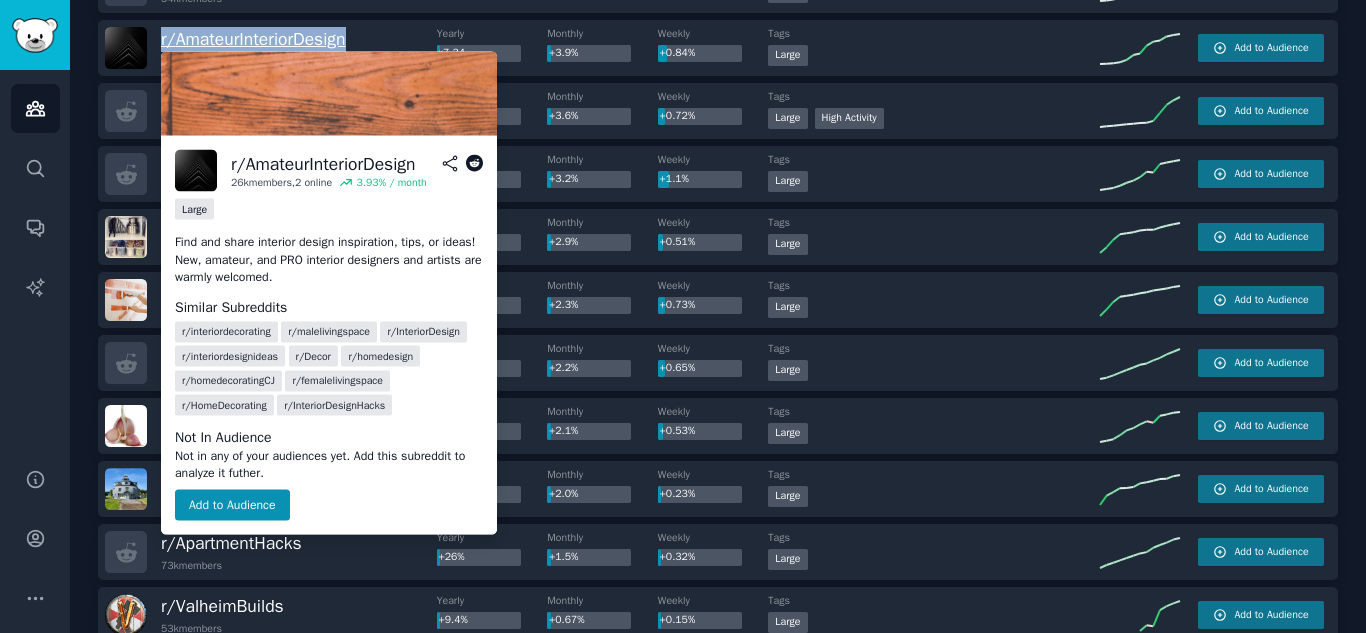 drag, startPoint x: 367, startPoint y: 39, endPoint x: 164, endPoint y: 40, distance: 203.00246 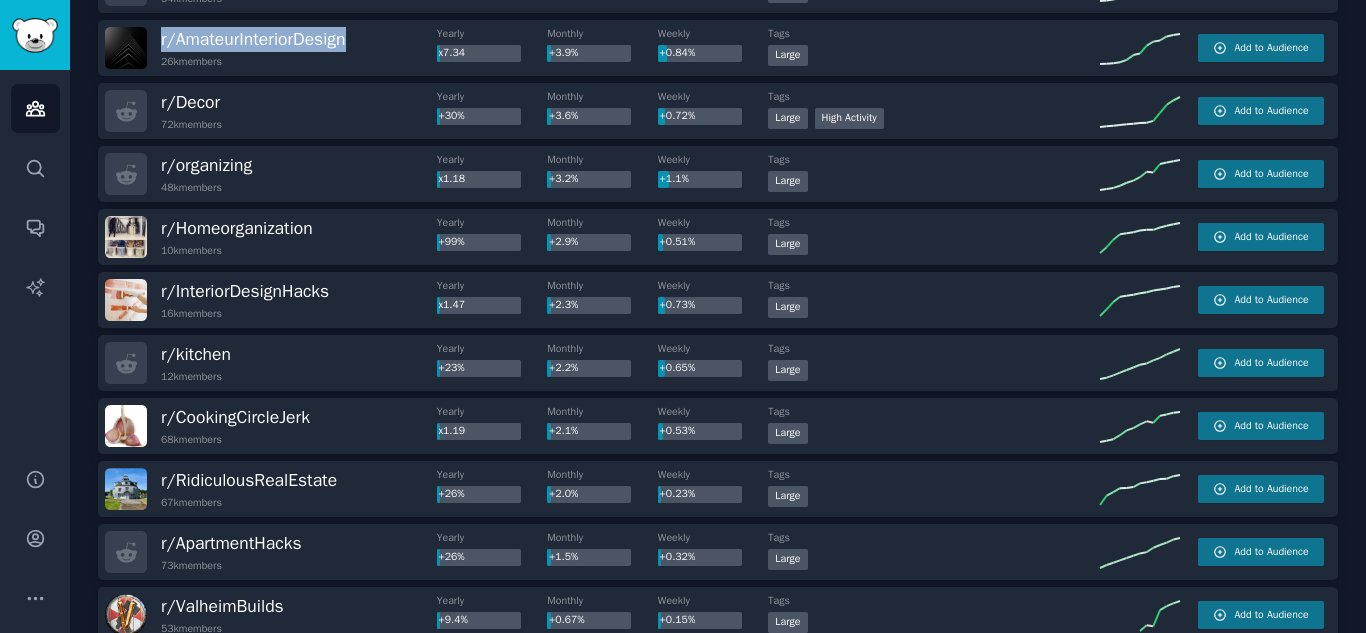 click on "r/ AmateurInteriorDesign 26k  members" at bounding box center (271, 48) 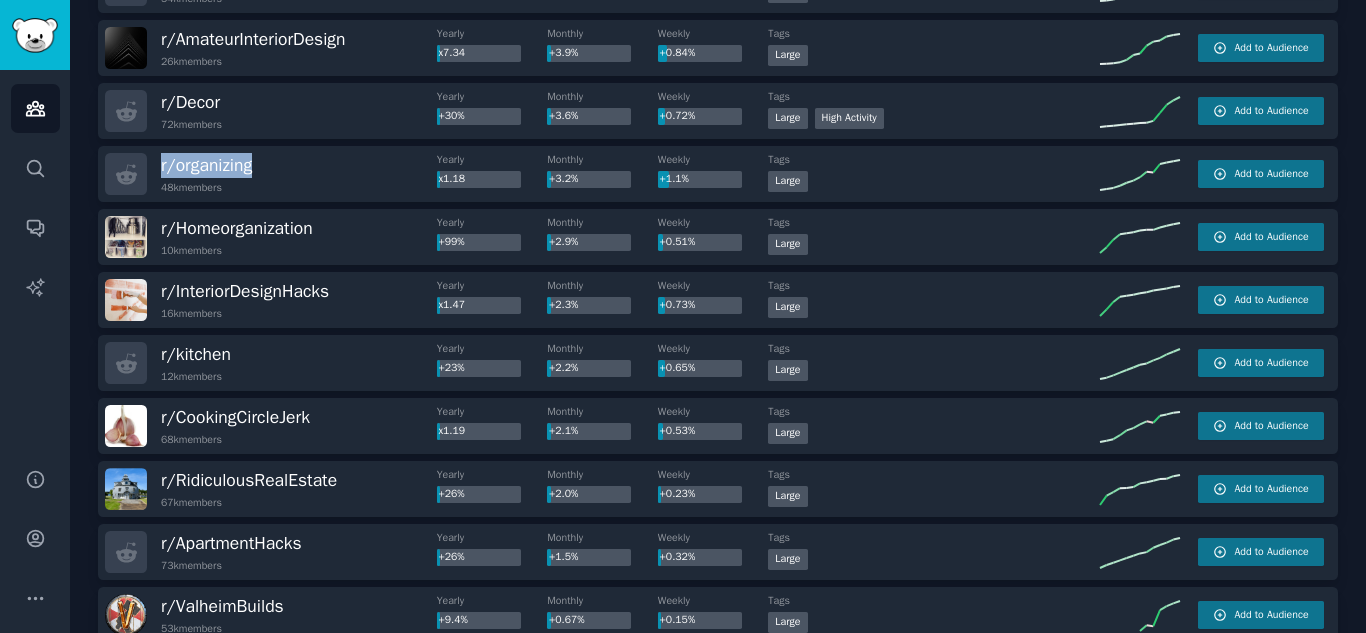 drag, startPoint x: 279, startPoint y: 168, endPoint x: 159, endPoint y: 167, distance: 120.004166 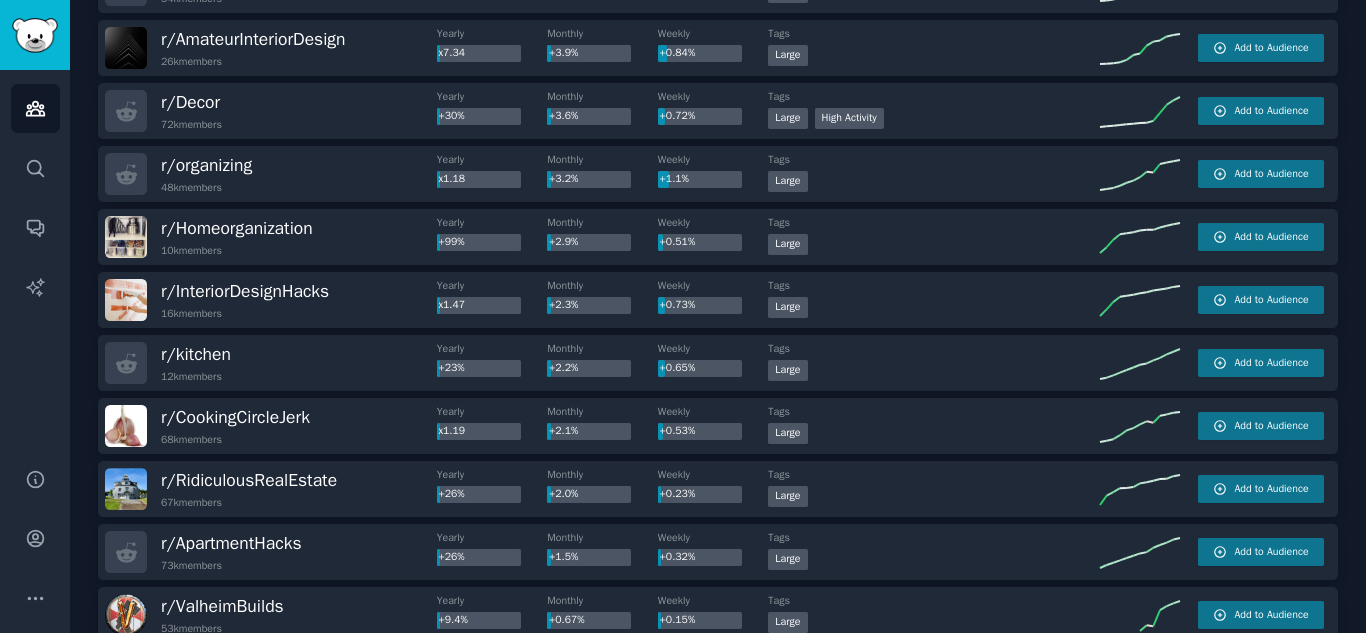 click on "r/ Homeorganization 10k  members" at bounding box center (271, 237) 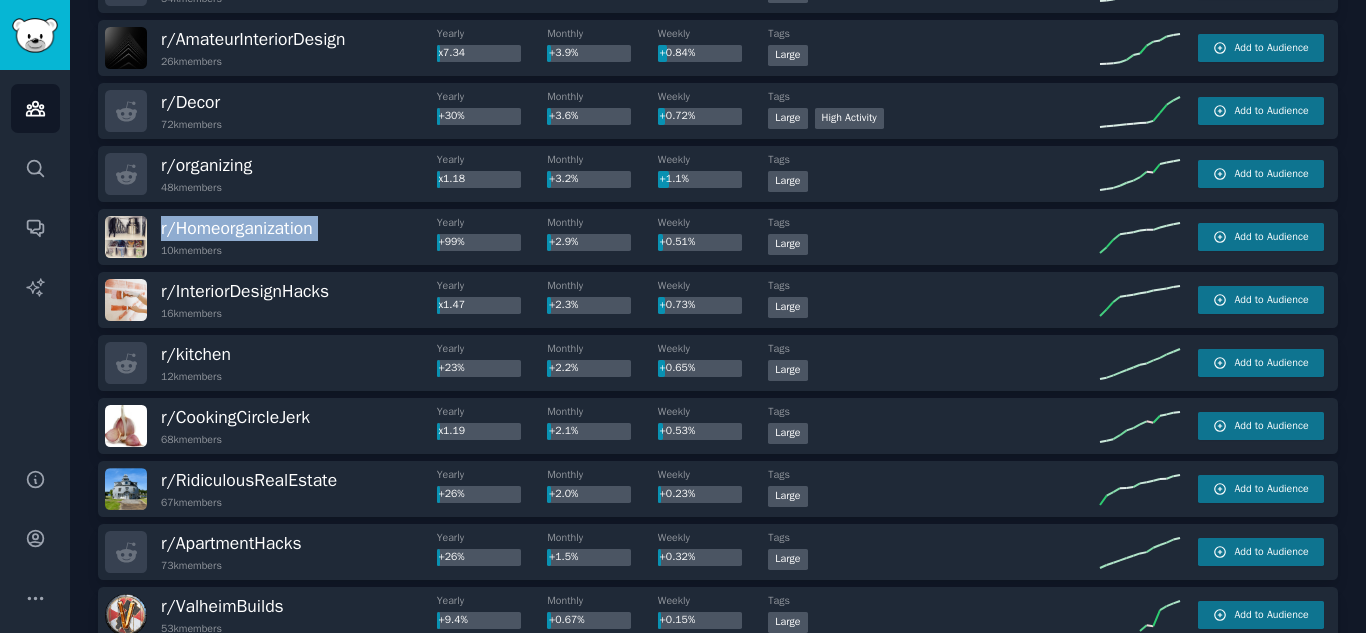 drag, startPoint x: 341, startPoint y: 229, endPoint x: 157, endPoint y: 231, distance: 184.01086 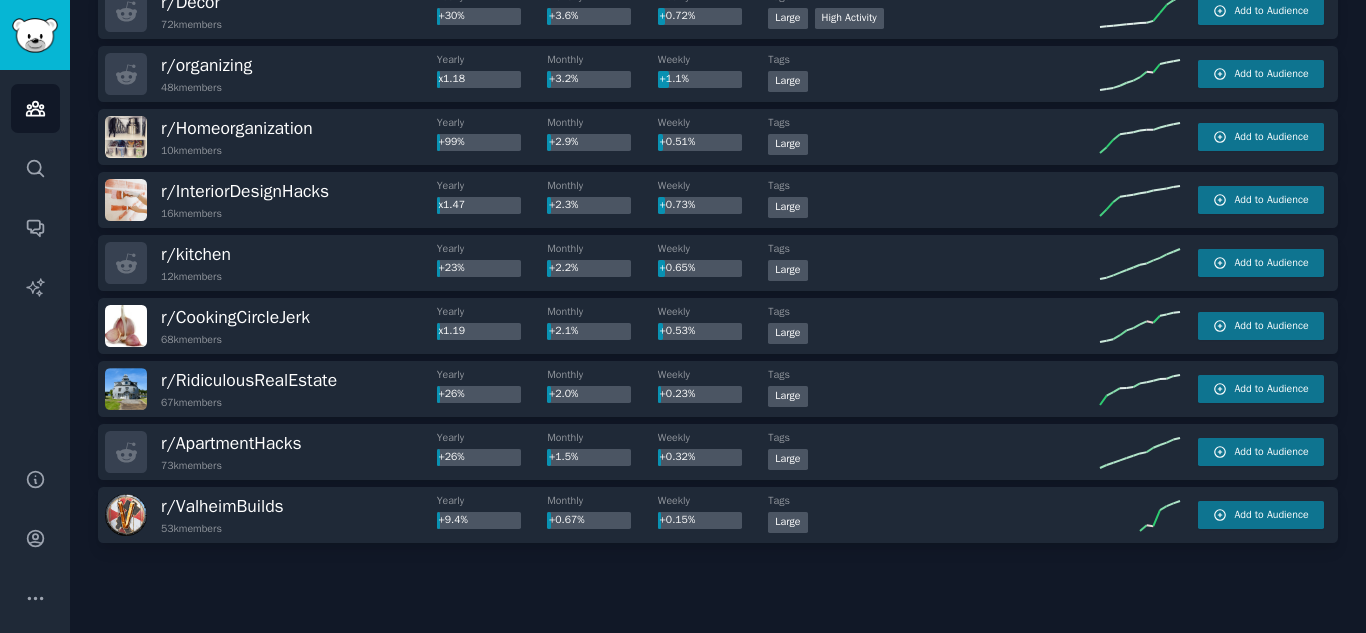 scroll, scrollTop: 850, scrollLeft: 0, axis: vertical 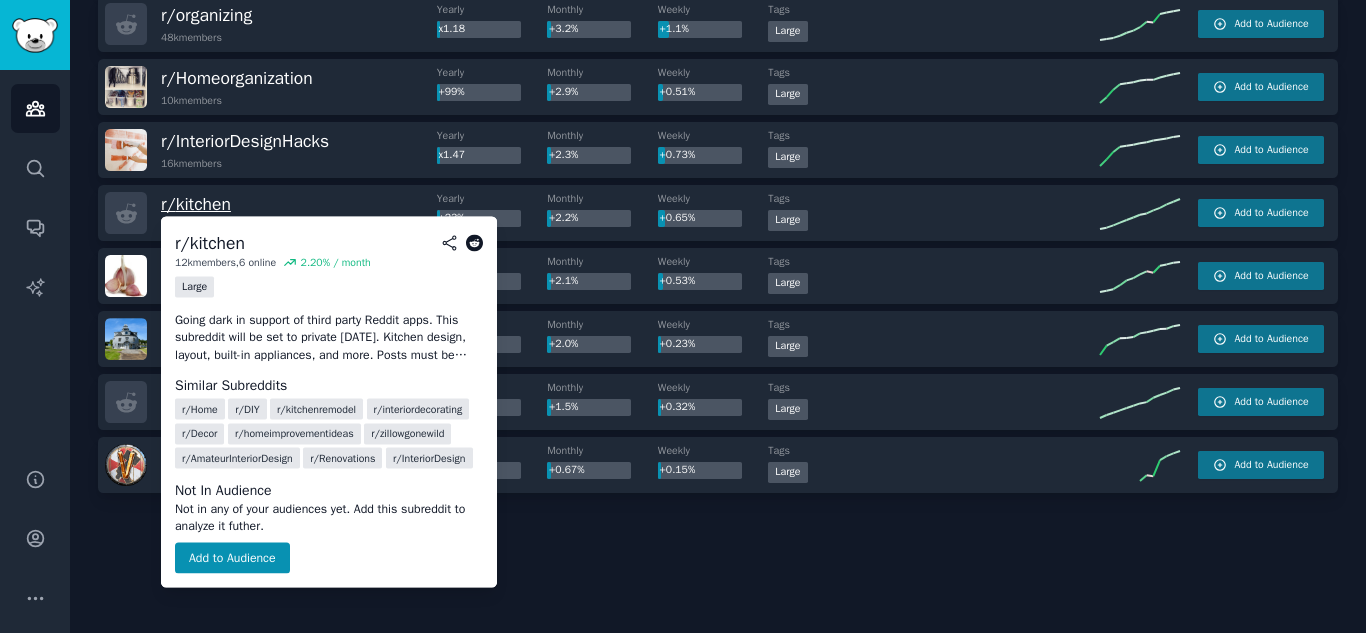 click on "r/ kitchen" at bounding box center [196, 204] 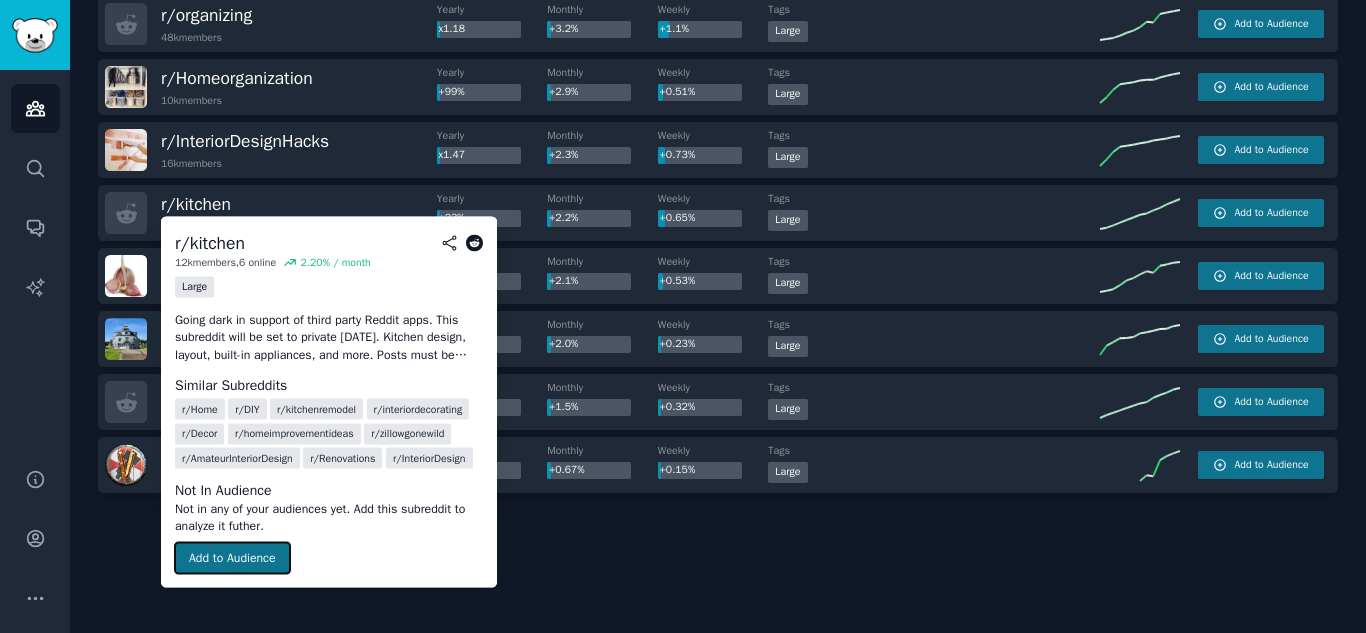 click on "Add to Audience" at bounding box center [232, 558] 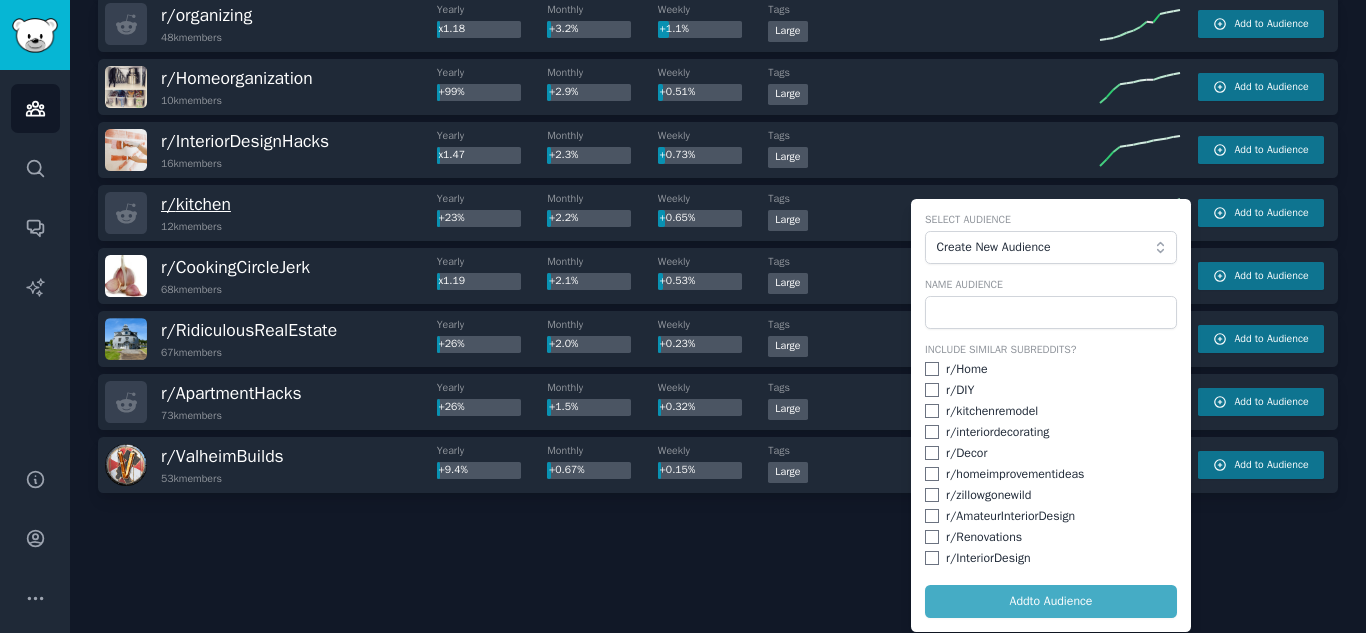 click on "r/ kitchen" at bounding box center (196, 204) 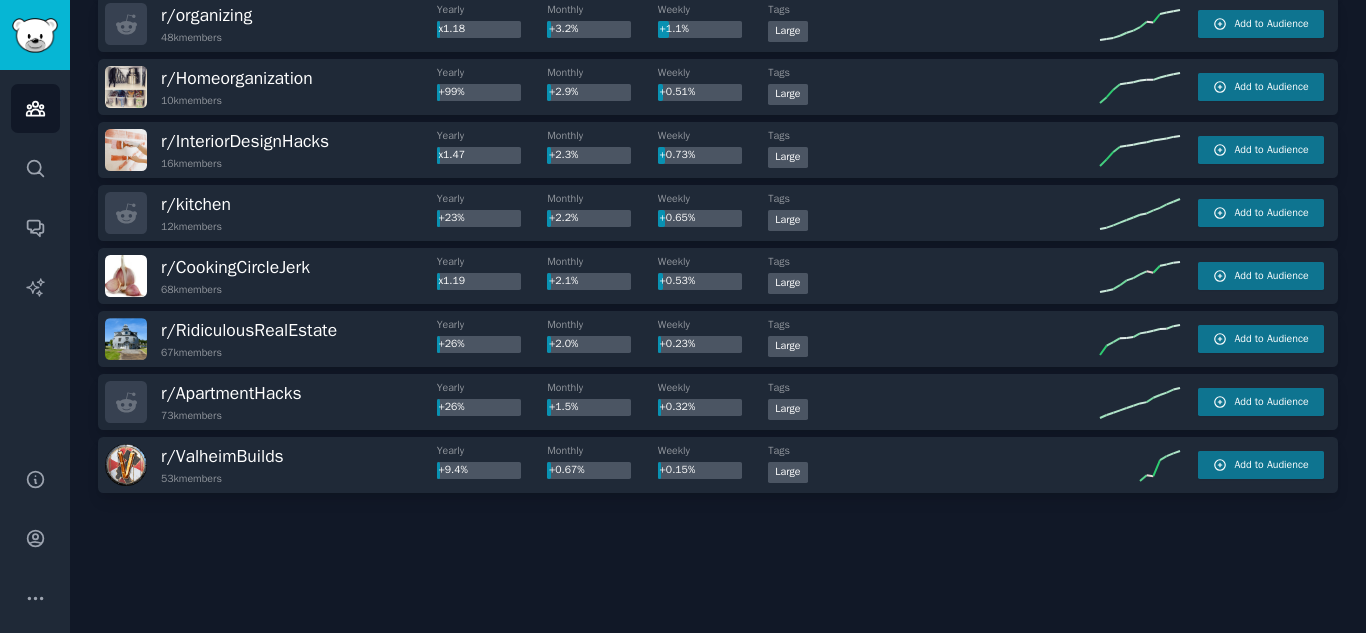 click 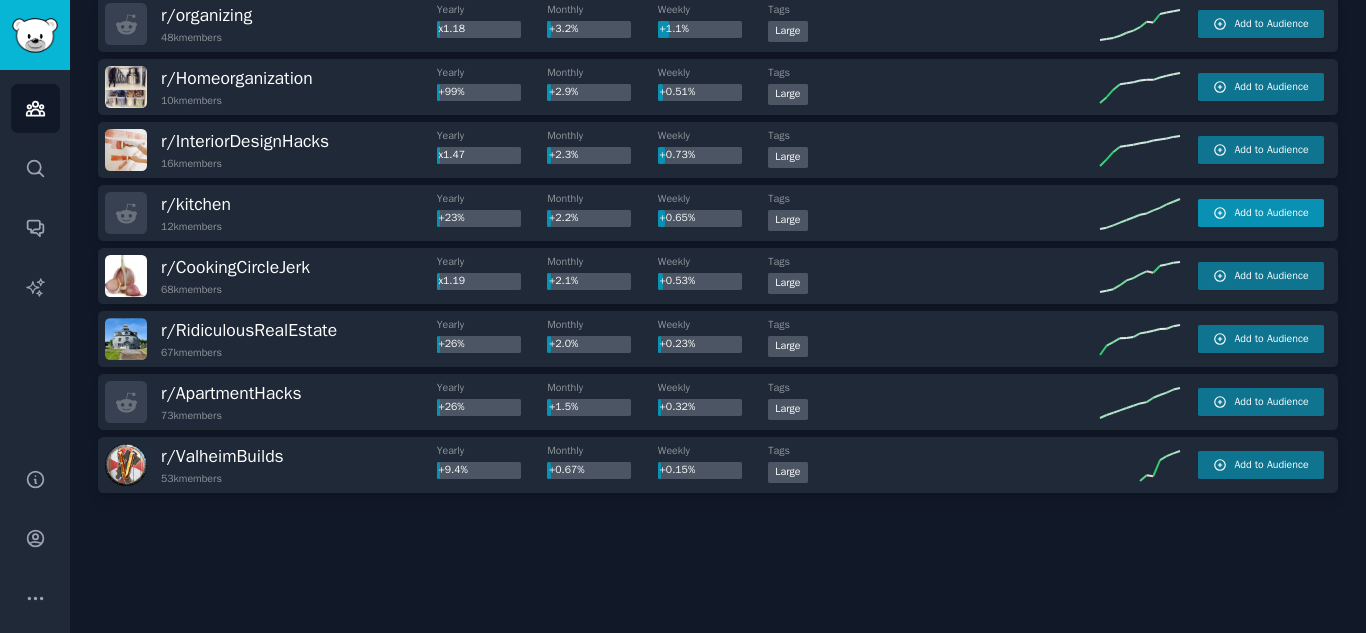 click on "Add to Audience" at bounding box center [1271, 213] 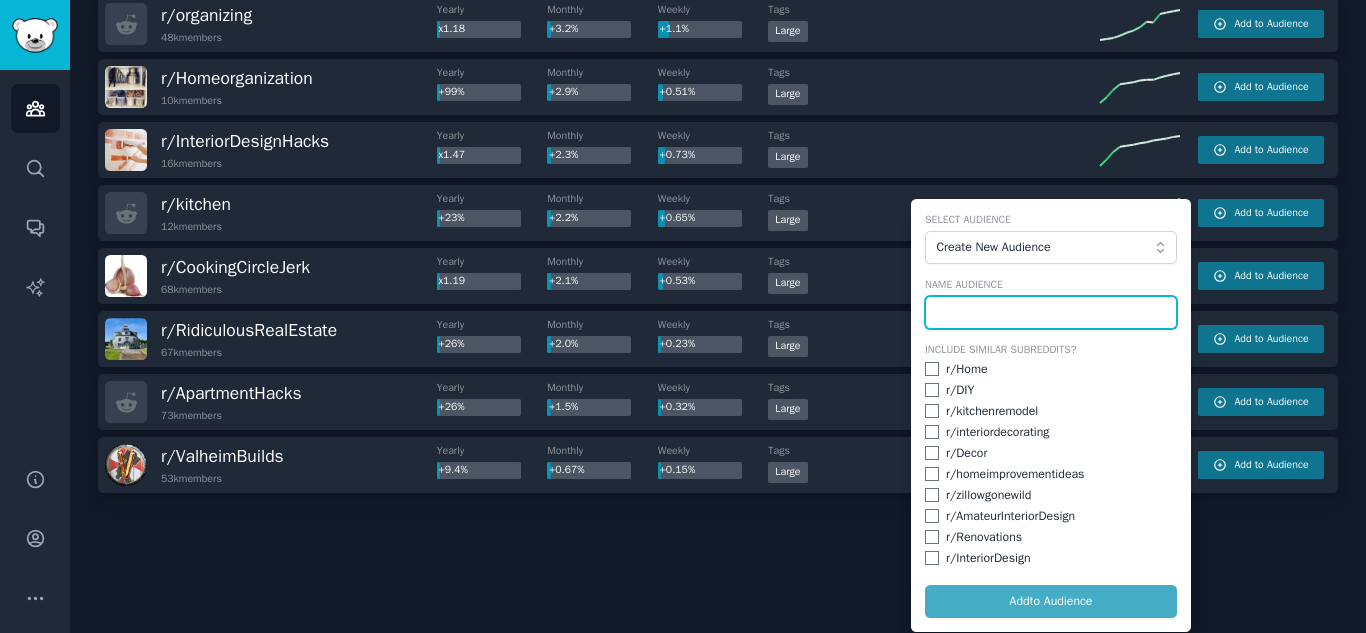click at bounding box center [1051, 313] 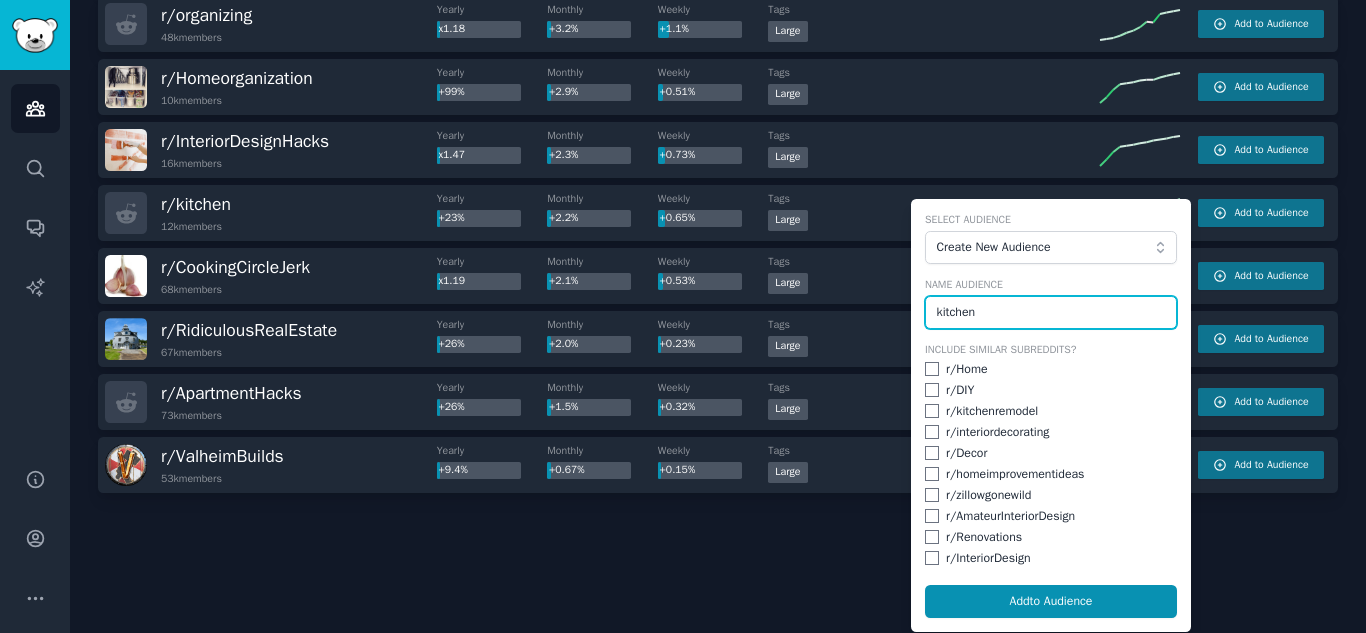 type on "kitchen" 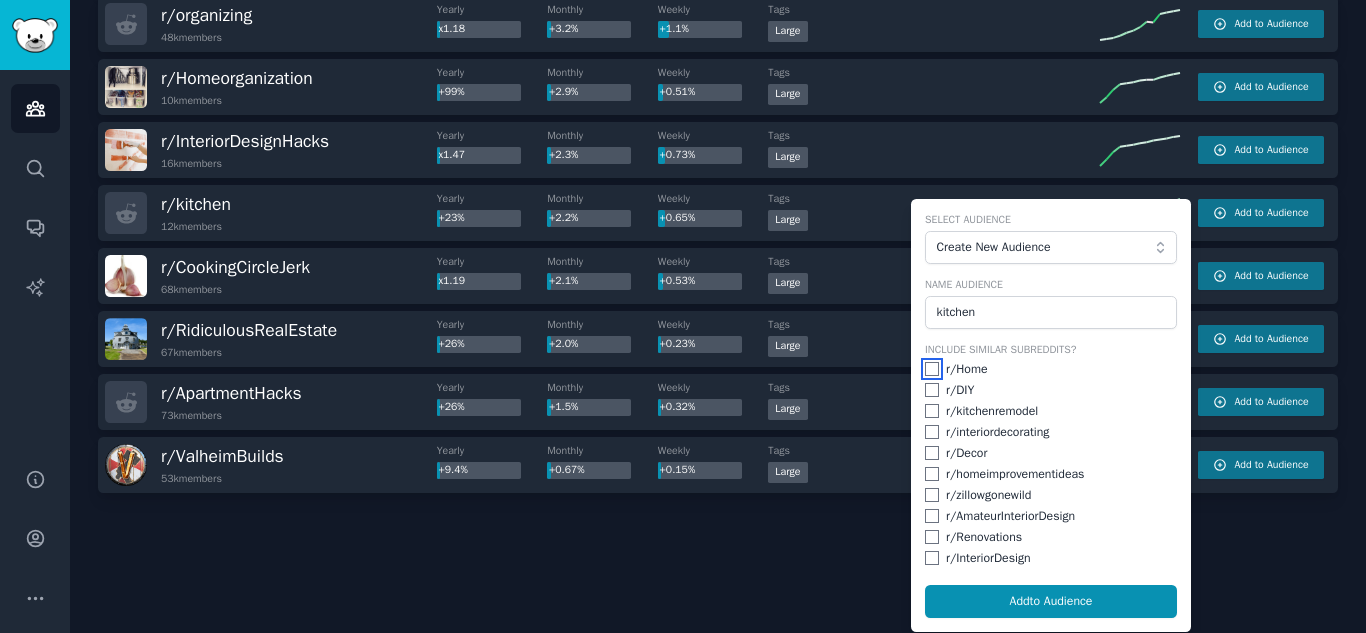click at bounding box center (932, 369) 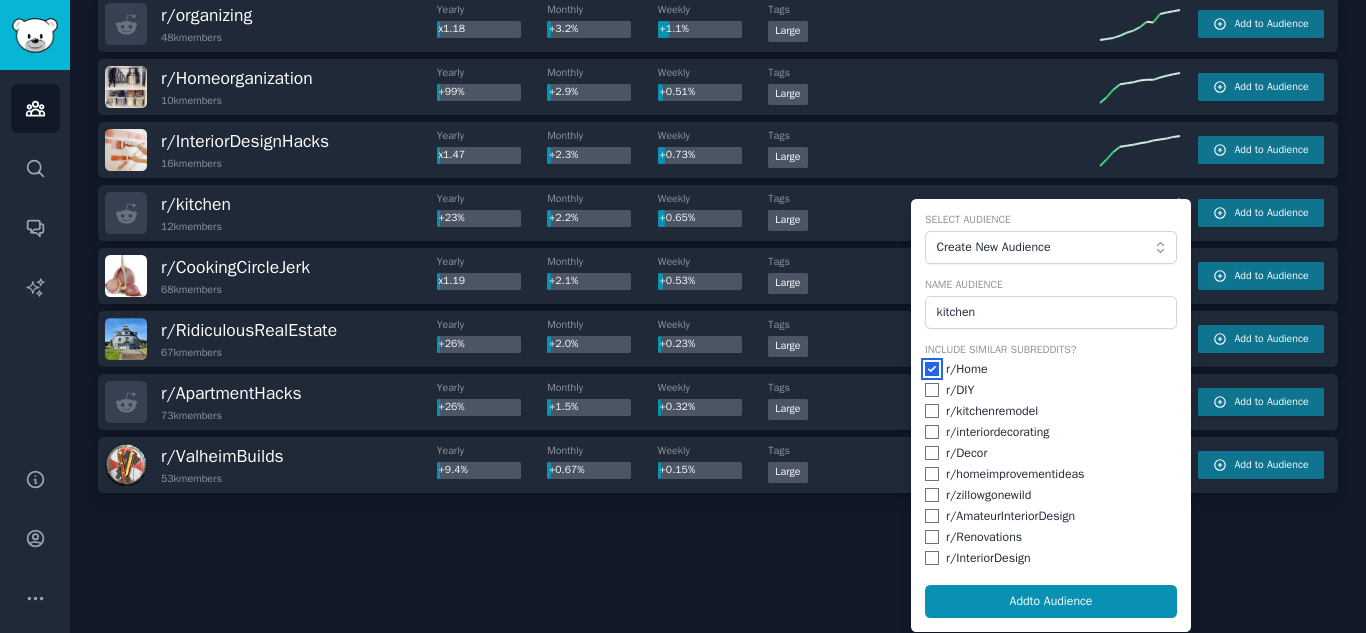 checkbox on "true" 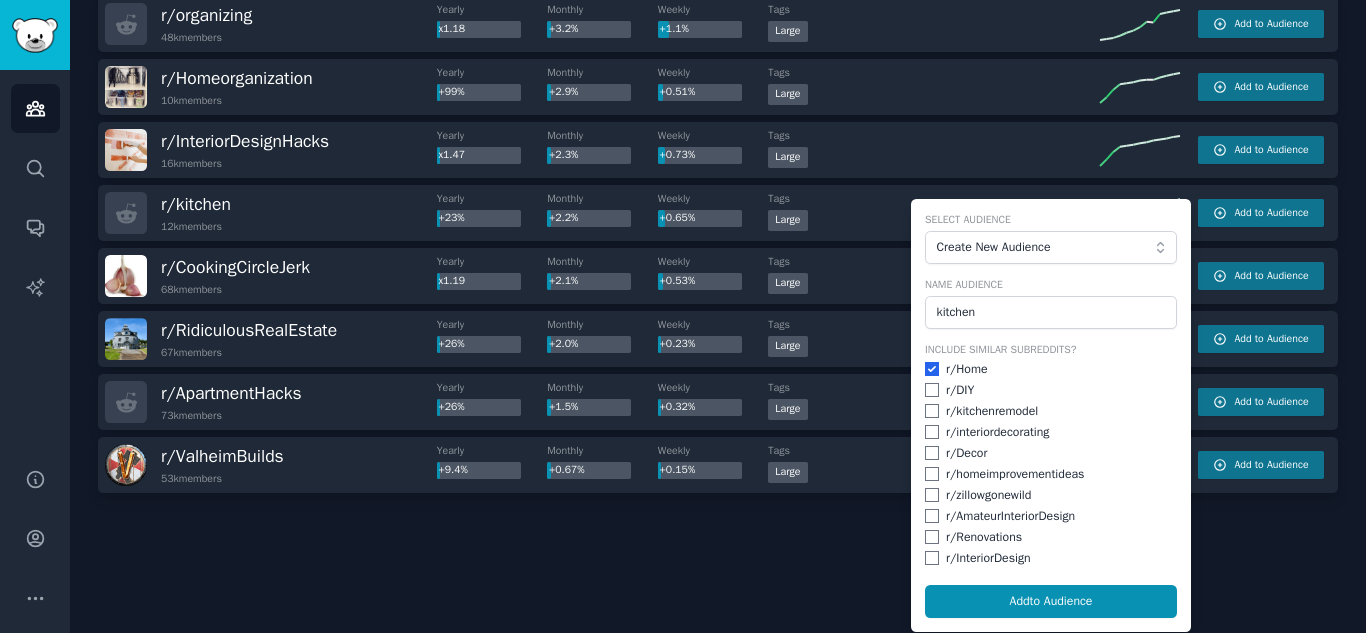 click on "Include Similar Subreddits? r/ Home r/ DIY r/ kitchenremodel r/ interiordecorating r/ Decor r/ homeimprovementideas r/ zillowgonewild r/ AmateurInteriorDesign r/ Renovations r/ InteriorDesign" at bounding box center [1051, 455] 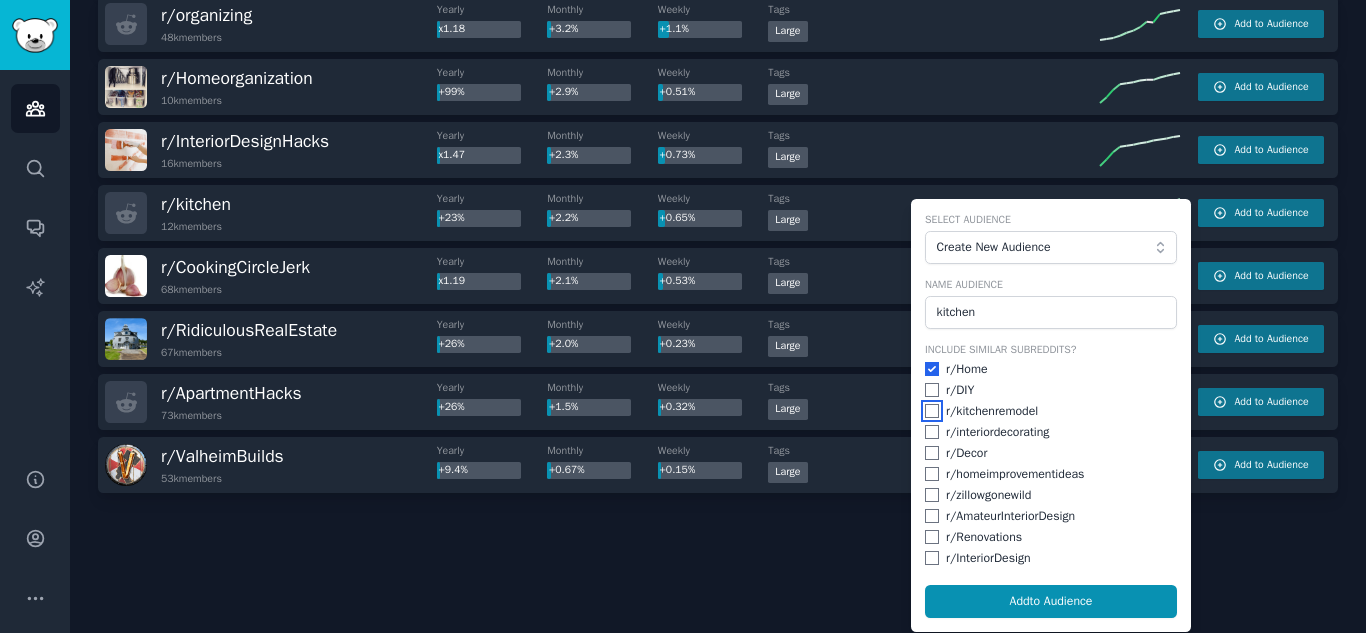 click at bounding box center [932, 411] 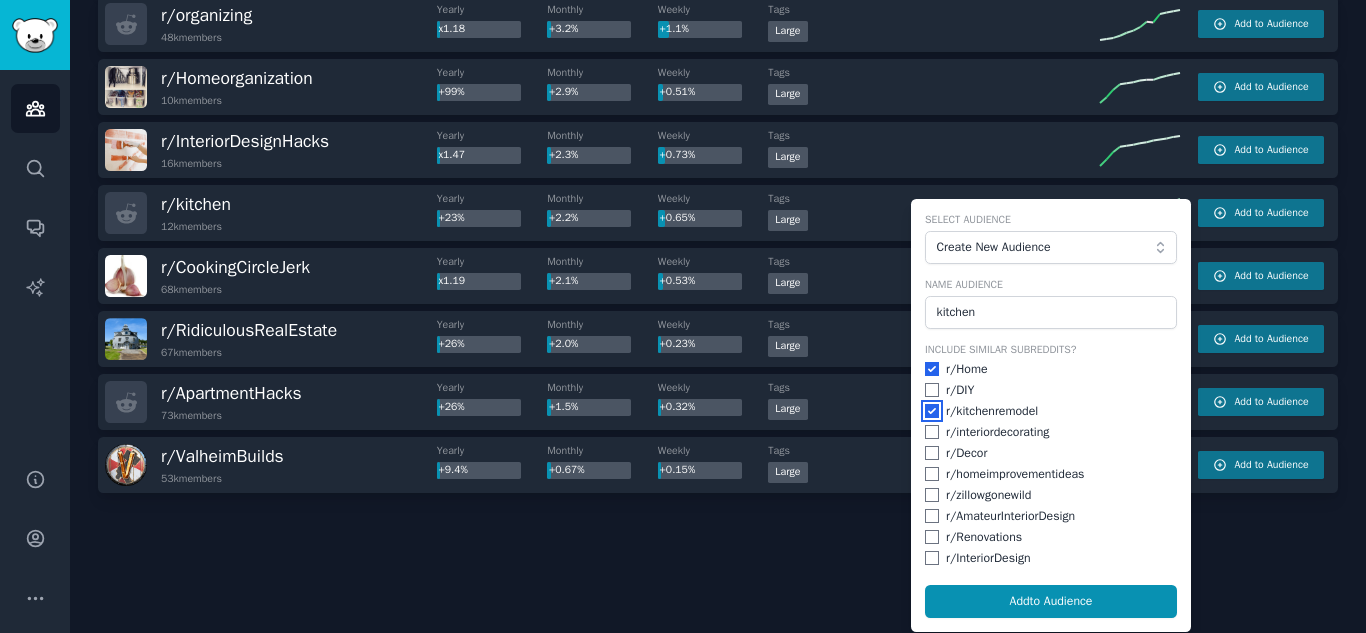 checkbox on "true" 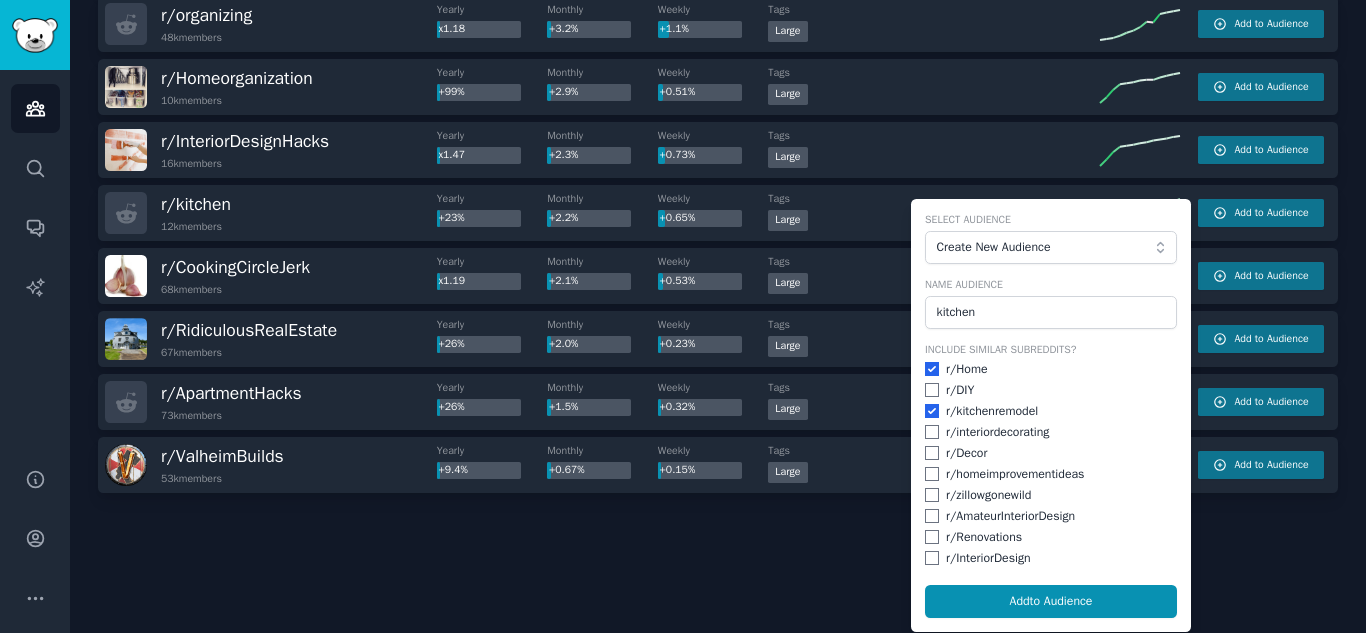 click on "Include Similar Subreddits? r/ Home r/ DIY r/ kitchenremodel r/ interiordecorating r/ Decor r/ homeimprovementideas r/ zillowgonewild r/ AmateurInteriorDesign r/ Renovations r/ InteriorDesign" at bounding box center [1051, 455] 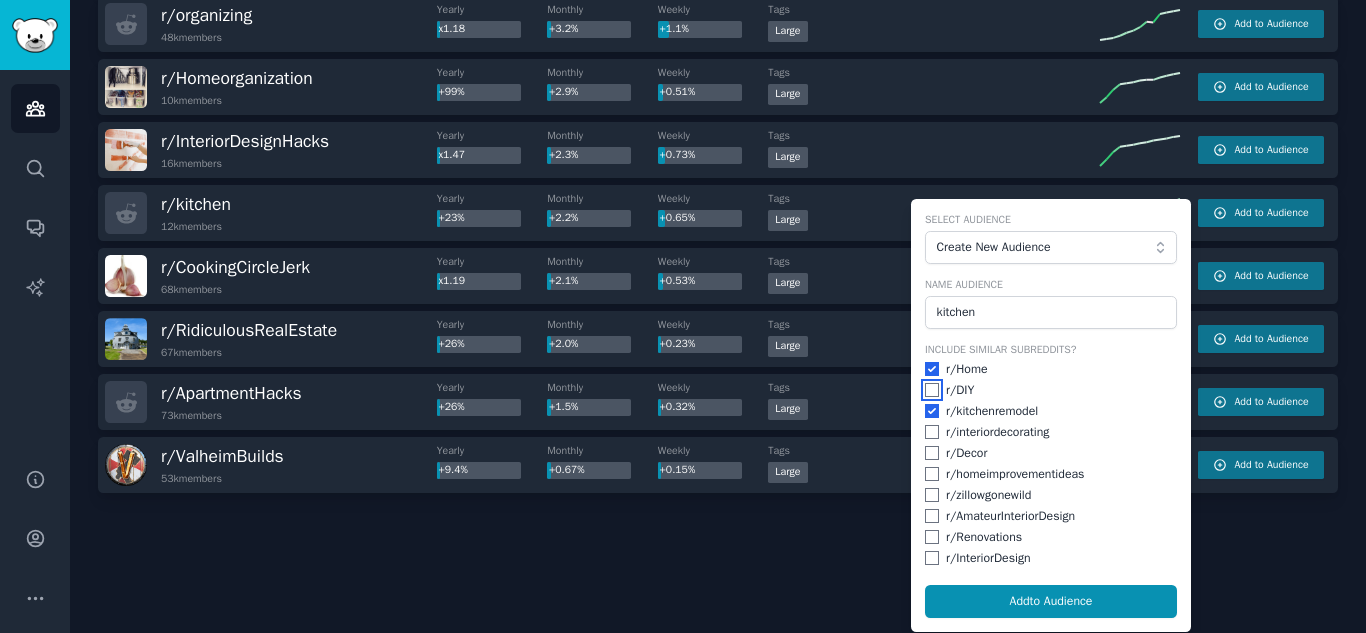 click at bounding box center [932, 390] 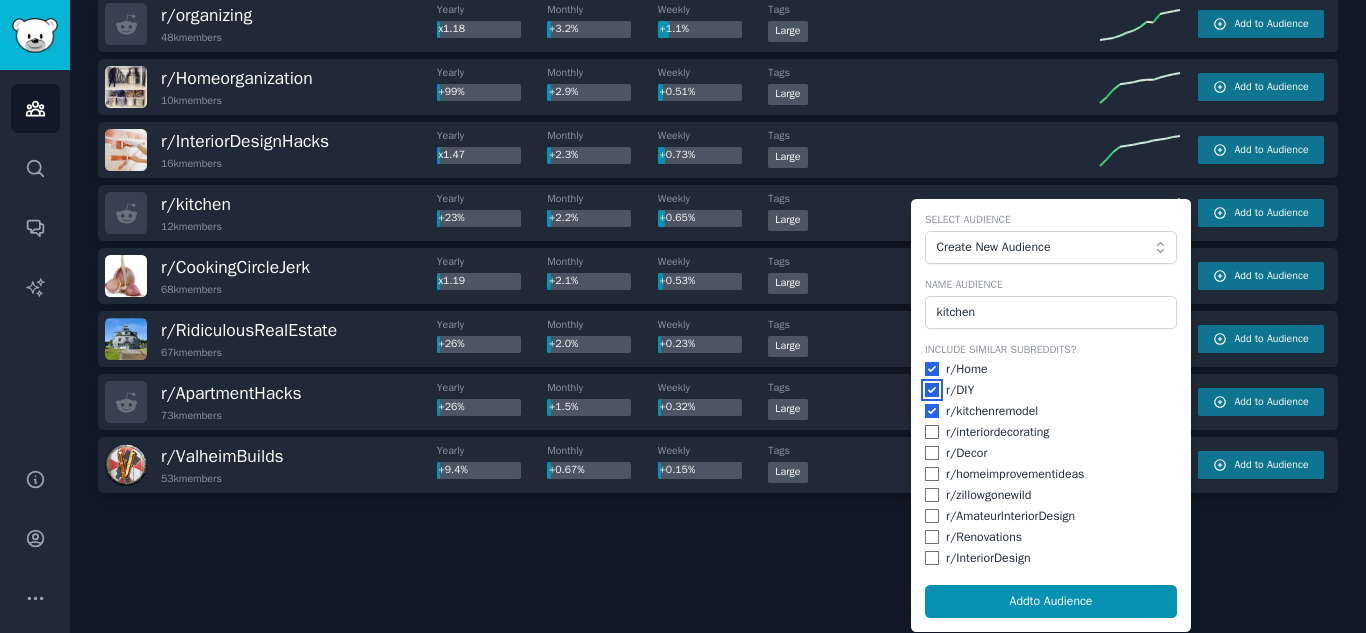checkbox on "true" 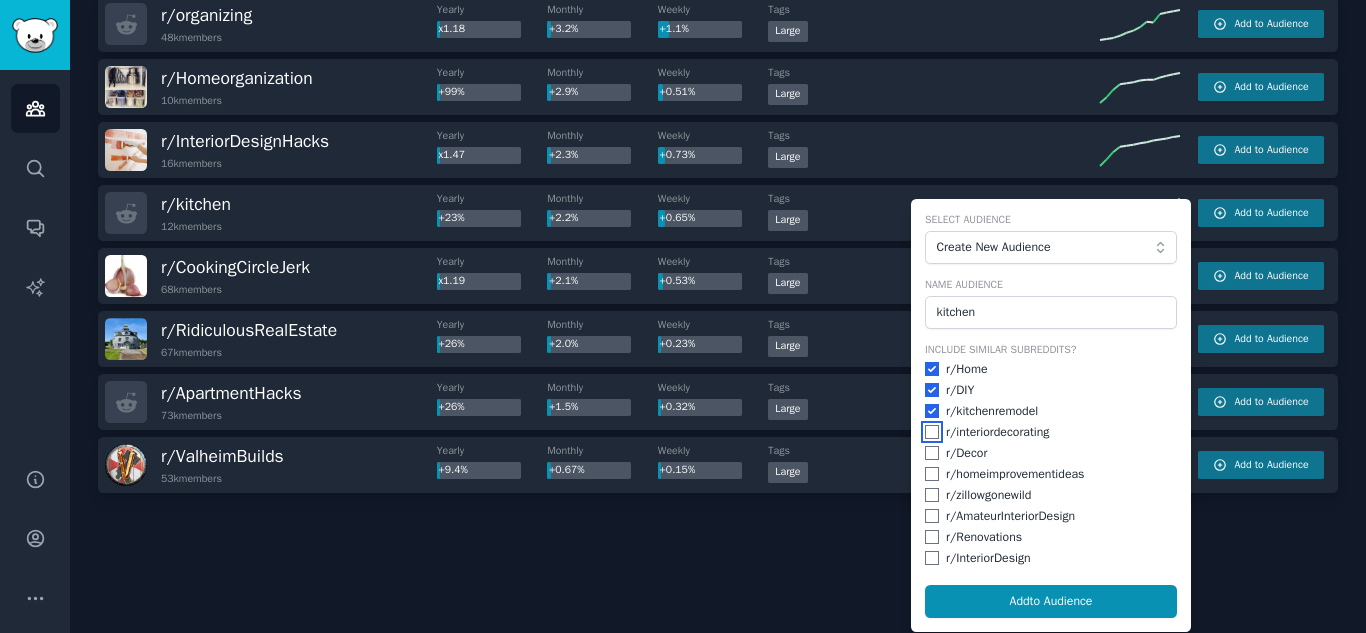 click at bounding box center (932, 432) 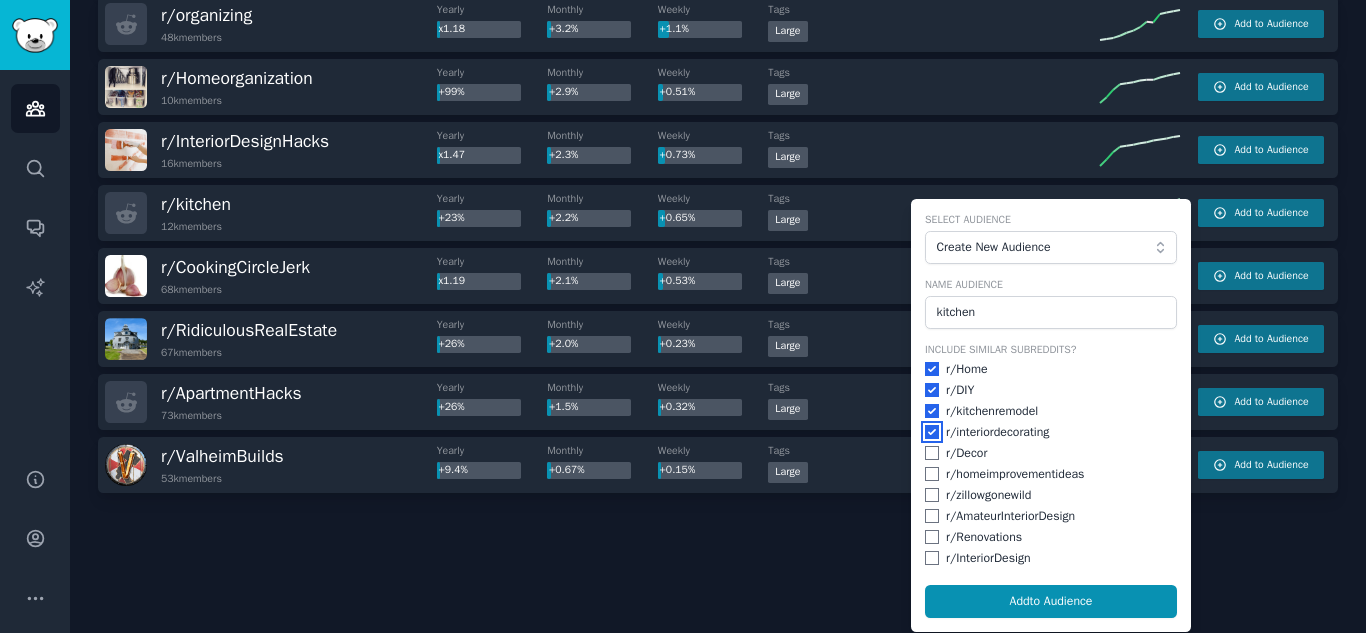 checkbox on "true" 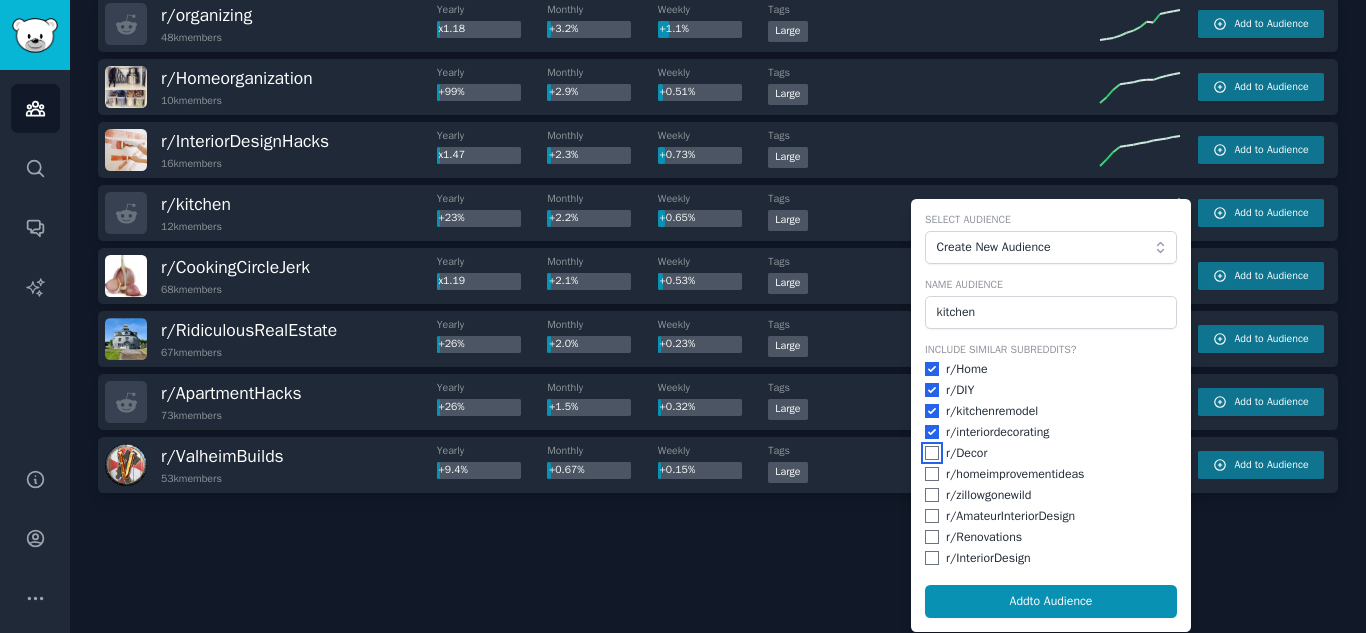 click at bounding box center [932, 453] 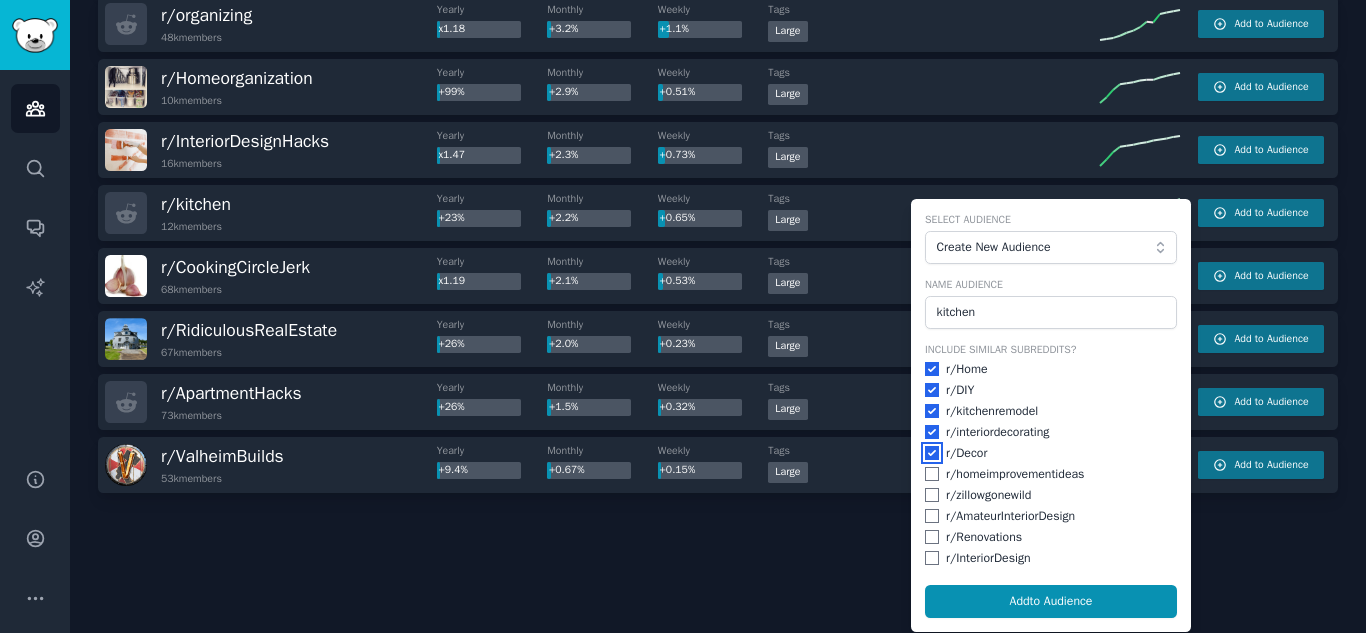 checkbox on "true" 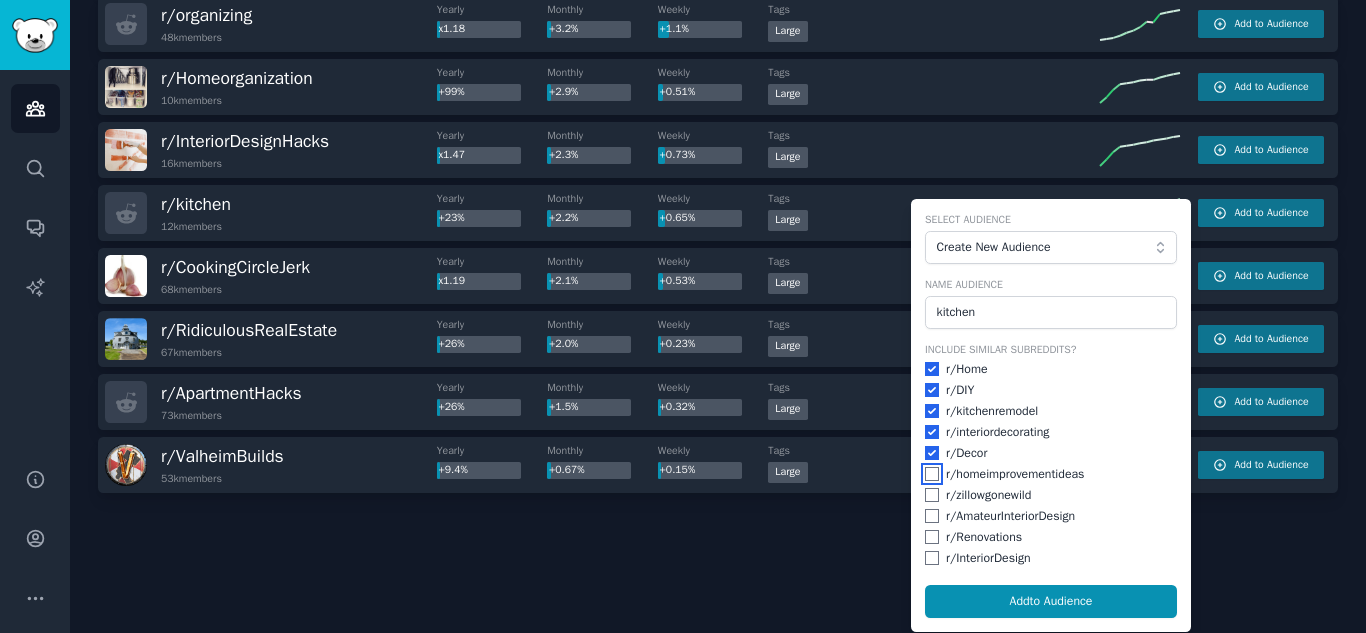 click at bounding box center [932, 474] 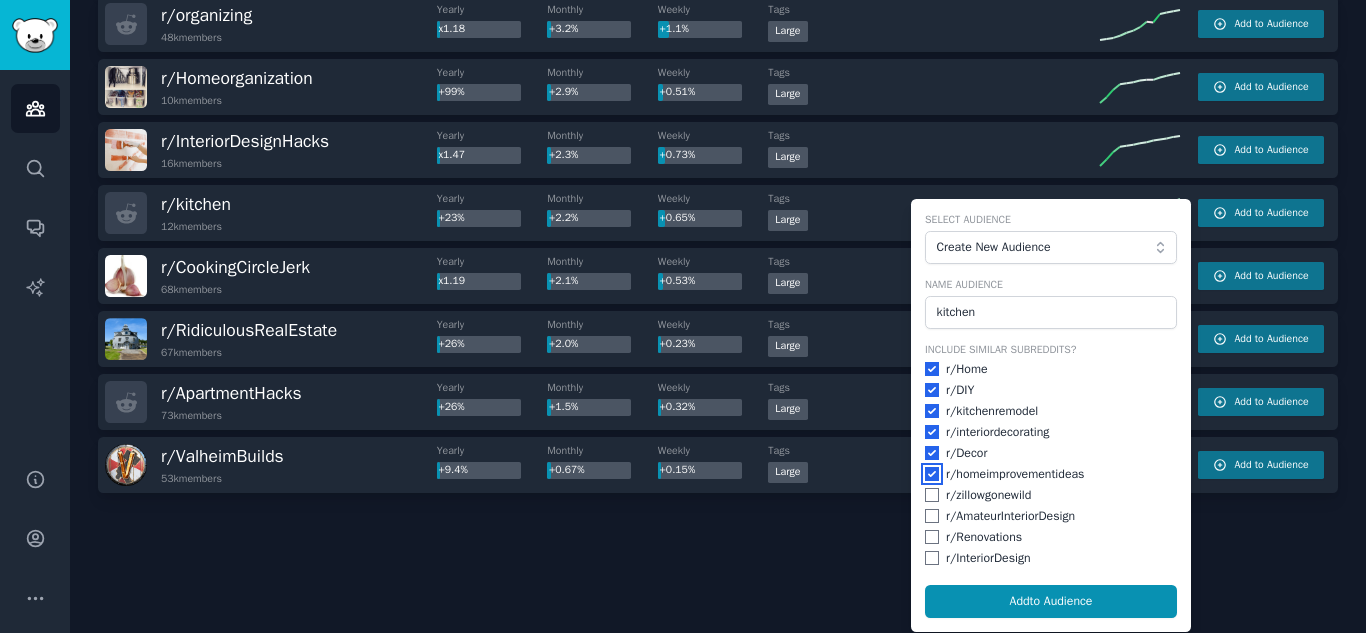 checkbox on "true" 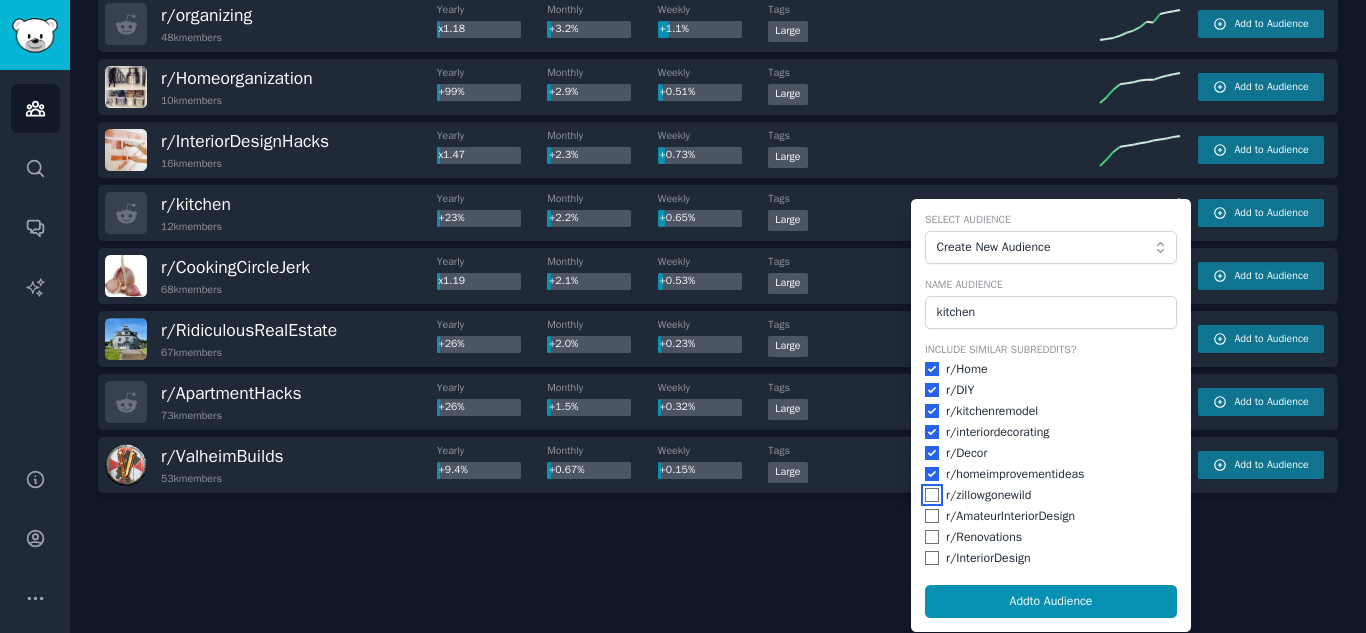 click at bounding box center (932, 495) 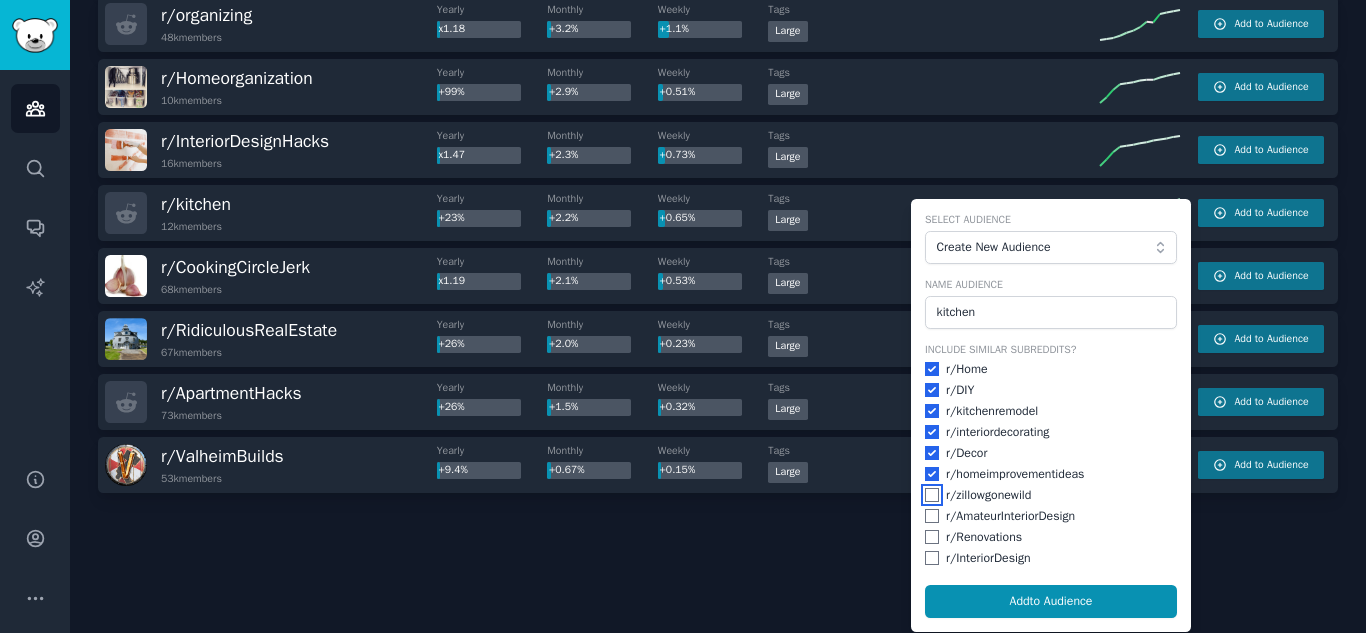 checkbox on "true" 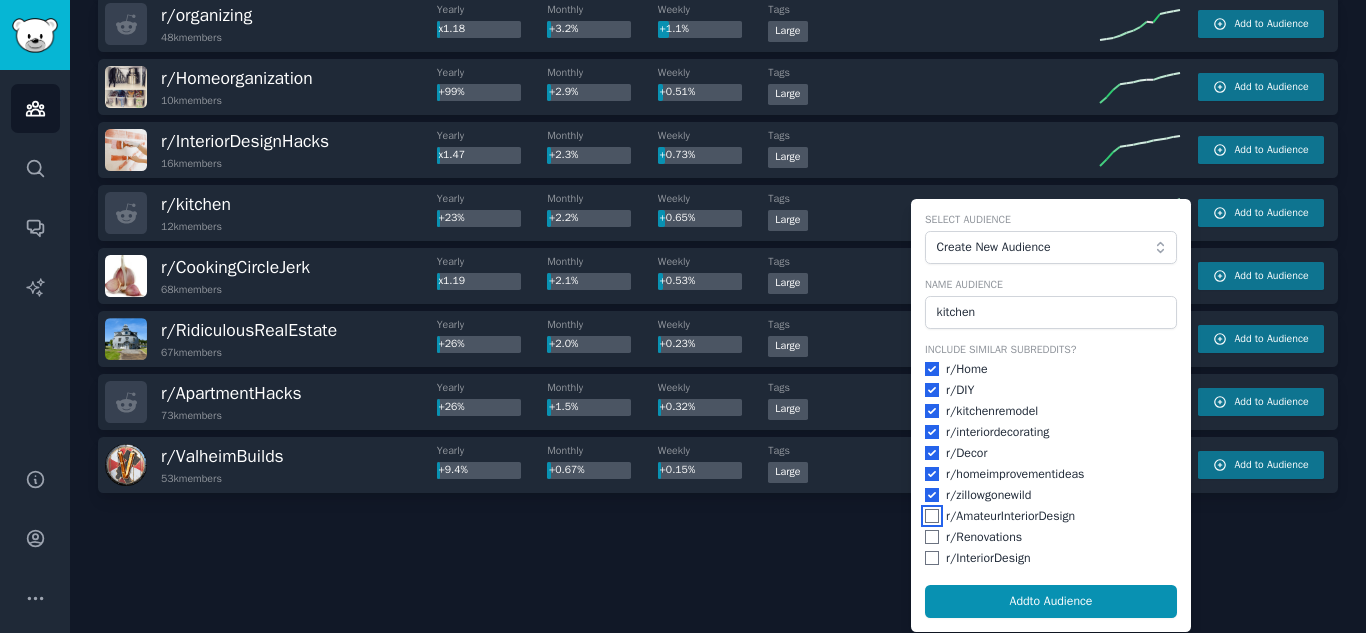 click at bounding box center (932, 516) 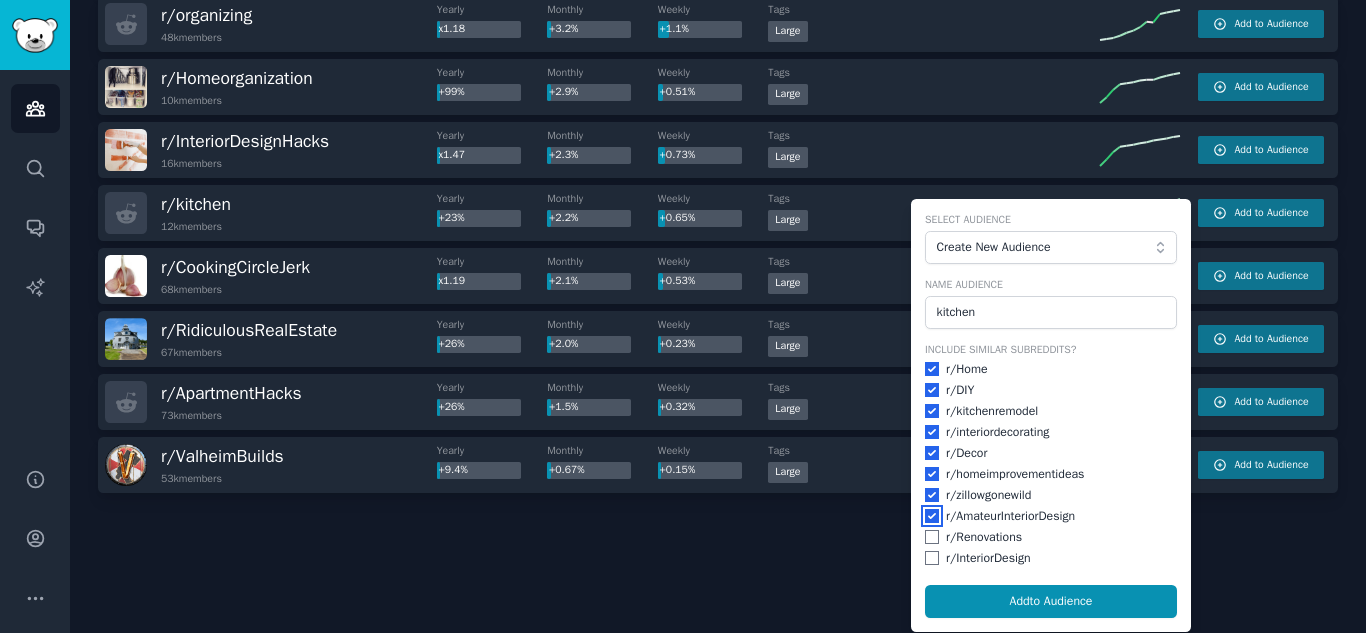 checkbox on "true" 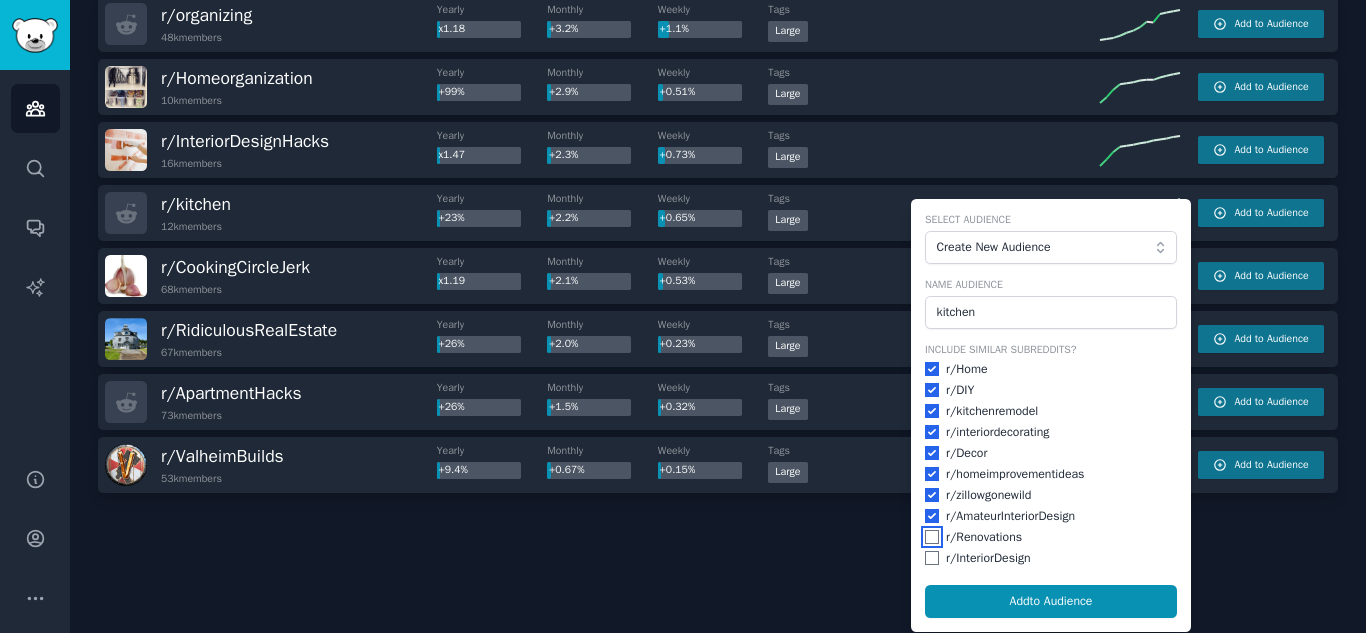click at bounding box center [932, 537] 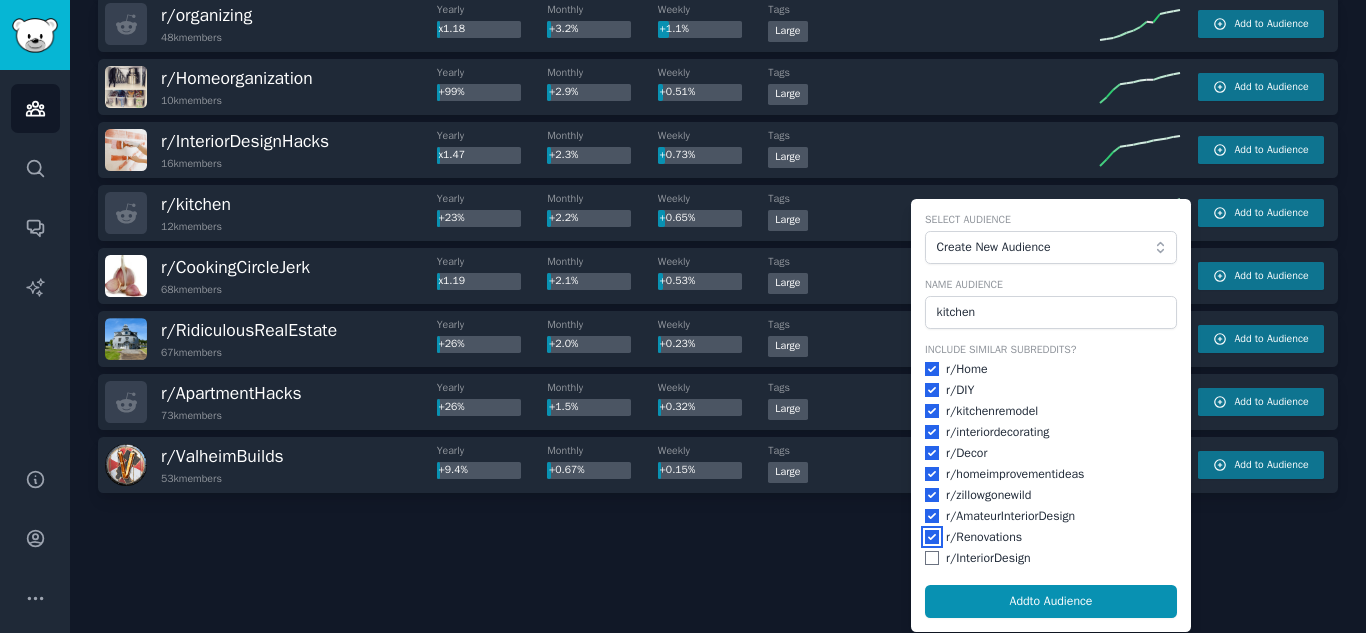 checkbox on "true" 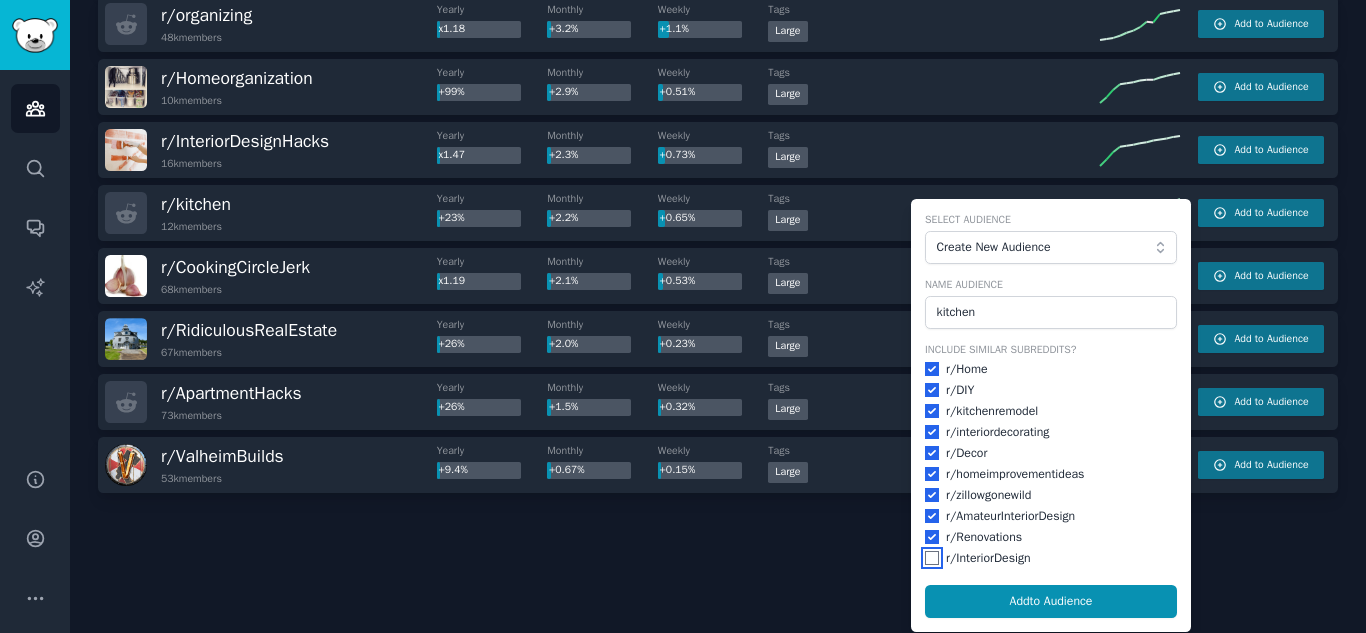 click at bounding box center [932, 558] 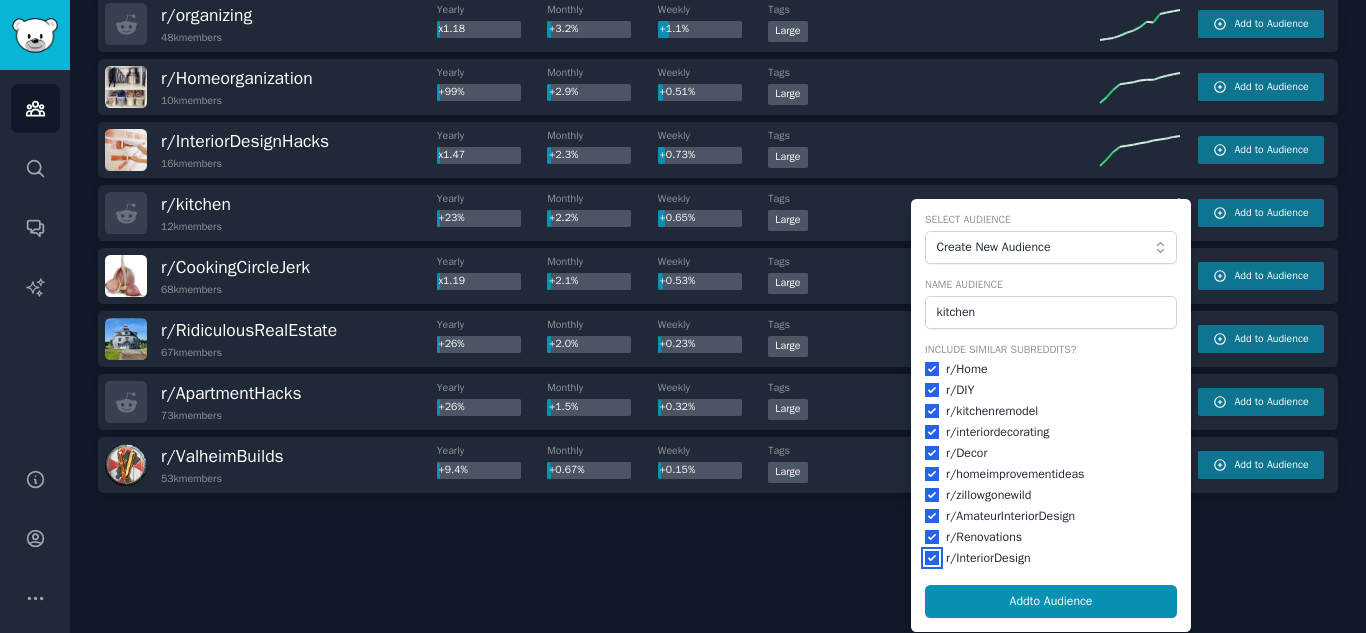 checkbox on "true" 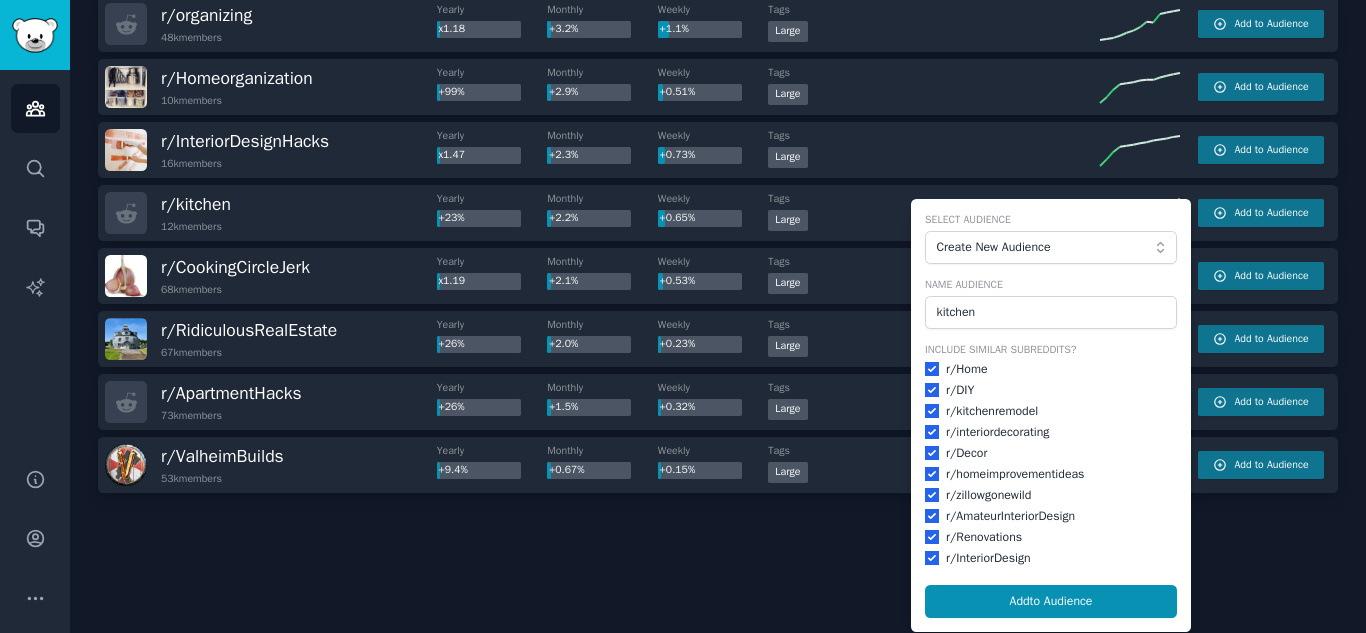 click on "Select Audience Create New Audience Name Audience kitchen Include Similar Subreddits? r/ Home r/ DIY r/ kitchenremodel r/ interiordecorating r/ Decor r/ homeimprovementideas r/ zillowgonewild r/ AmateurInteriorDesign r/ Renovations r/ InteriorDesign Add  to Audience" at bounding box center [1051, 415] 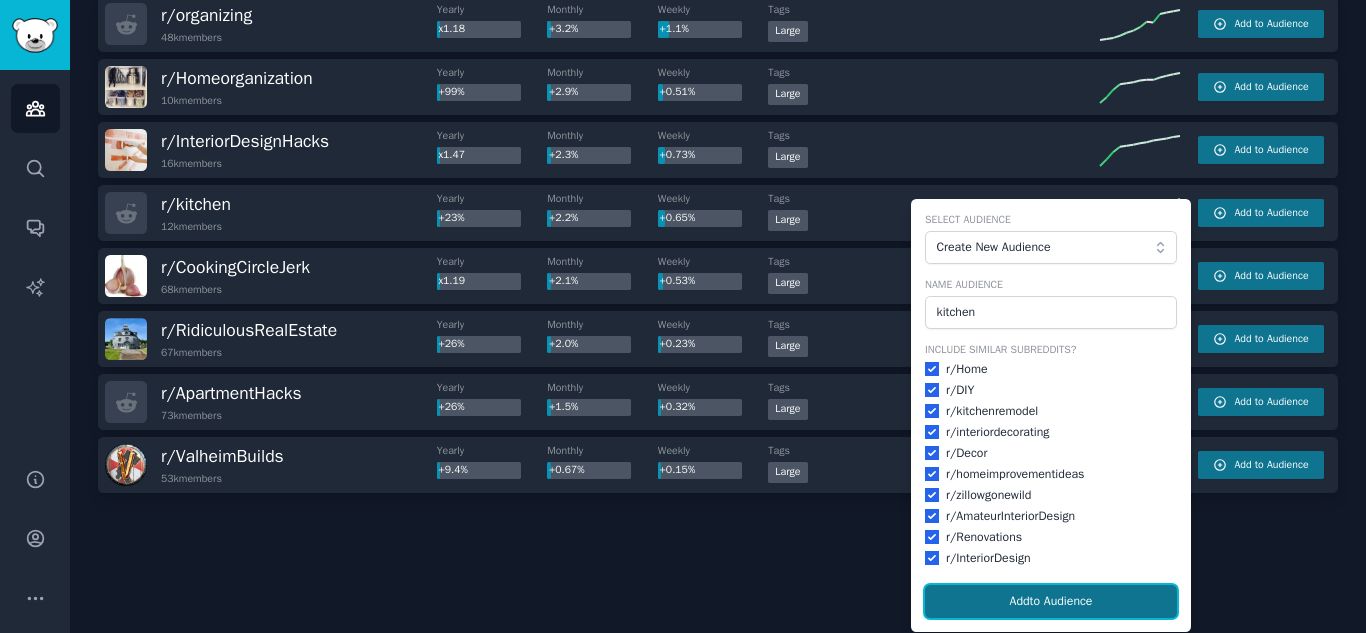 click on "Add  to Audience" at bounding box center [1051, 602] 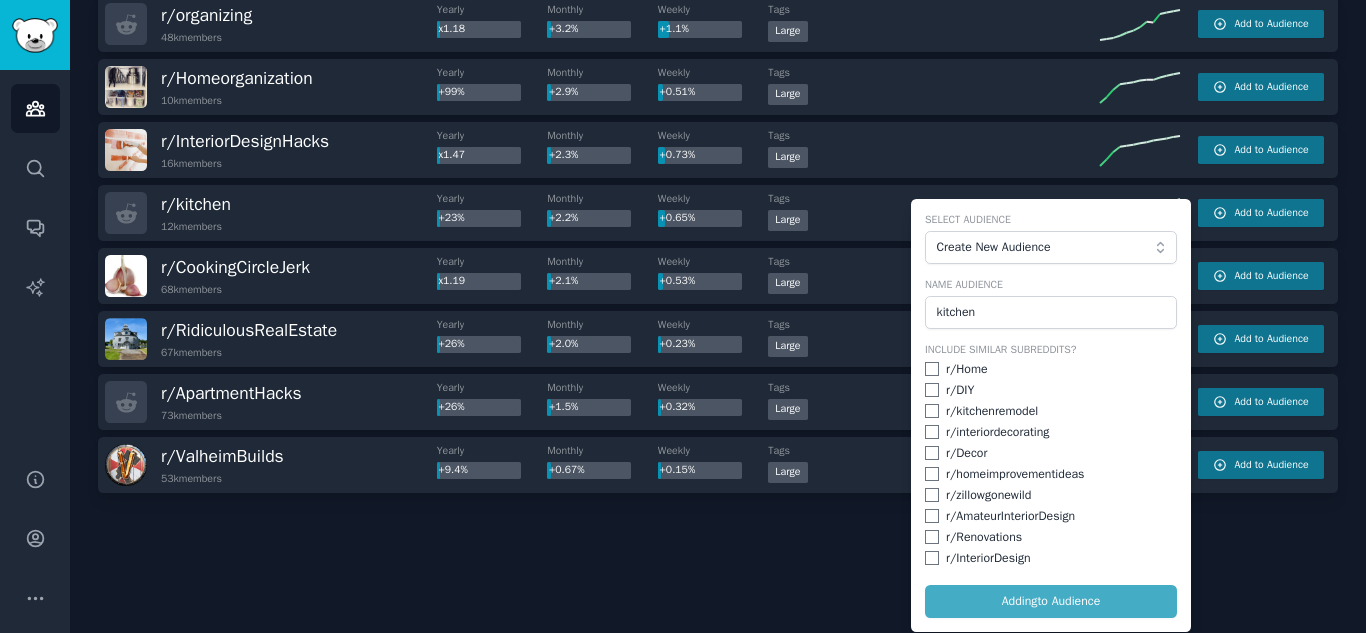 checkbox on "false" 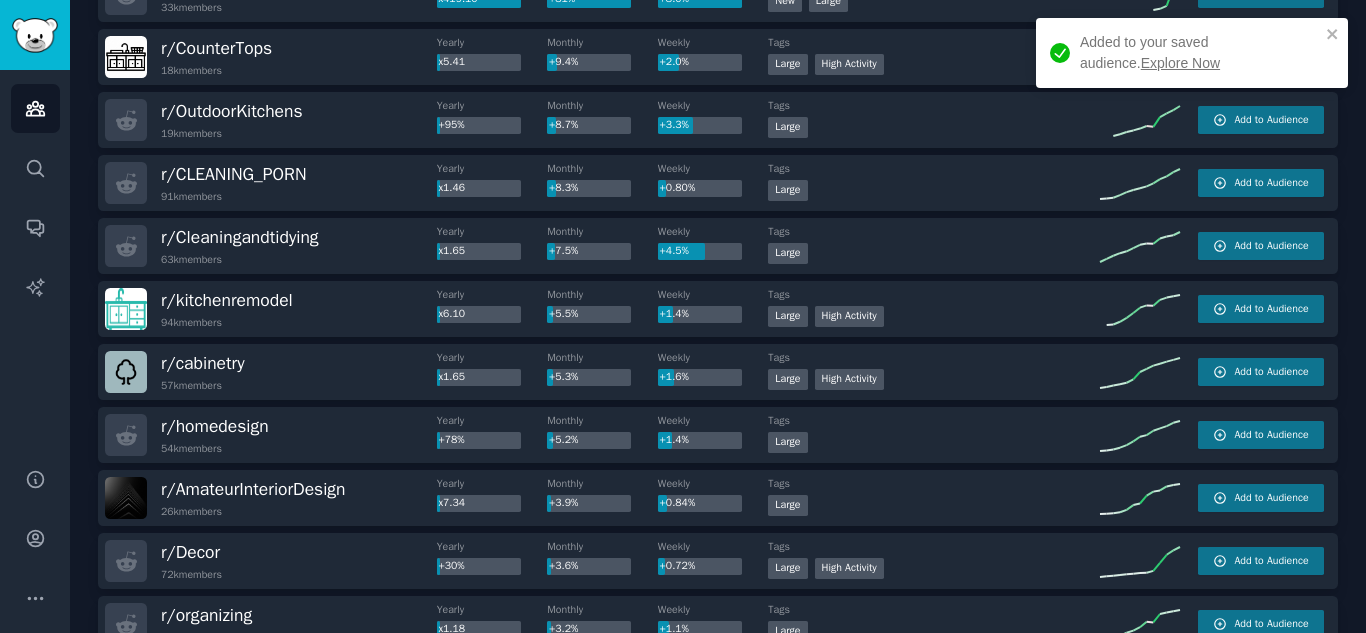 scroll, scrollTop: 0, scrollLeft: 0, axis: both 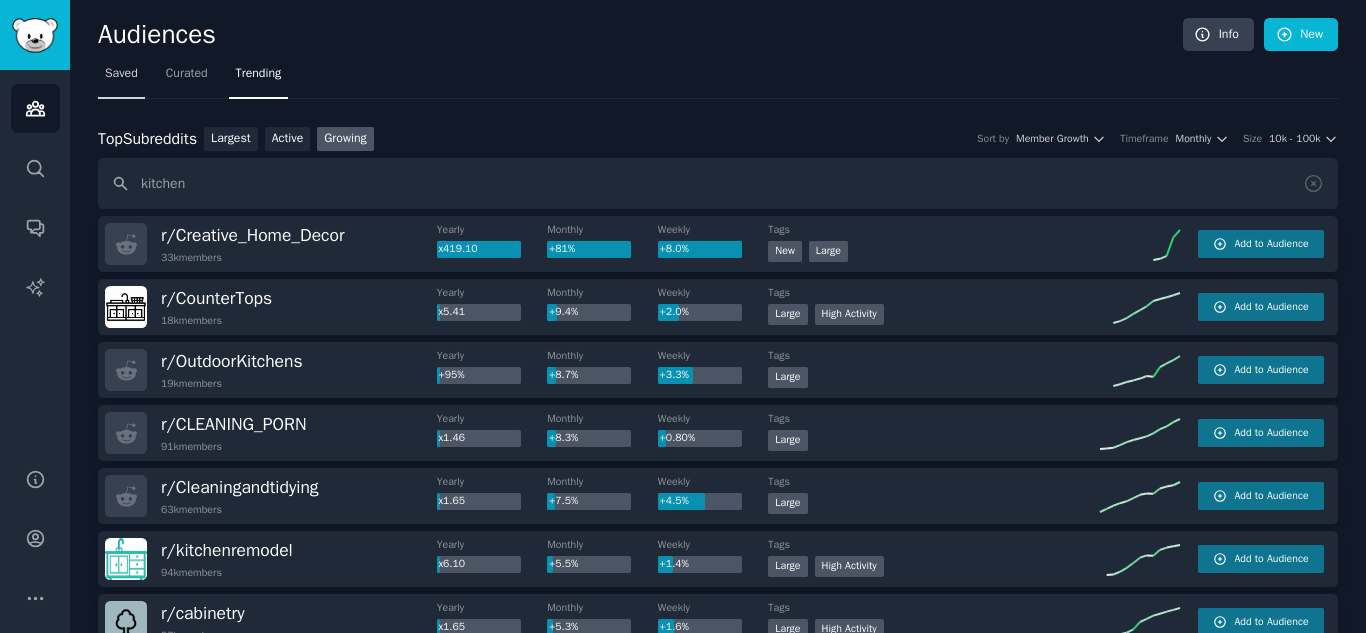 click on "Saved" at bounding box center (121, 74) 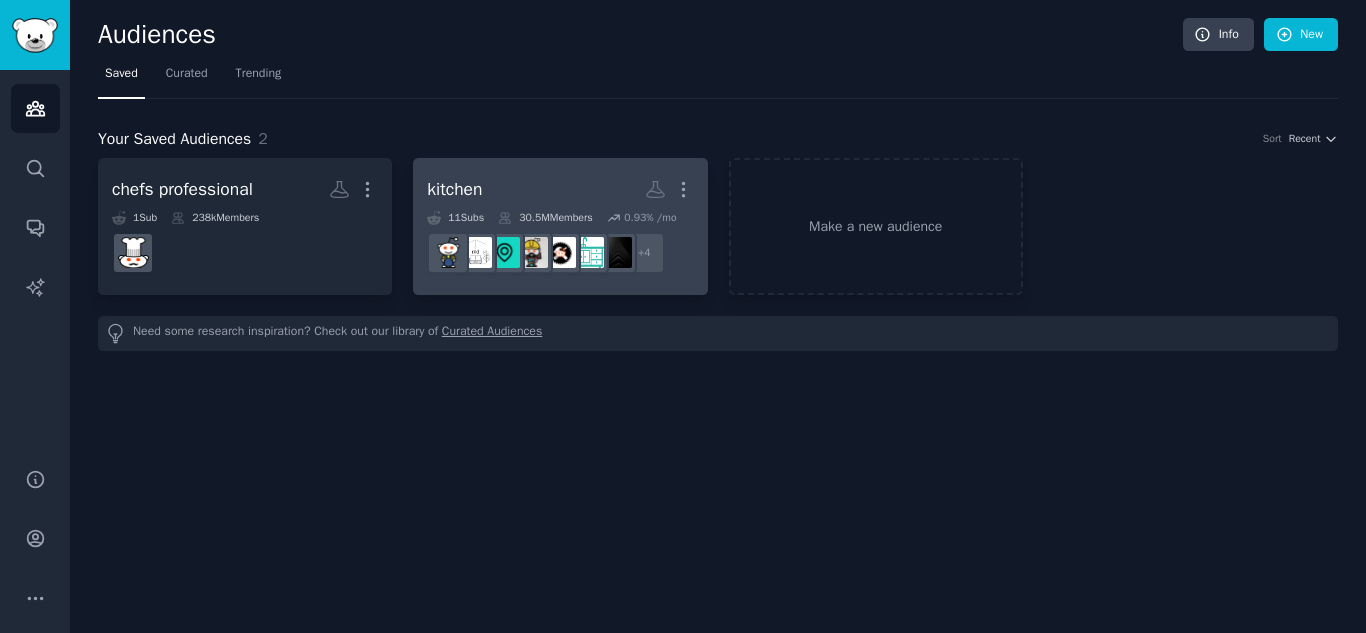 click on "kitchen Custom Audience More" at bounding box center [560, 189] 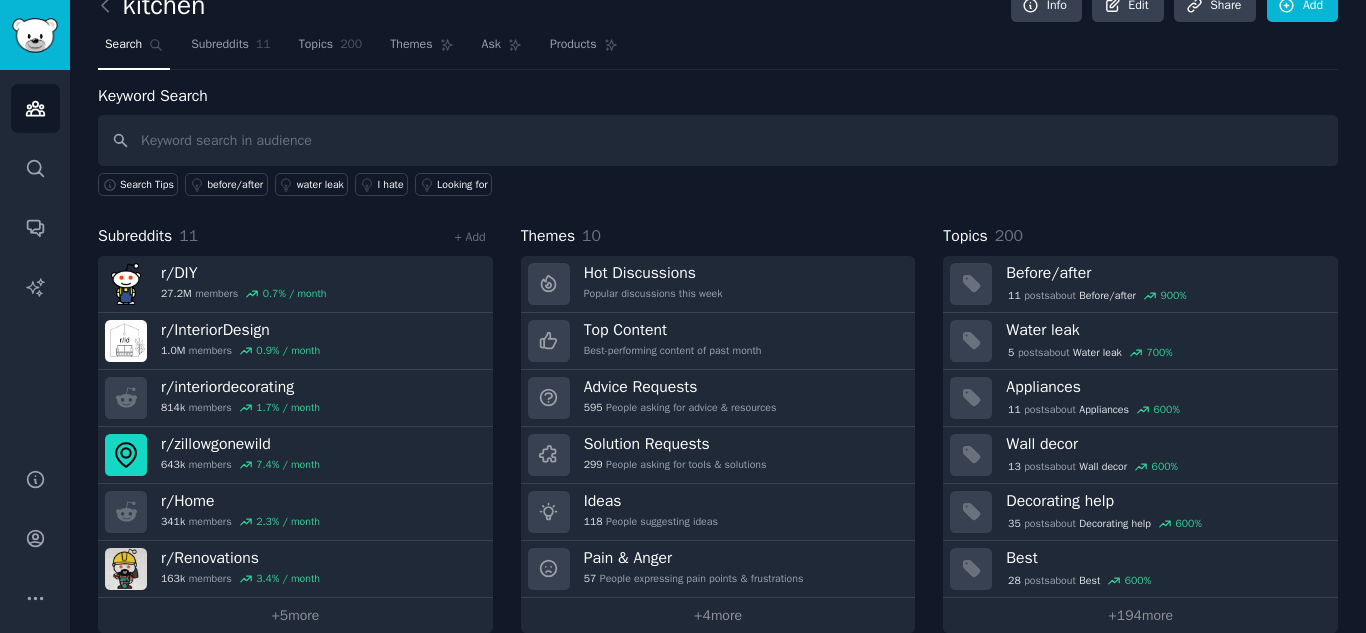 scroll, scrollTop: 57, scrollLeft: 0, axis: vertical 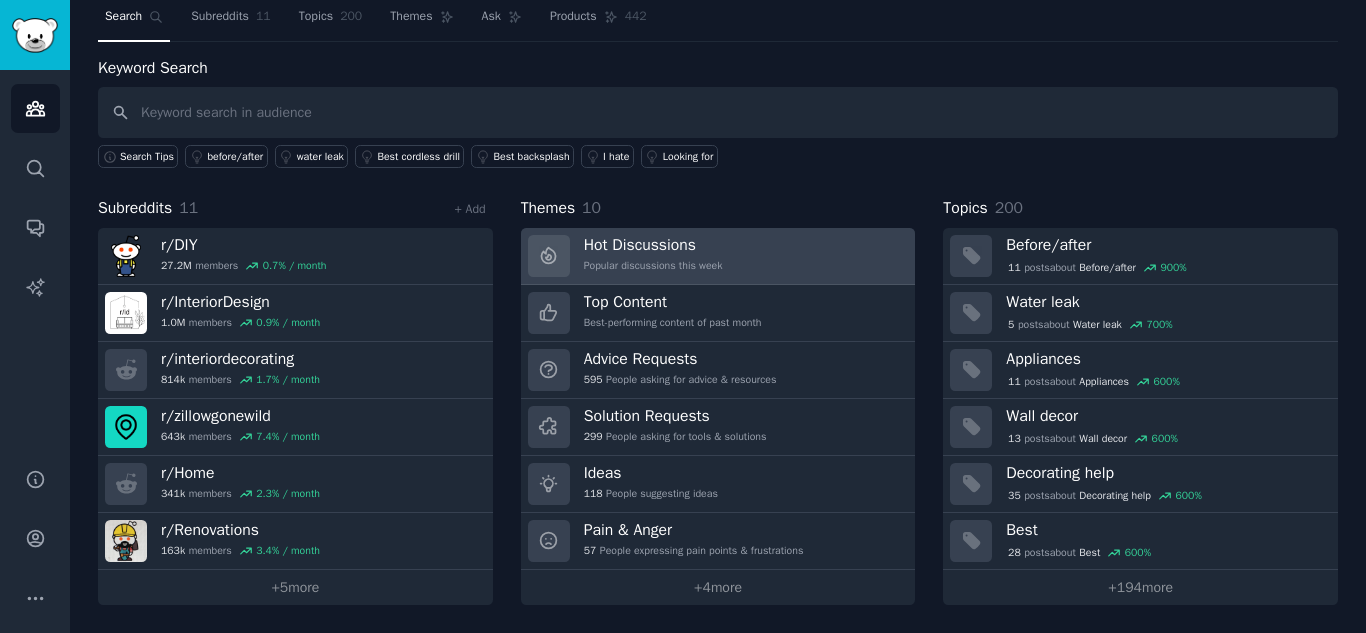 click on "Hot Discussions Popular discussions this week" at bounding box center (718, 256) 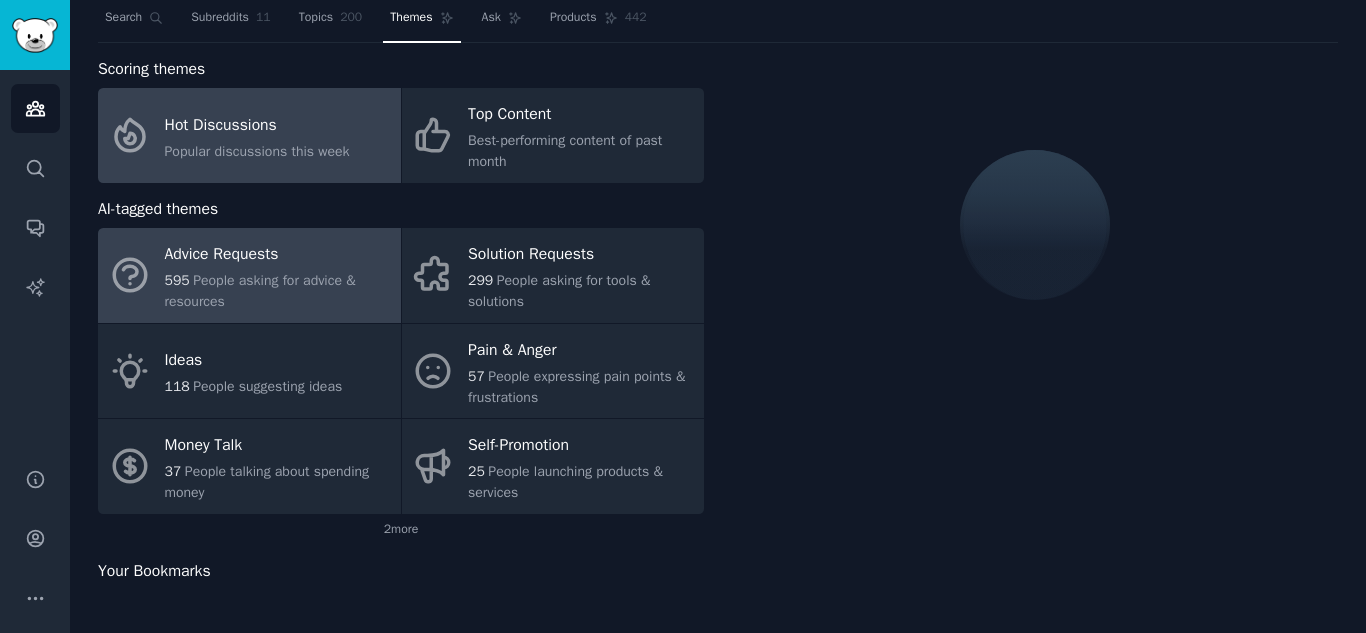 scroll, scrollTop: 57, scrollLeft: 0, axis: vertical 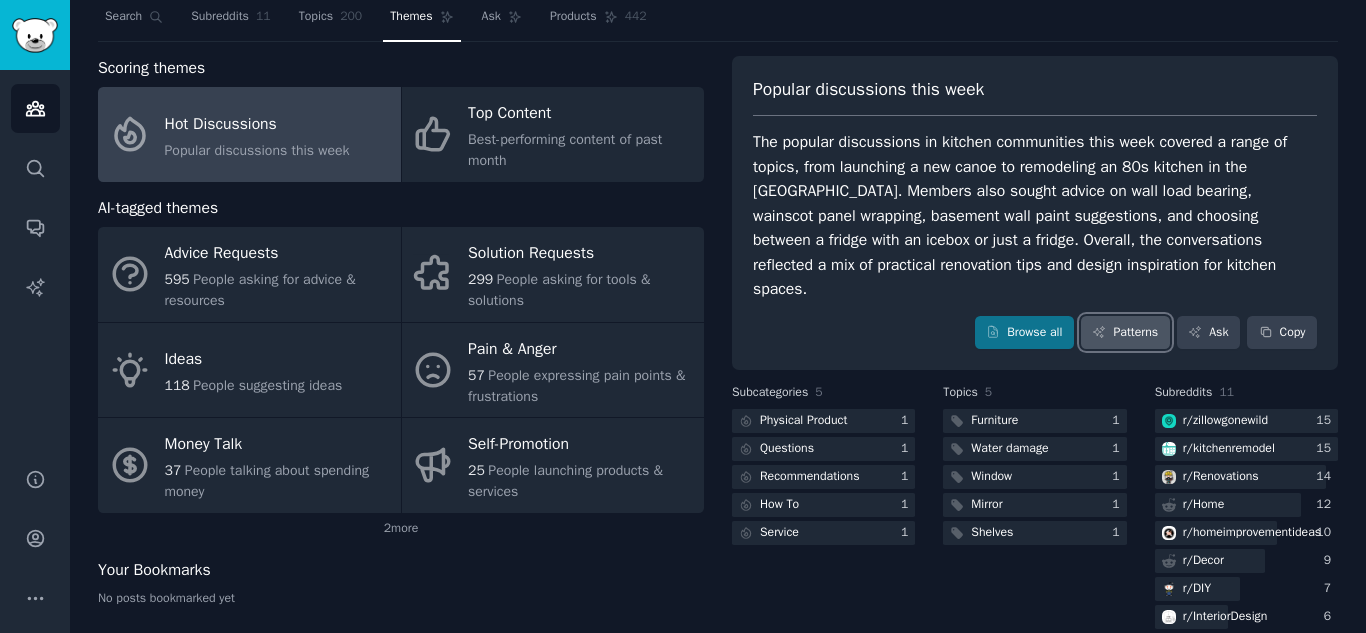 click on "Patterns" at bounding box center (1125, 333) 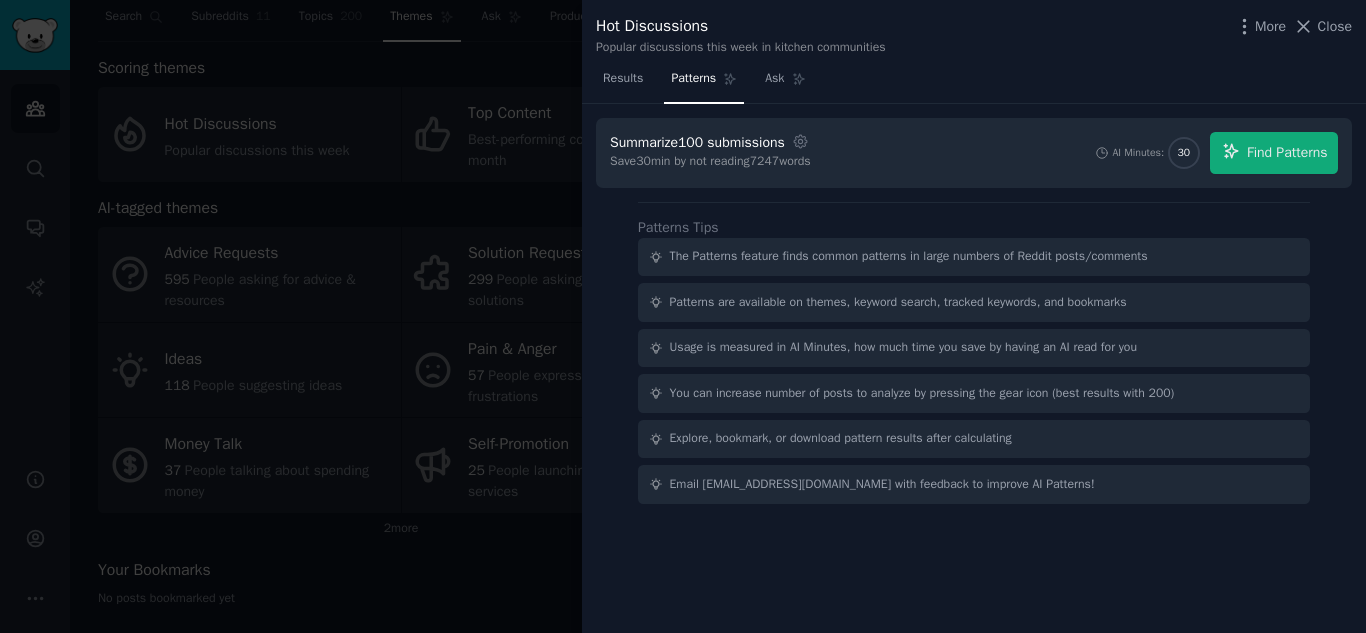 click on "Summarize  100   submissions" at bounding box center (697, 142) 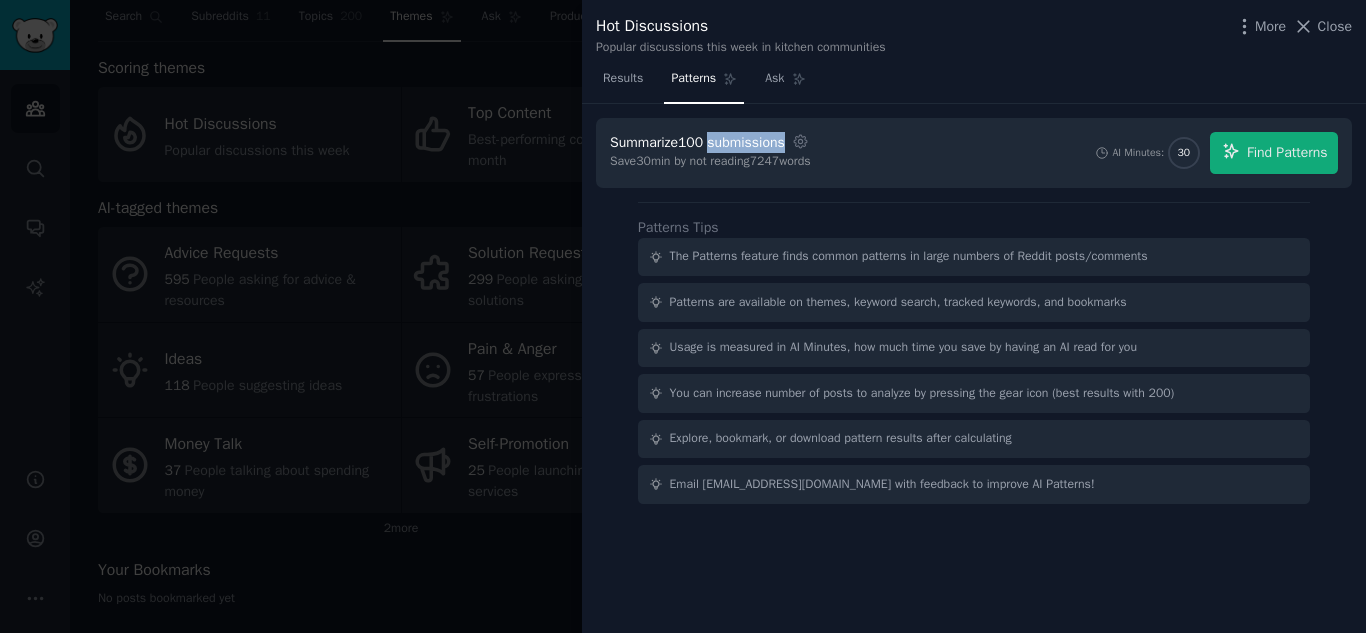 click on "Summarize  100   submissions" at bounding box center [697, 142] 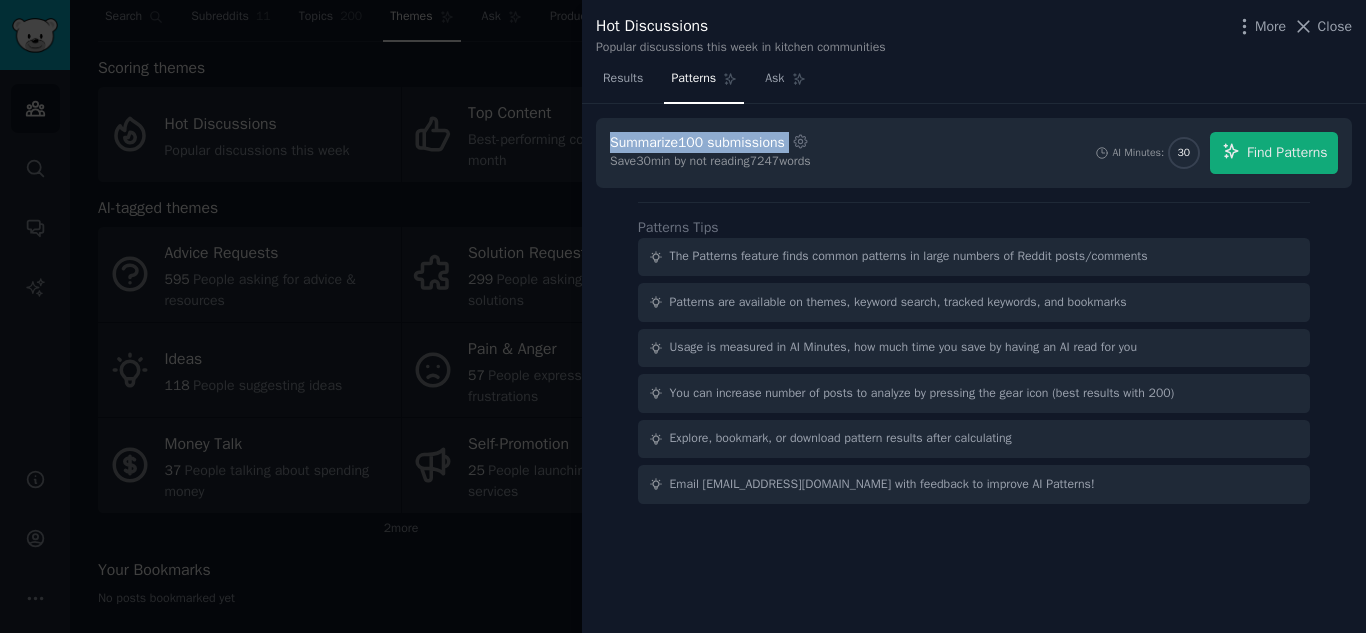 click on "Summarize  100   submissions" at bounding box center (697, 142) 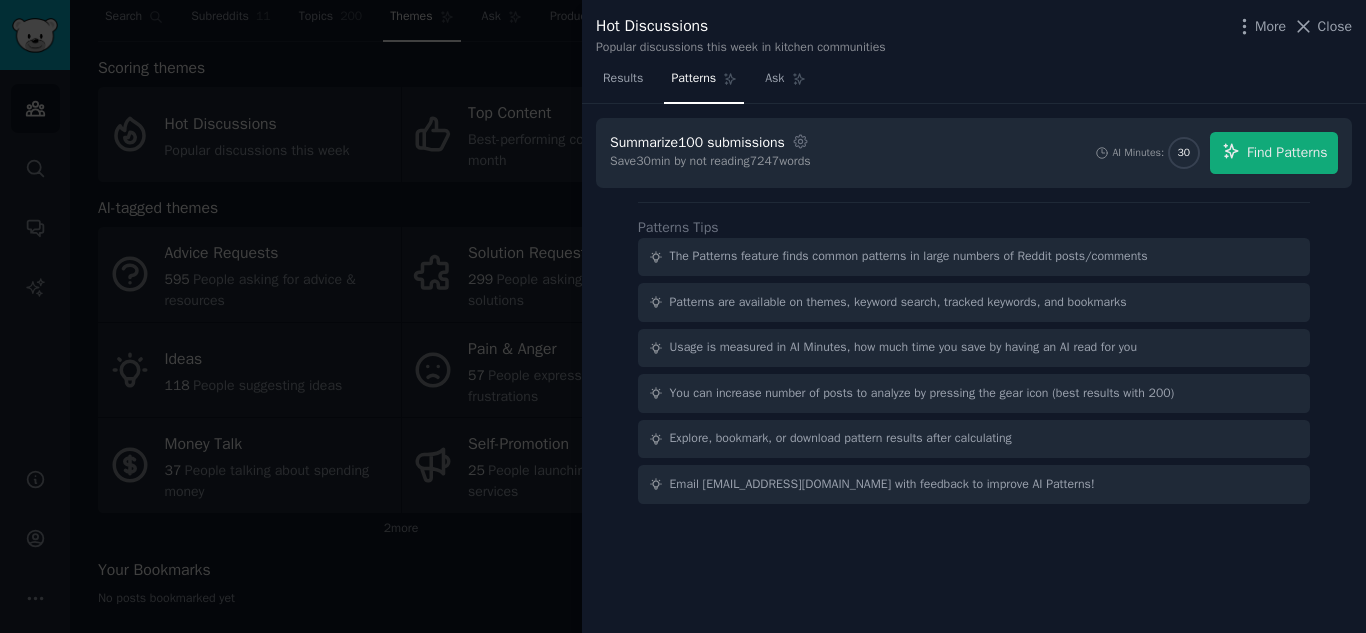 click on "Save  30  min by not reading  7247  words" at bounding box center [711, 162] 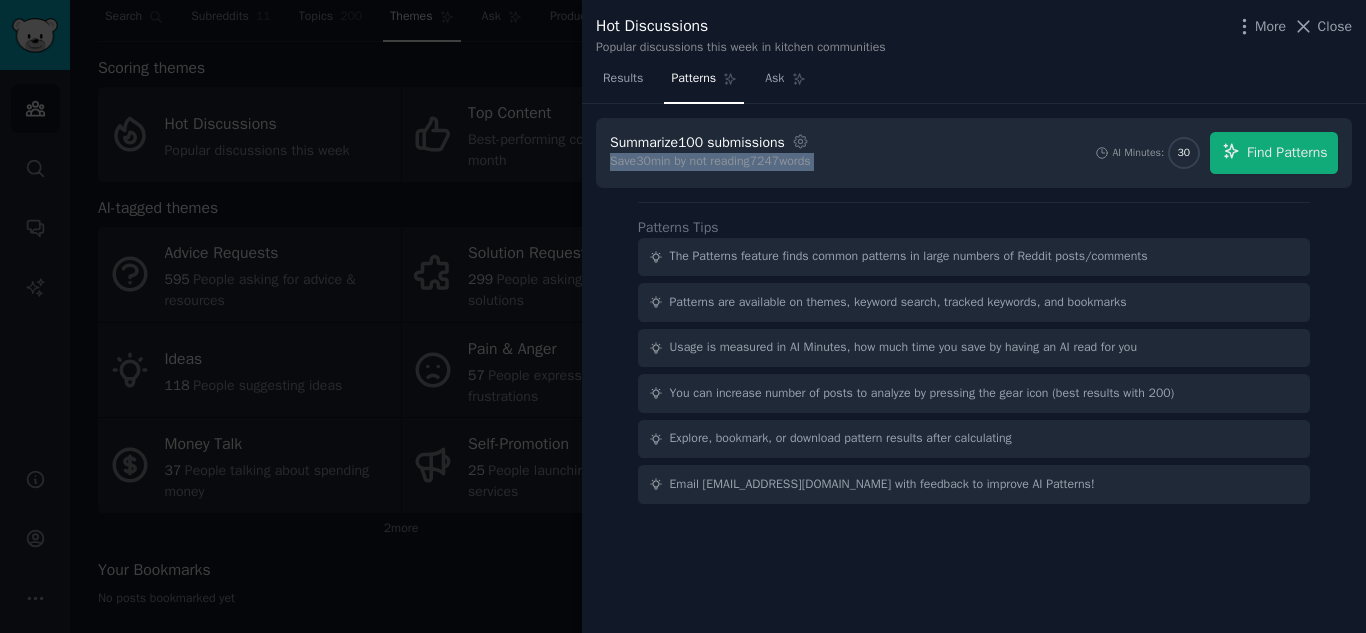 click on "Save  30  min by not reading  7247  words" at bounding box center (711, 162) 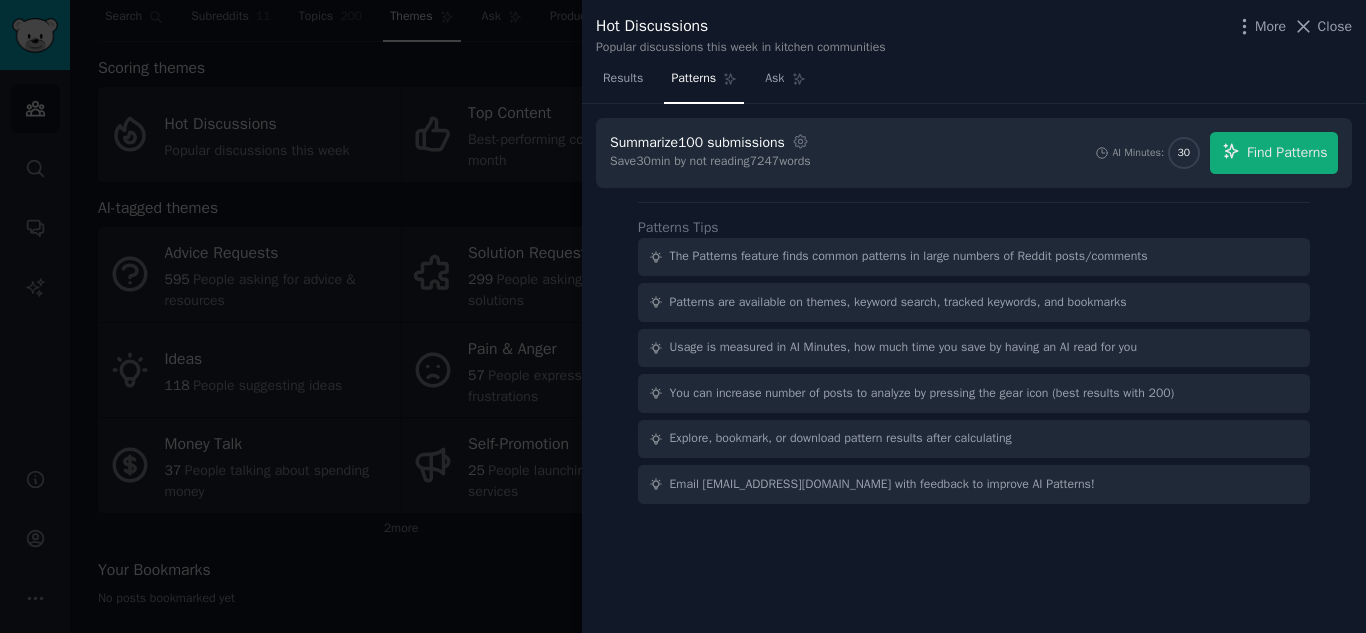 click on "Summarize  100   submissions Settings Save  30  min by not reading  7247  words AI Minutes:  30 Find Patterns Patterns Tips The Patterns feature finds common patterns in large numbers of Reddit posts/comments Patterns are available on themes, keyword search, tracked keywords, and bookmarks Usage is measured in AI Minutes, how much time you save by having an AI read for you You can increase number of posts to analyze by pressing the gear icon (best results with 200) Explore, bookmark, or download pattern results after calculating Email [EMAIL_ADDRESS][DOMAIN_NAME] with feedback to improve AI Patterns!" at bounding box center (974, 369) 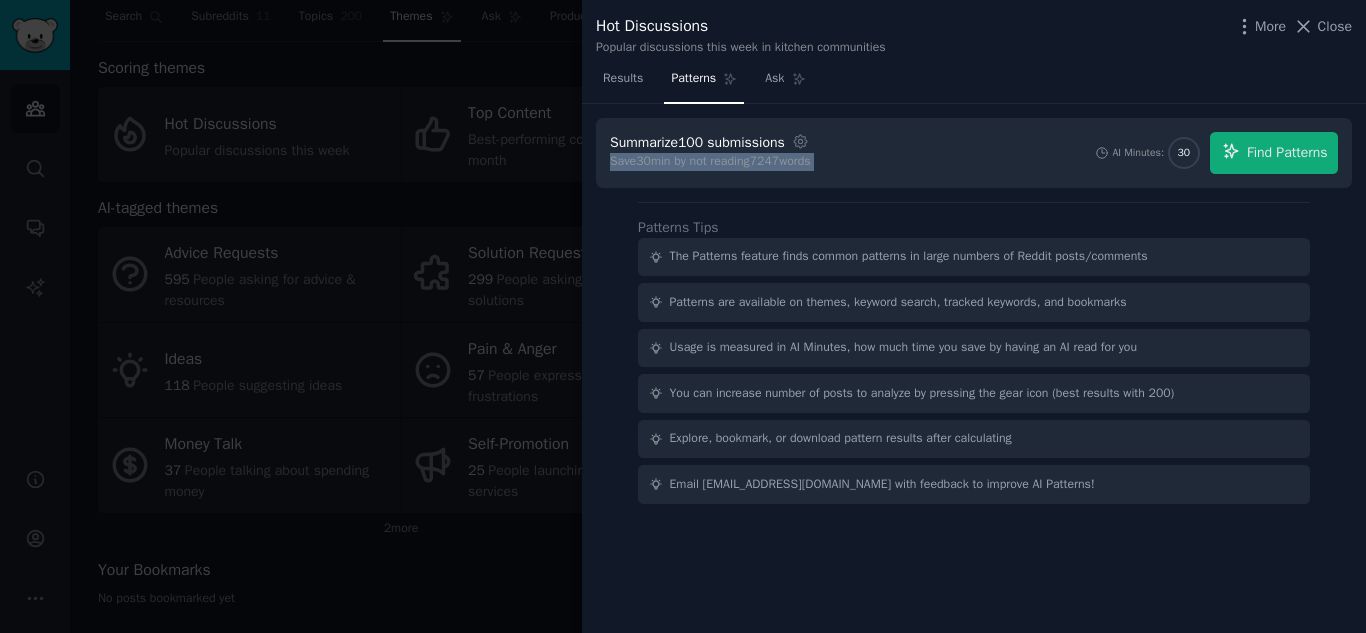 click on "Save  30  min by not reading  7247  words" at bounding box center [711, 162] 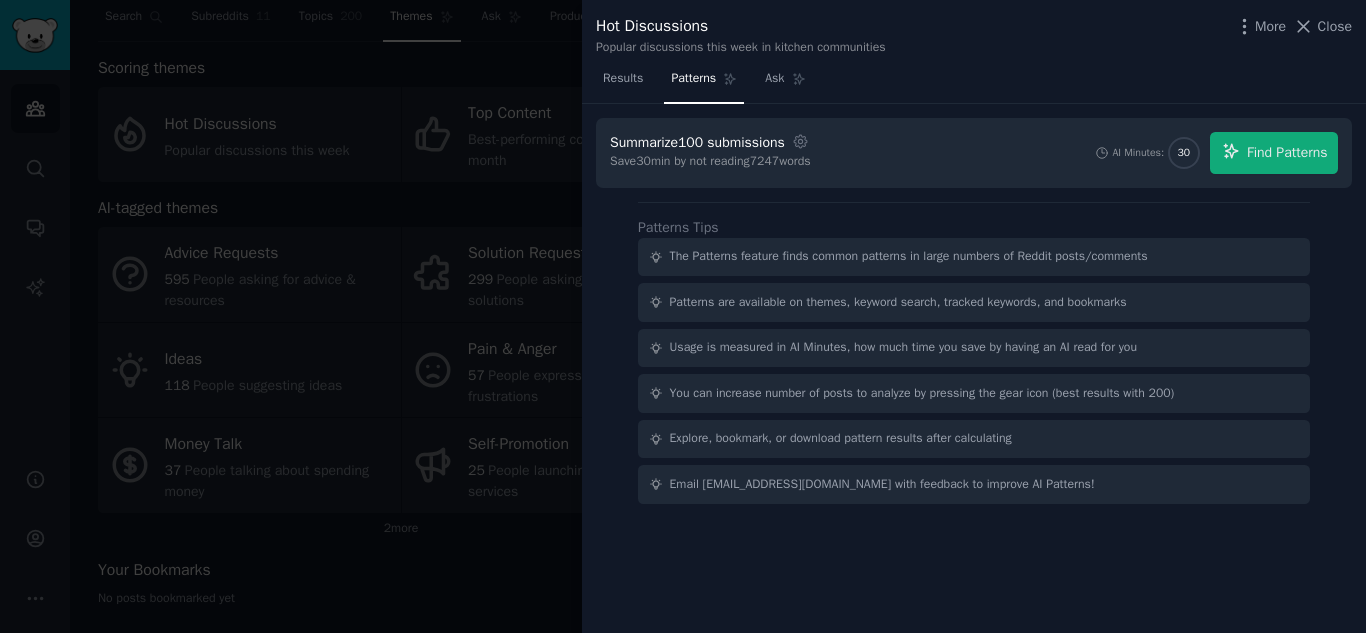 click on "Summarize  100   submissions" at bounding box center [697, 142] 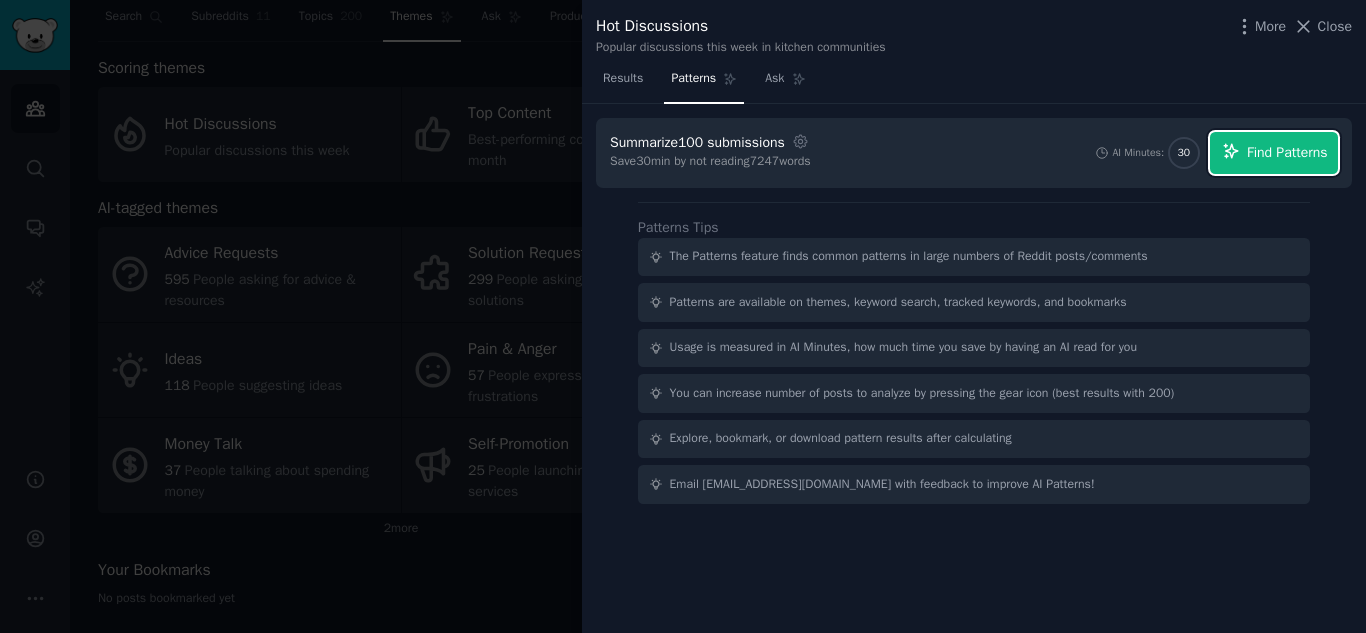 click on "Find Patterns" at bounding box center (1274, 153) 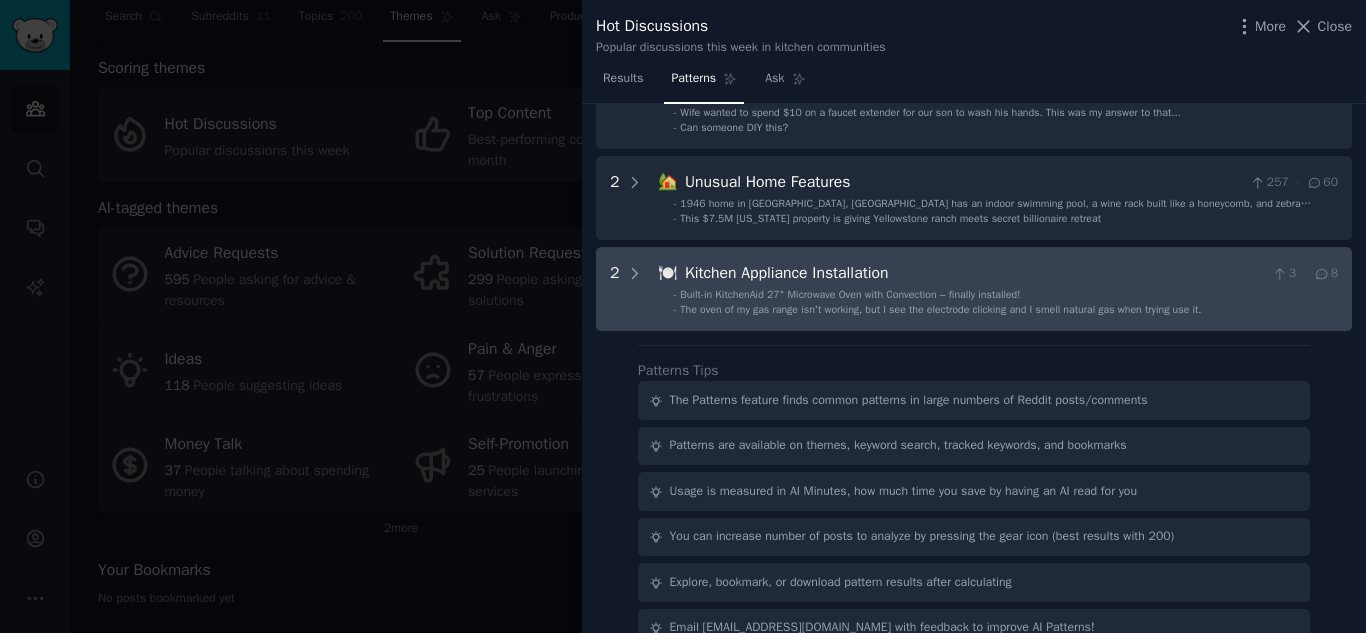 scroll, scrollTop: 635, scrollLeft: 0, axis: vertical 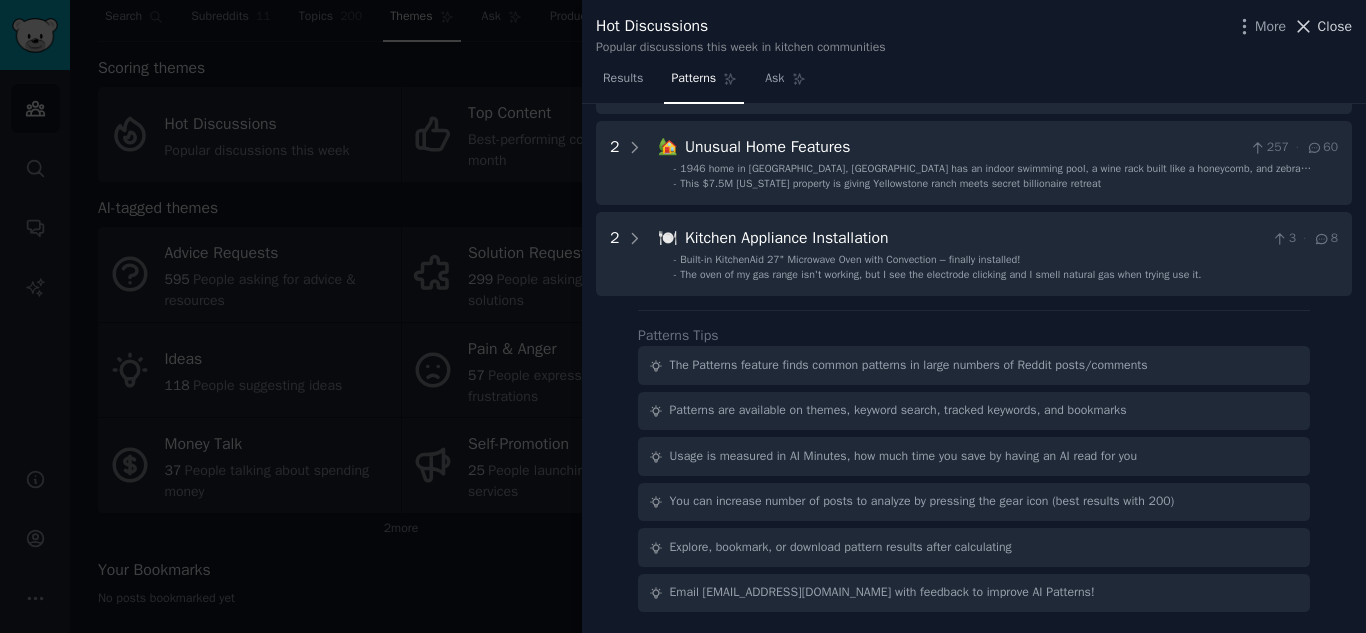 click 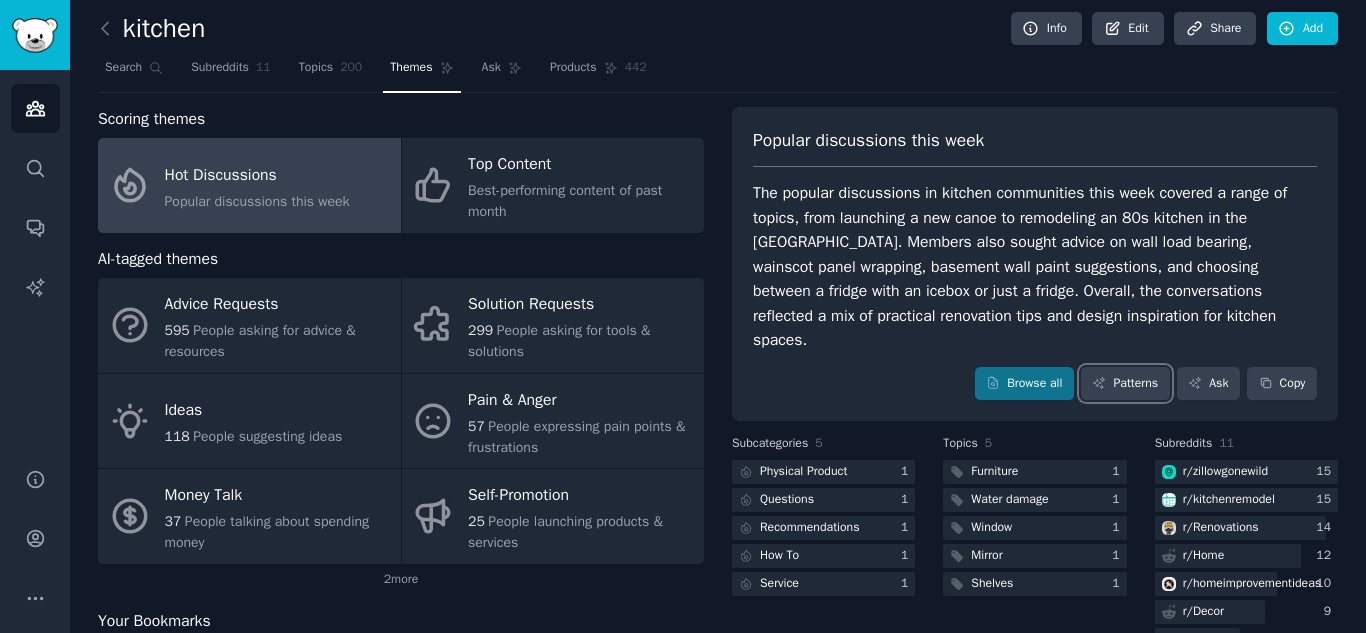 scroll, scrollTop: 0, scrollLeft: 0, axis: both 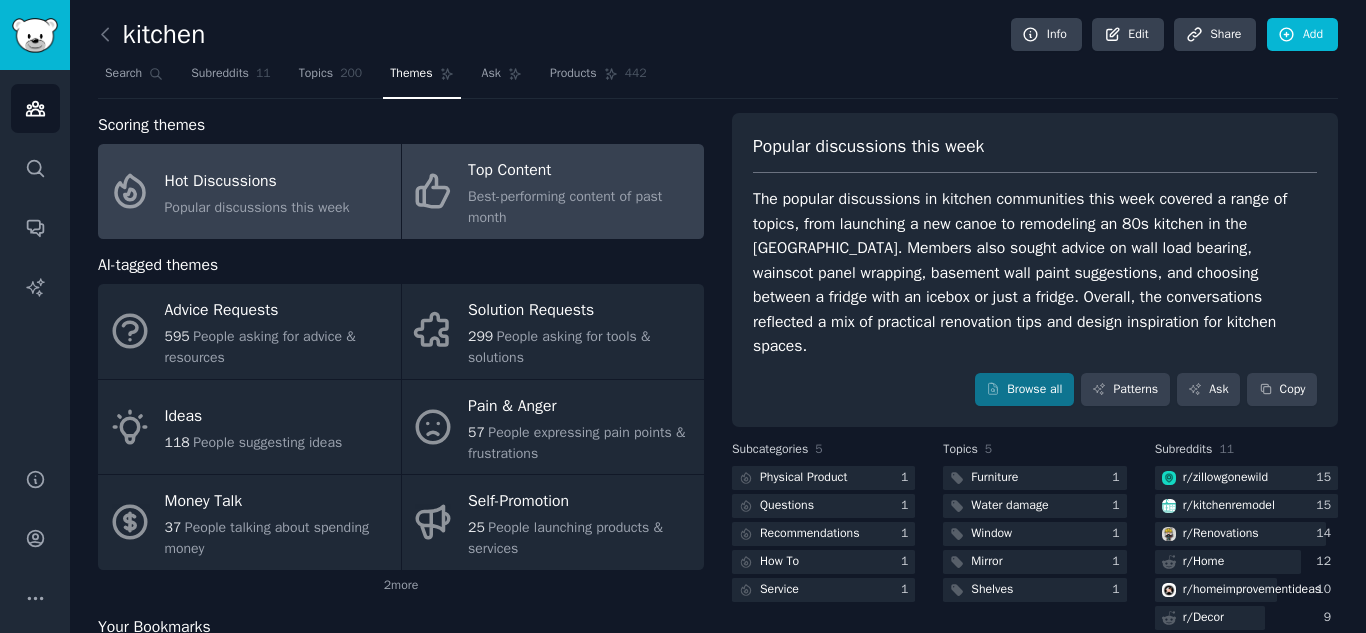 click on "Best-performing content of past month" at bounding box center (581, 207) 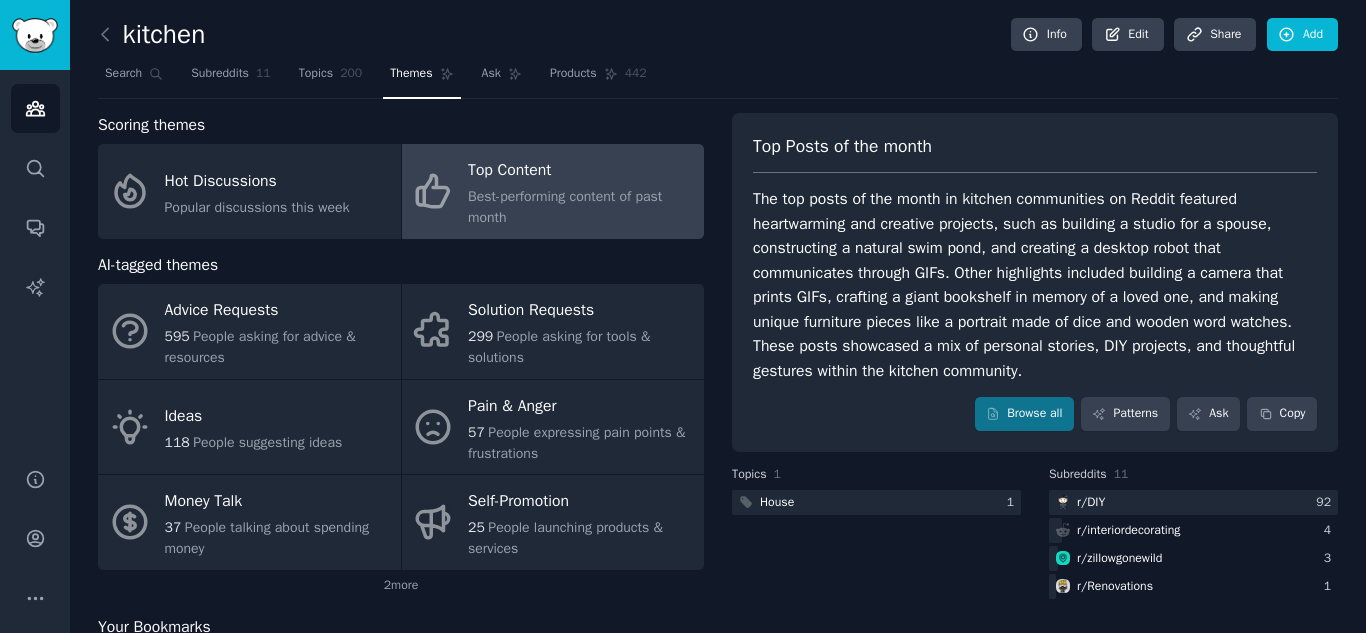 click on "AI-tagged themes" at bounding box center (158, 265) 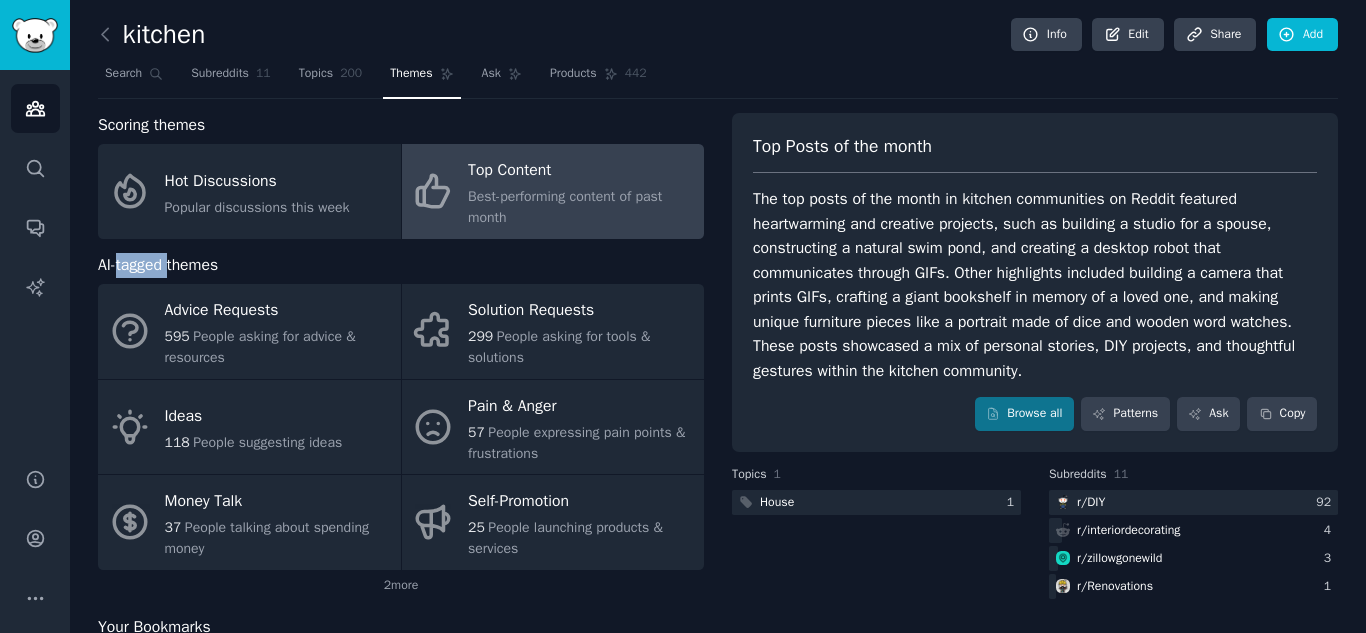 click on "AI-tagged themes" at bounding box center (158, 265) 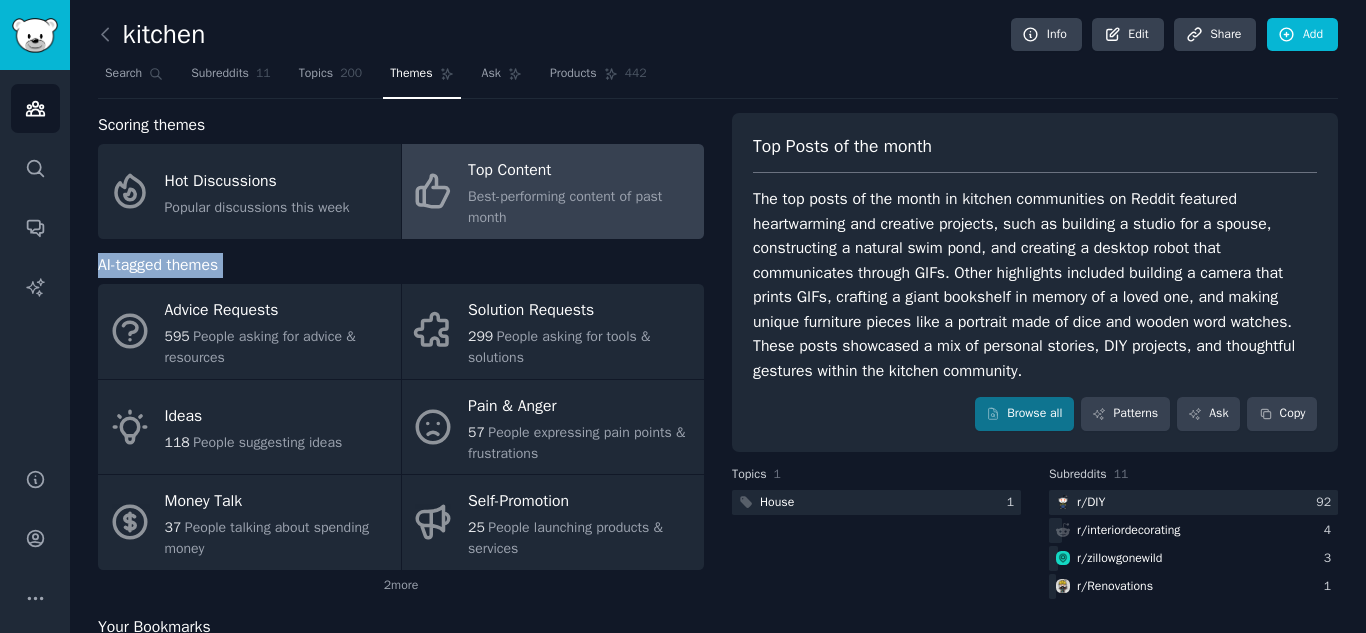 click on "AI-tagged themes" at bounding box center [158, 265] 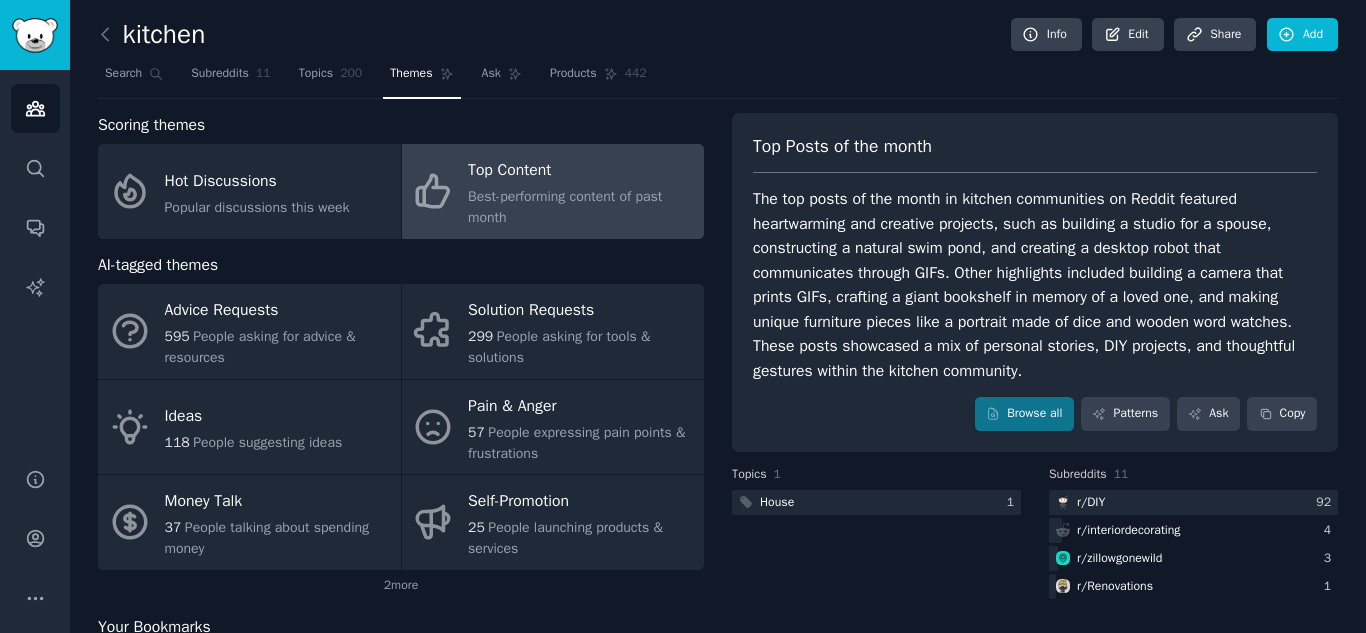 click on "AI-tagged themes" at bounding box center (158, 265) 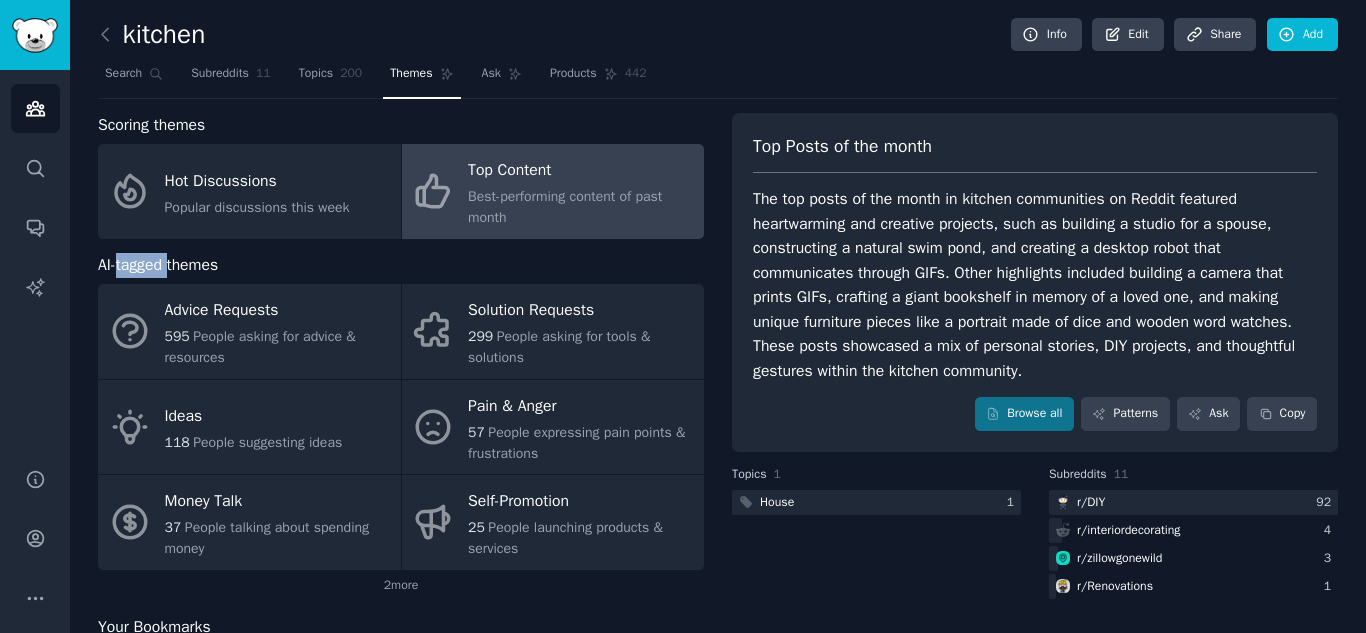 click on "AI-tagged themes" at bounding box center (158, 265) 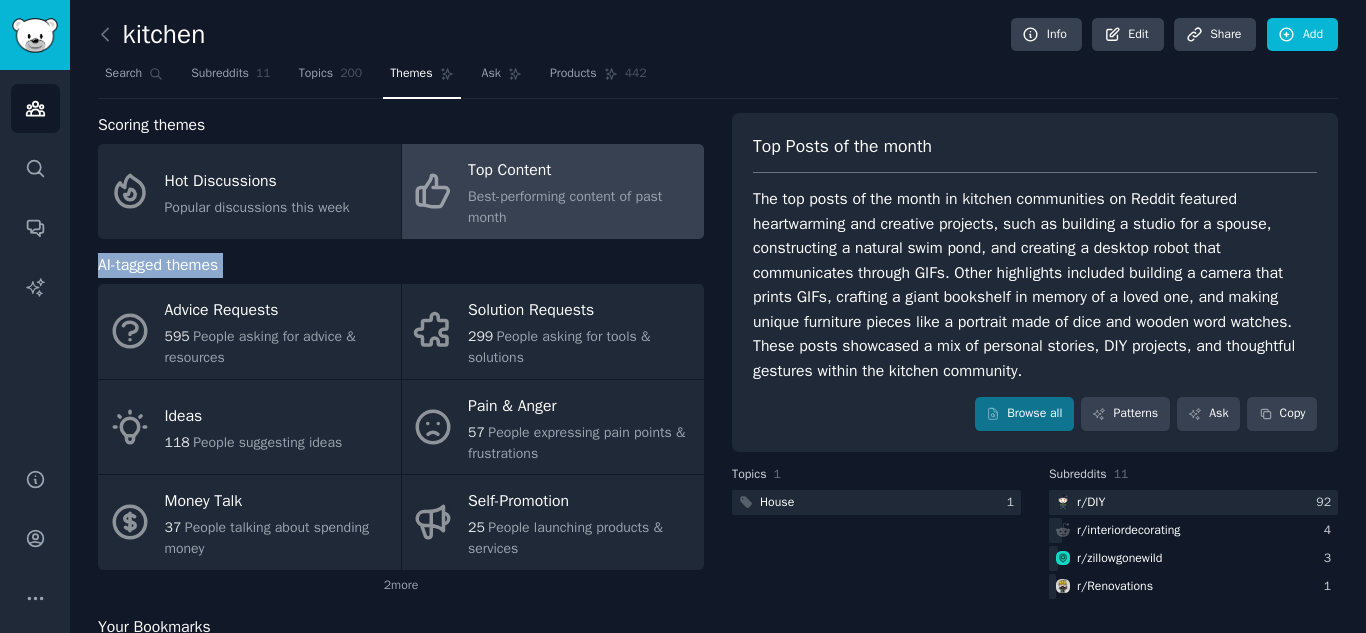 click on "AI-tagged themes" at bounding box center [158, 265] 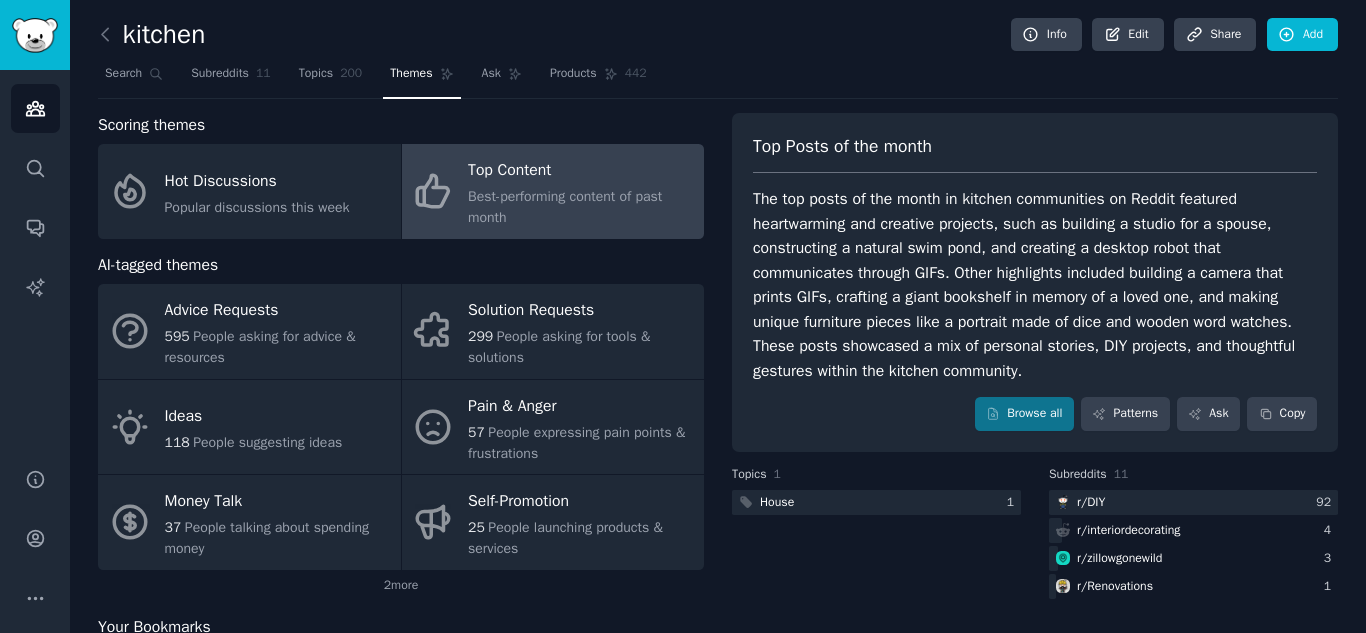 click on "AI-tagged themes" at bounding box center [158, 265] 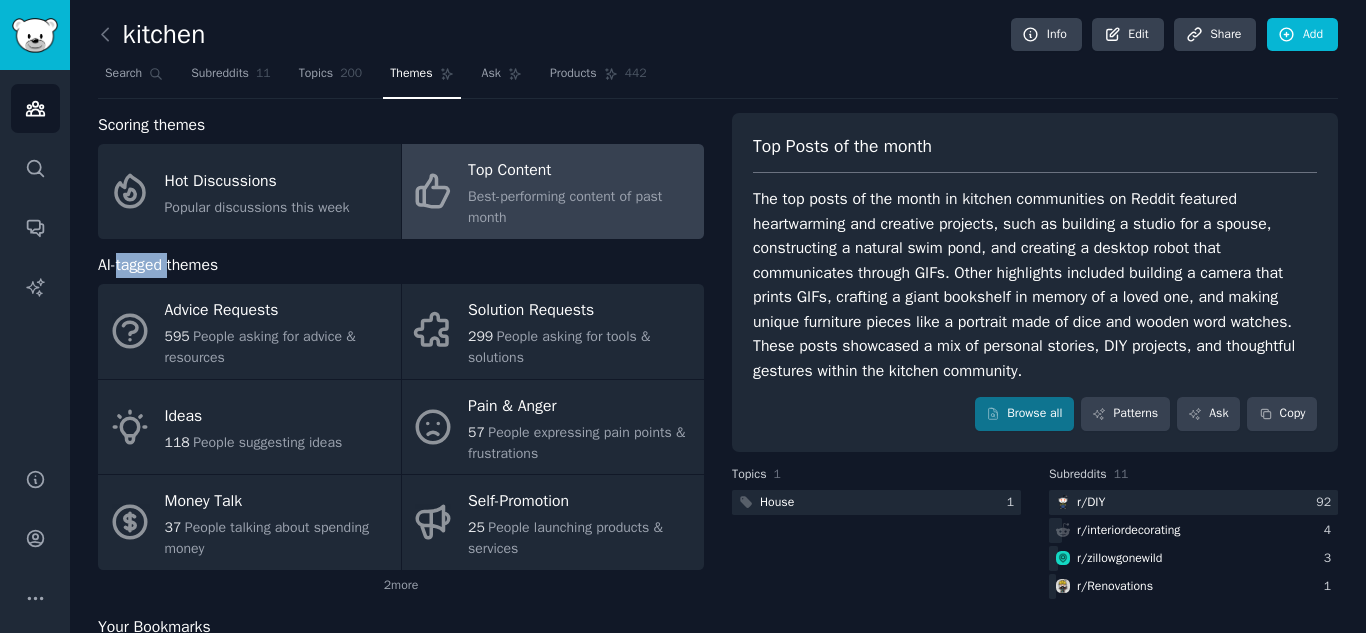 click on "AI-tagged themes" at bounding box center [158, 265] 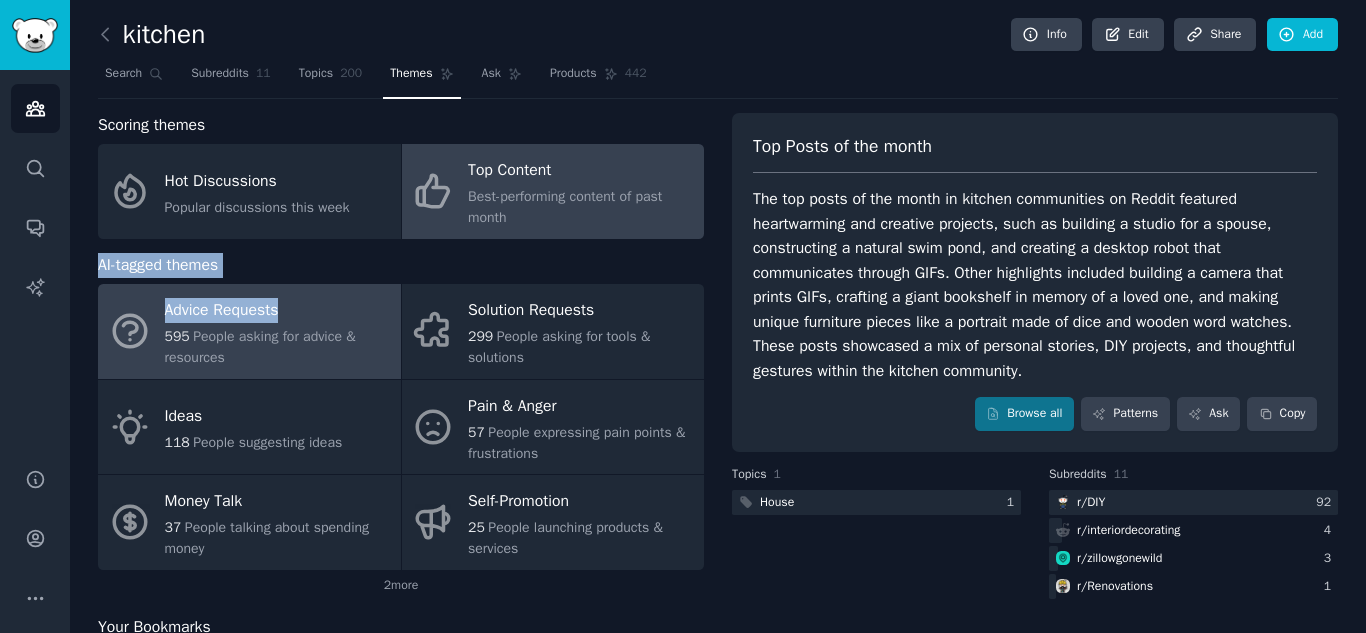 drag, startPoint x: 149, startPoint y: 274, endPoint x: 143, endPoint y: 301, distance: 27.658634 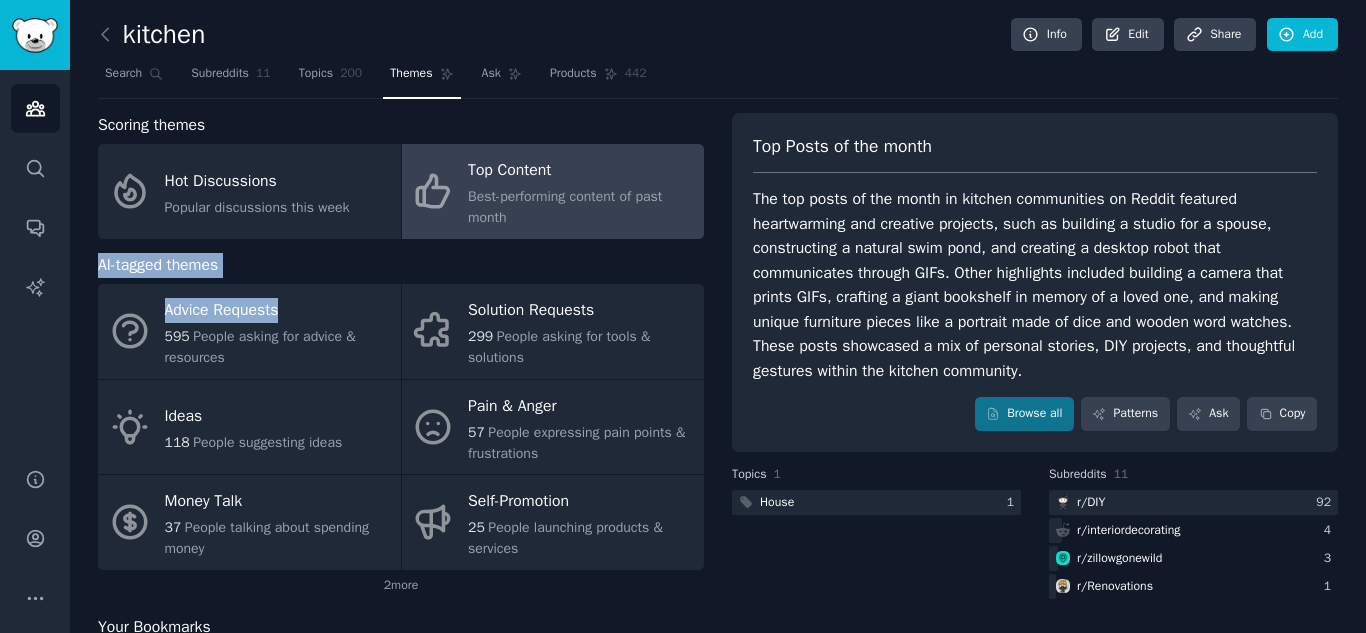 click on "Scoring themes Hot Discussions Popular discussions this week Top Content Best-performing content of past month AI-tagged themes Advice Requests 595 People asking for advice & resources Solution Requests 299 People asking for tools & solutions Ideas 118 People suggesting ideas Pain & Anger 57 People expressing pain points & frustrations Money Talk 37 People talking about spending money Self-Promotion 25 People launching products & services 2  more Your Bookmarks No posts bookmarked yet" at bounding box center (401, 396) 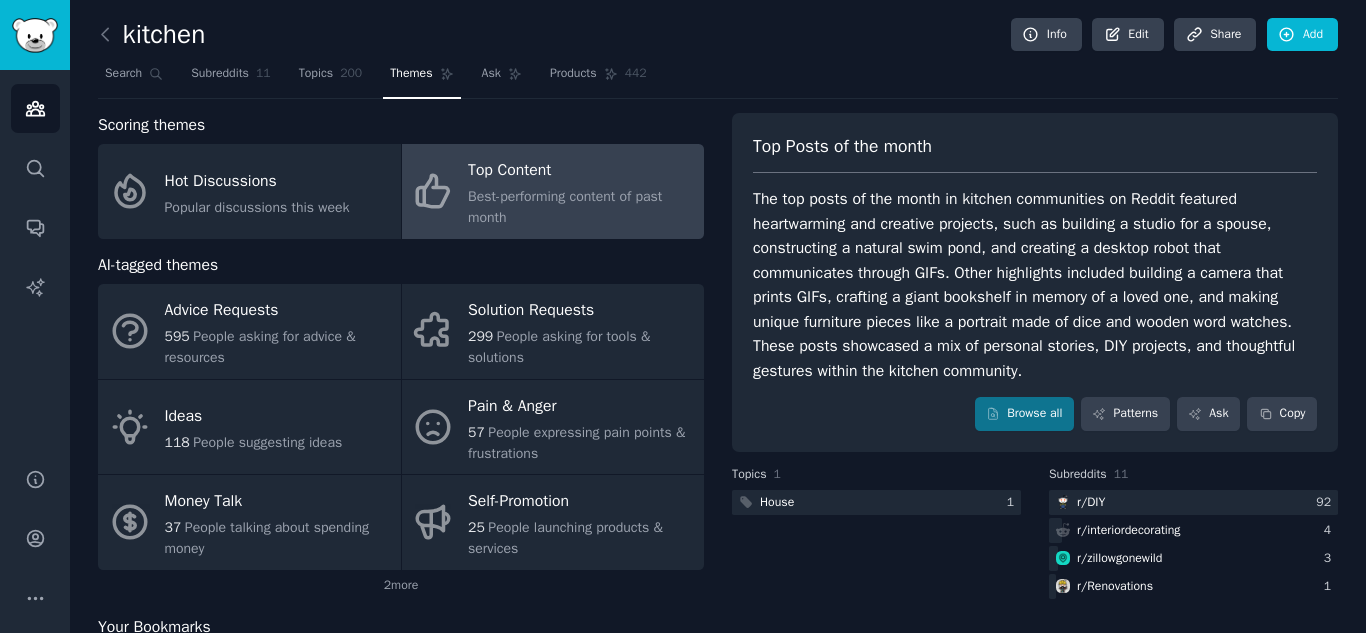 click on "AI-tagged themes" at bounding box center [158, 265] 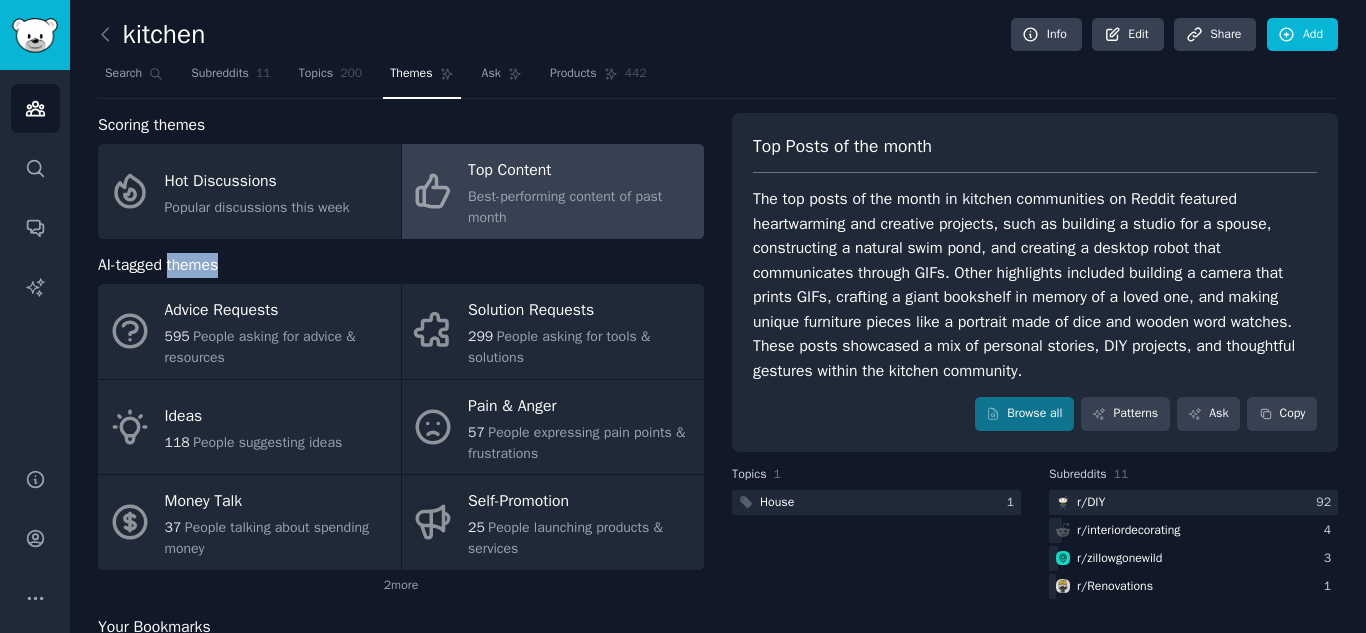 click on "AI-tagged themes" at bounding box center [158, 265] 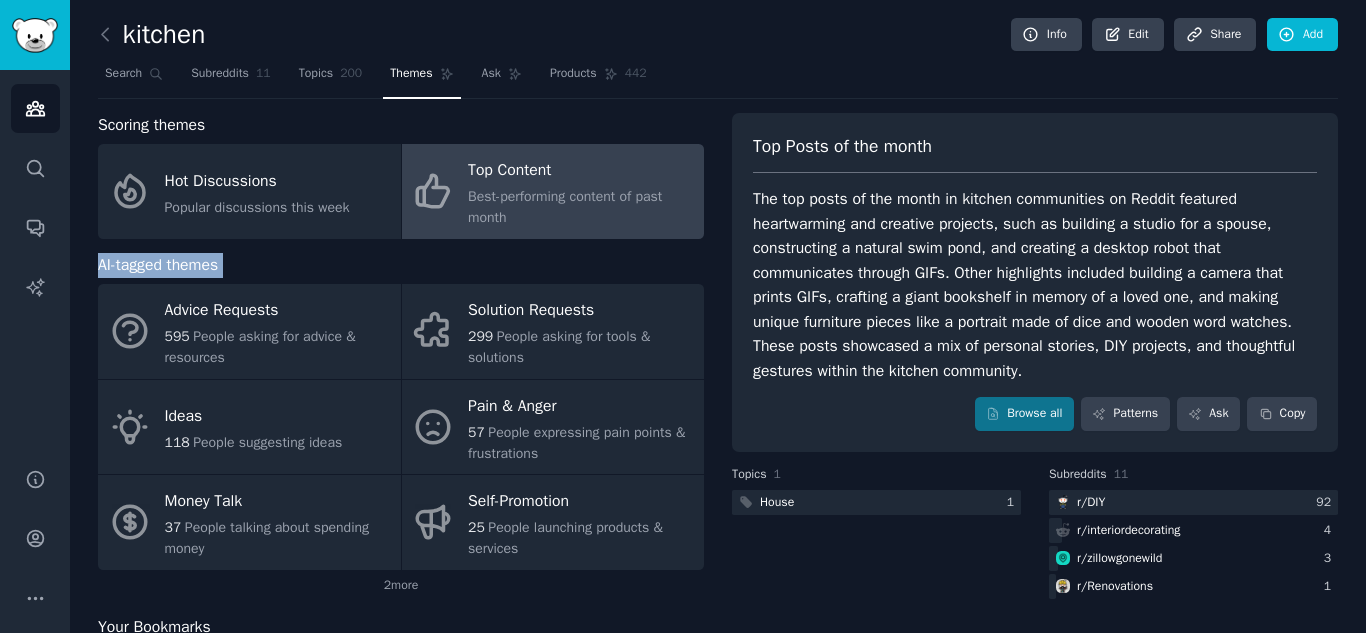 click on "AI-tagged themes" at bounding box center [158, 265] 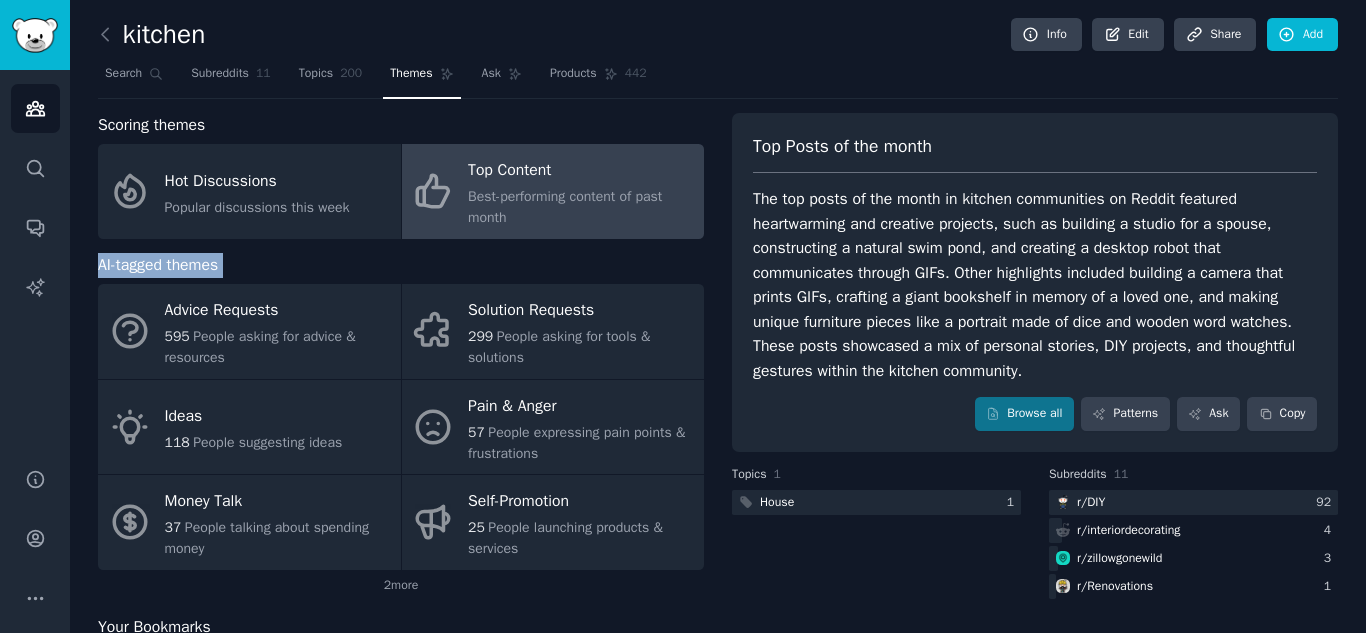 click on "AI-tagged themes" at bounding box center [401, 265] 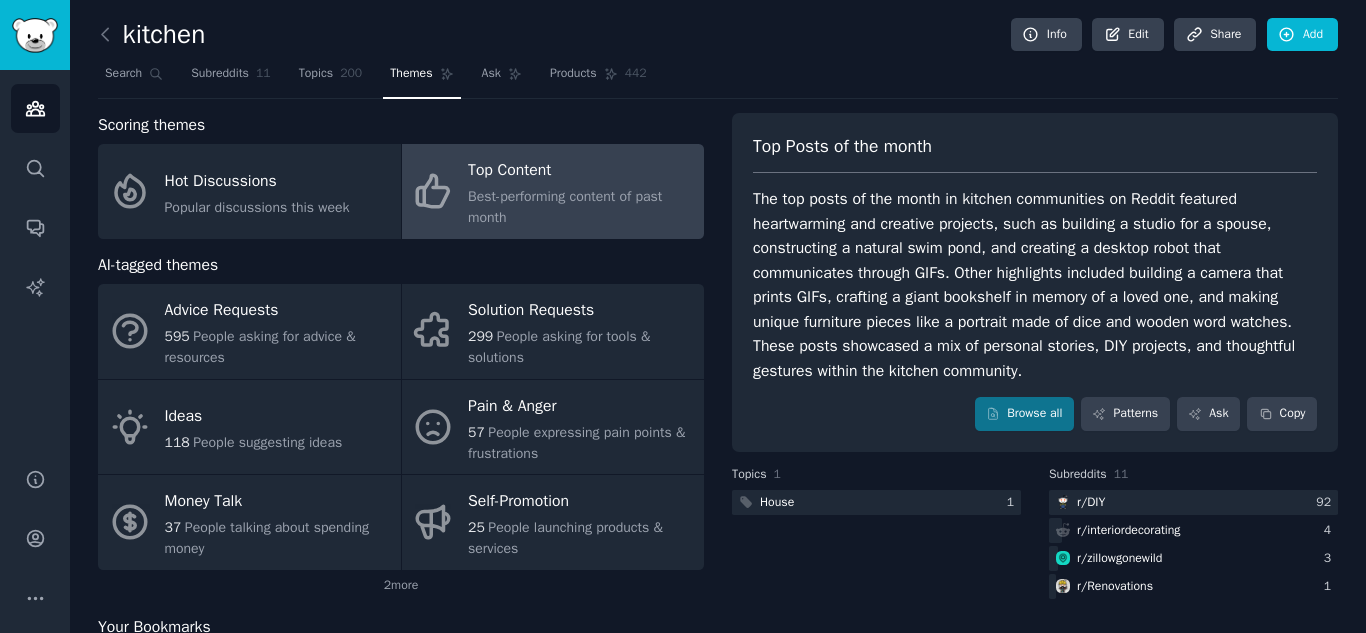 click on "AI-tagged themes" at bounding box center (158, 265) 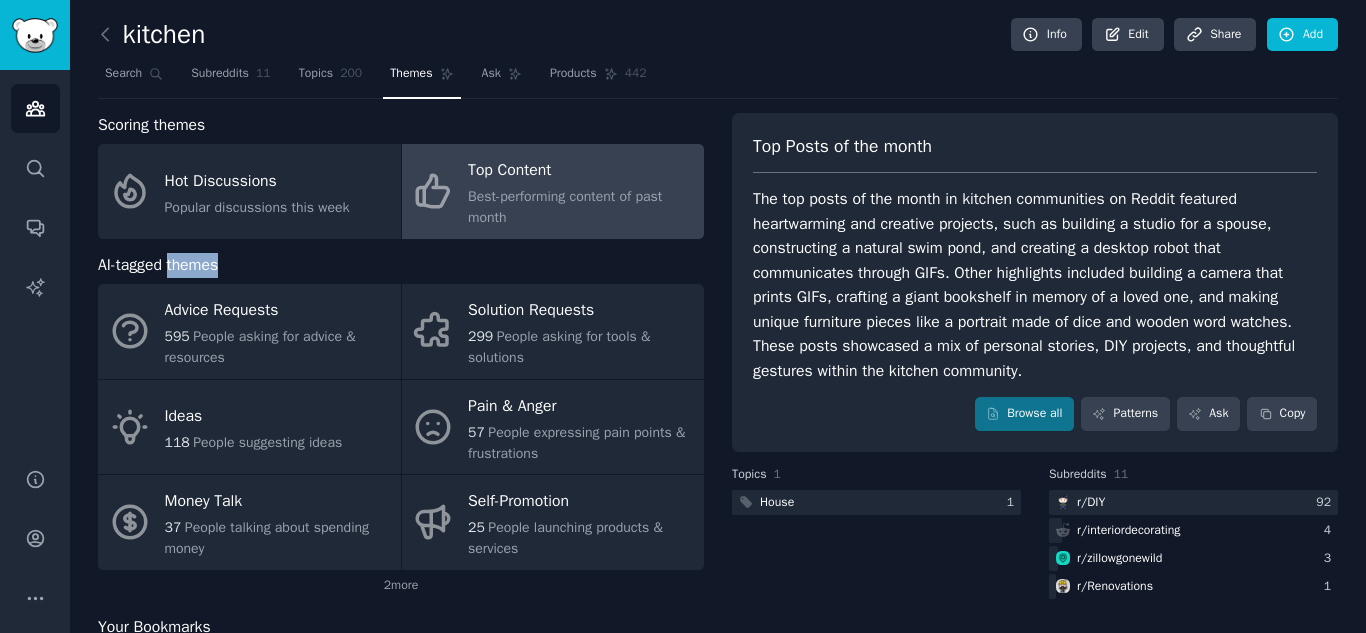 click on "AI-tagged themes" at bounding box center [158, 265] 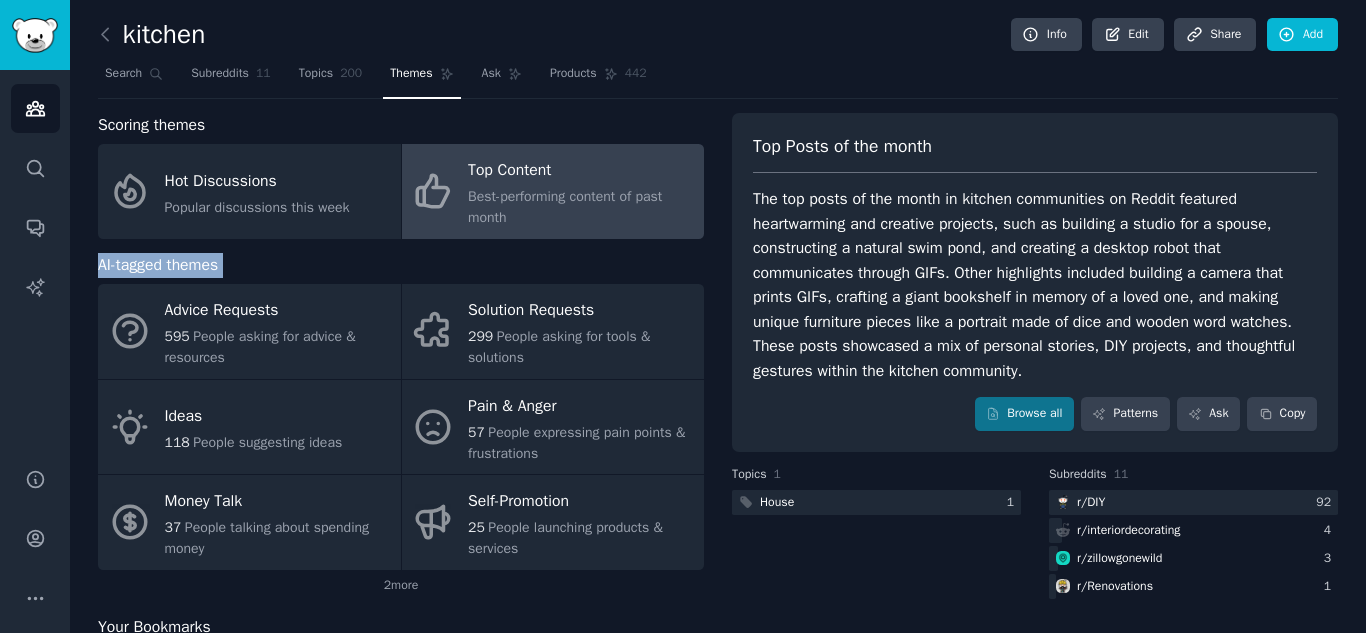 click on "AI-tagged themes" at bounding box center (158, 265) 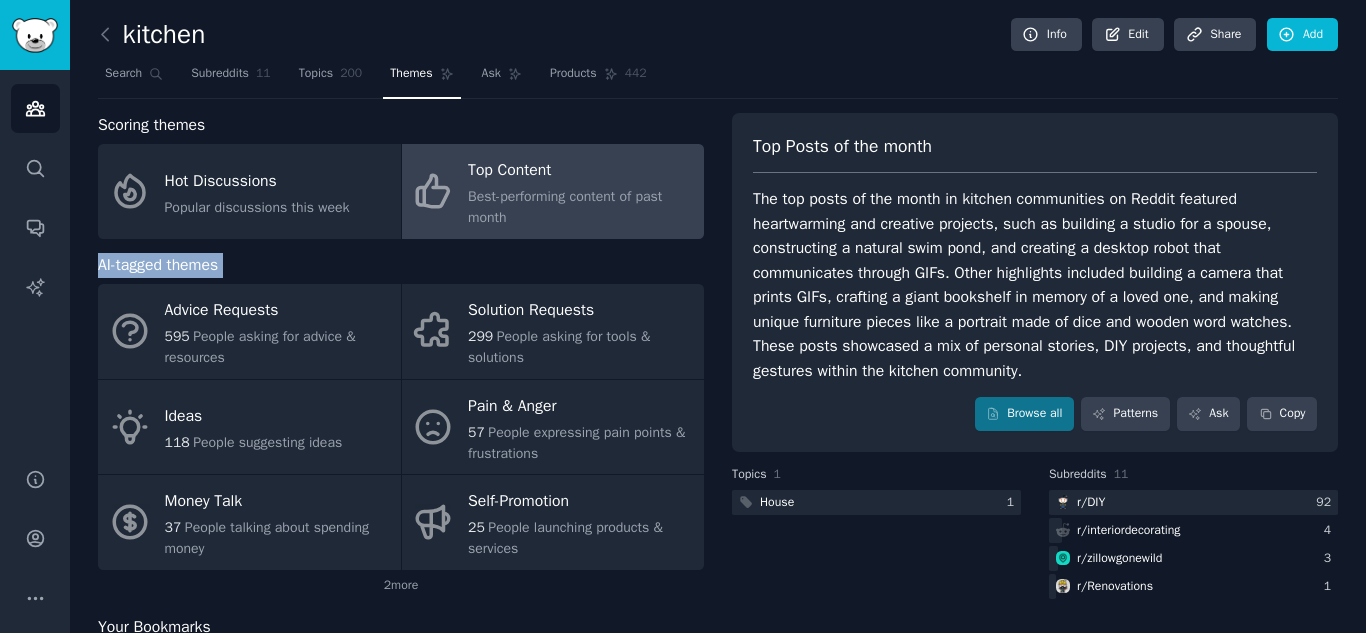 click on "AI-tagged themes" at bounding box center (401, 265) 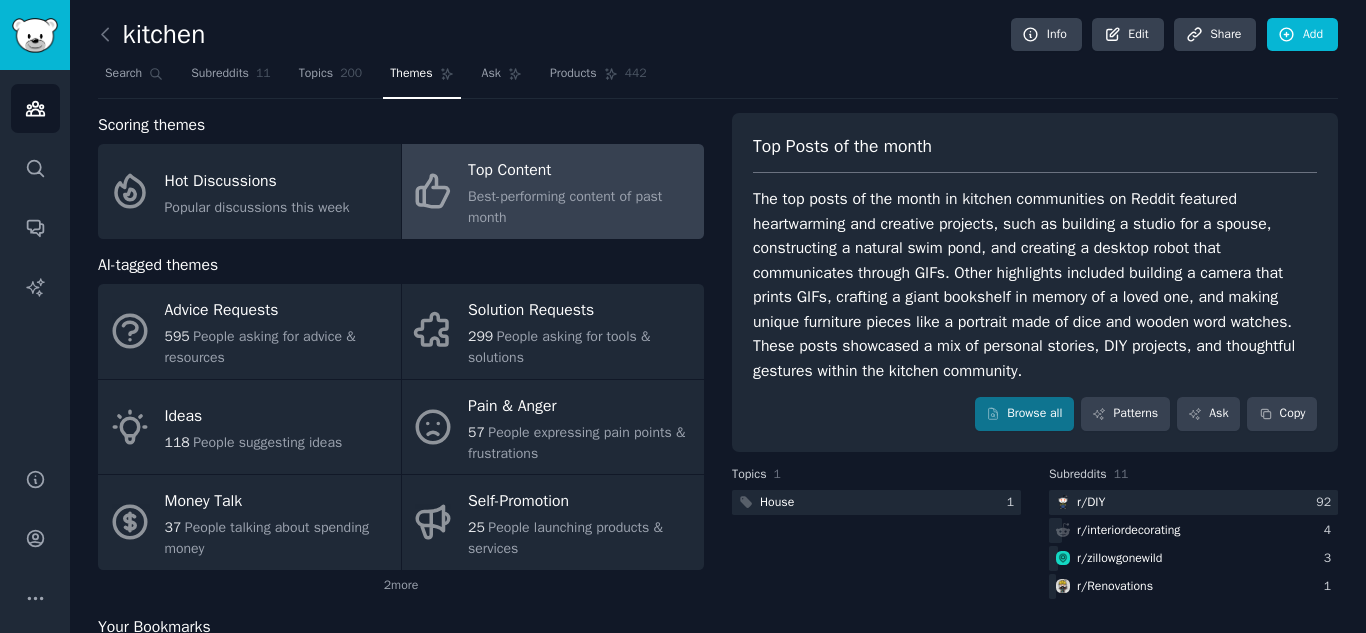 click on "AI-tagged themes" at bounding box center (158, 265) 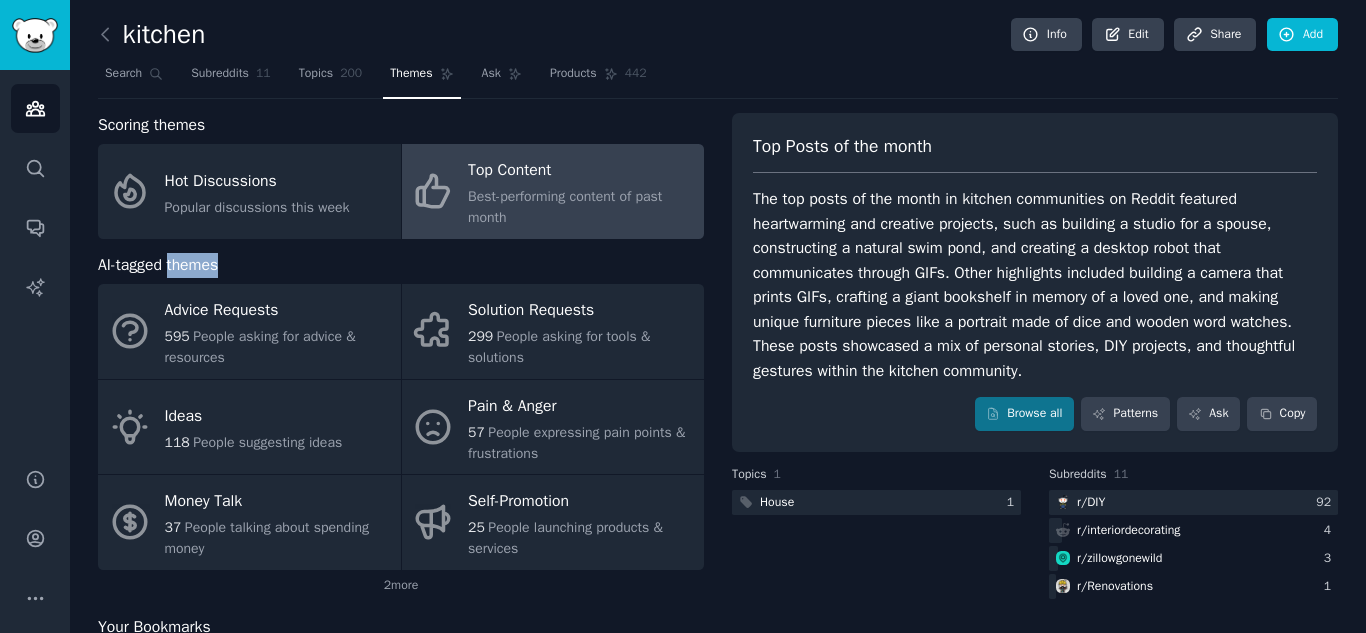 click on "AI-tagged themes" at bounding box center (158, 265) 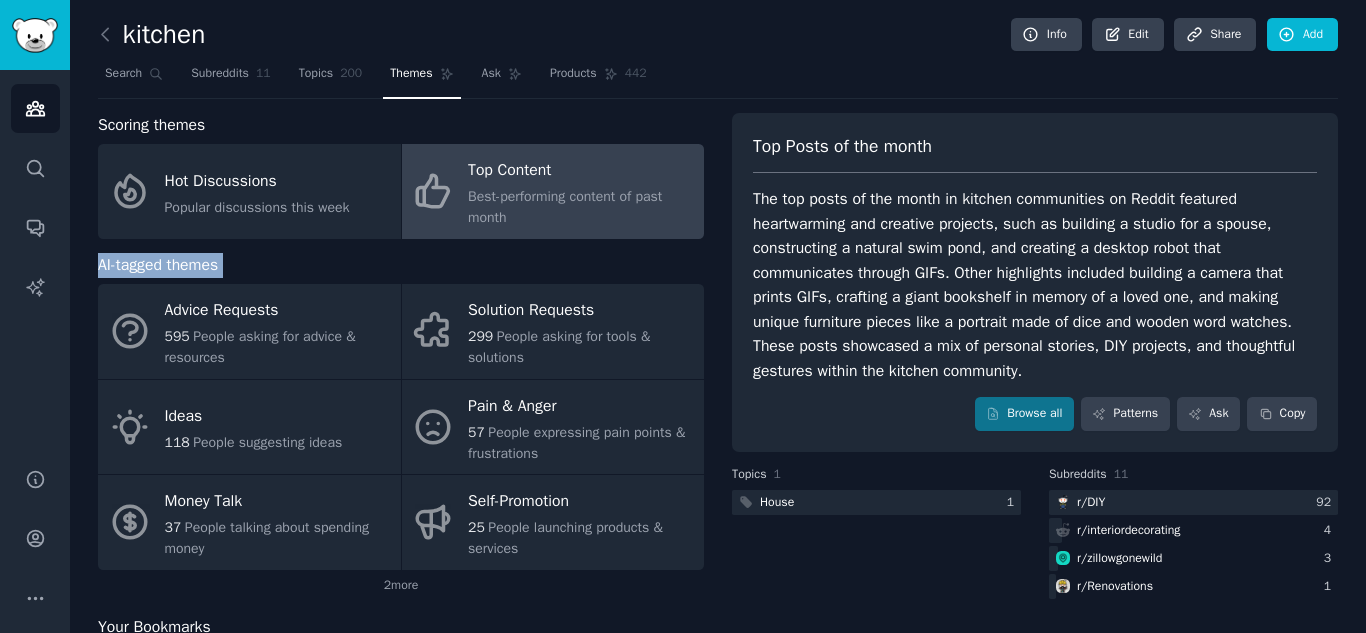 click on "AI-tagged themes" at bounding box center [158, 265] 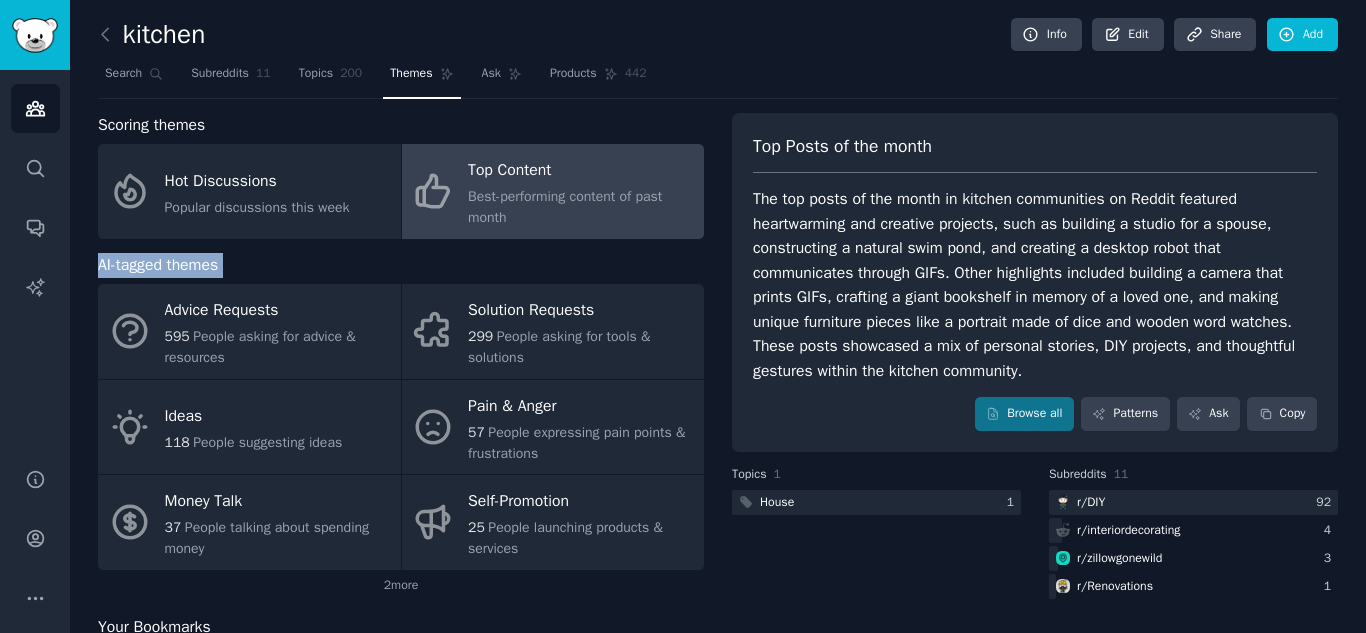 click on "AI-tagged themes" at bounding box center (401, 265) 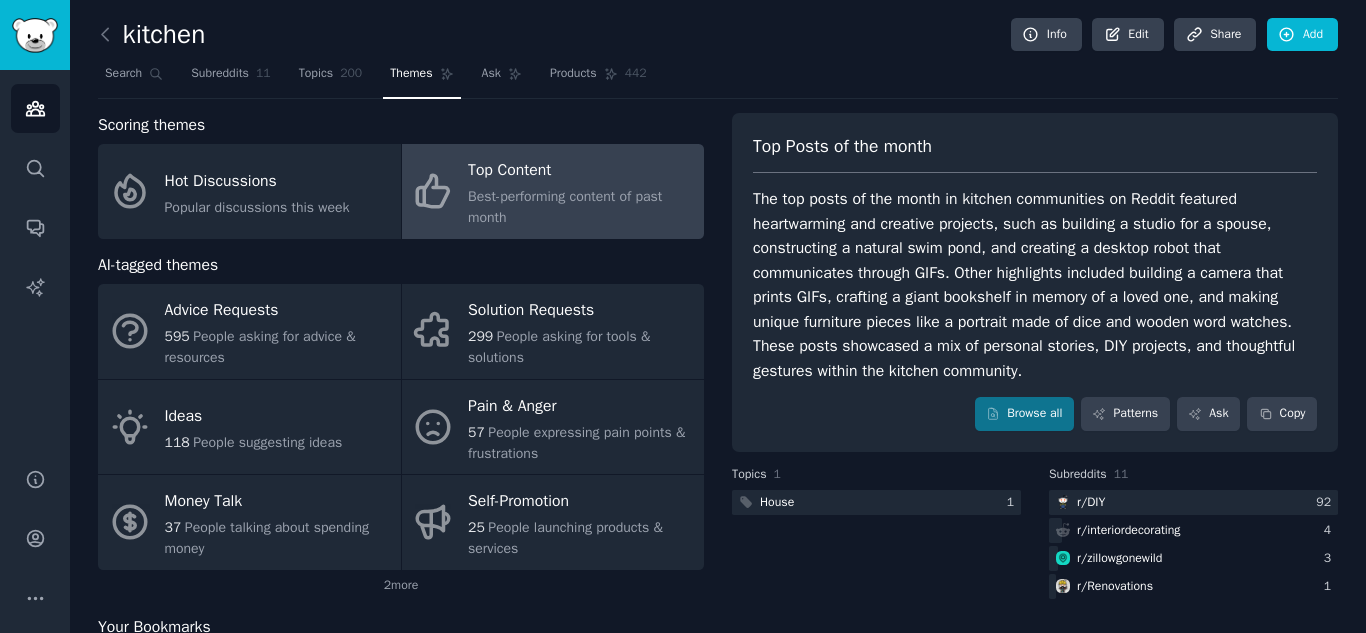 click on "AI-tagged themes" at bounding box center (158, 265) 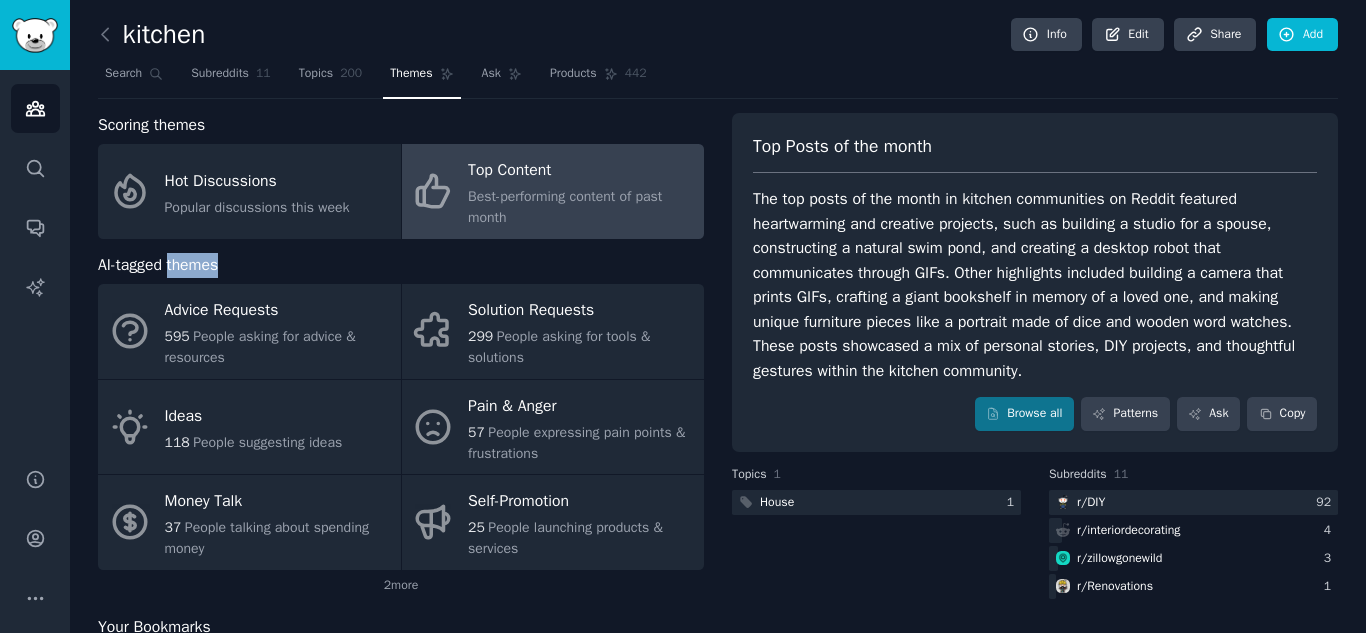 click on "AI-tagged themes" at bounding box center [158, 265] 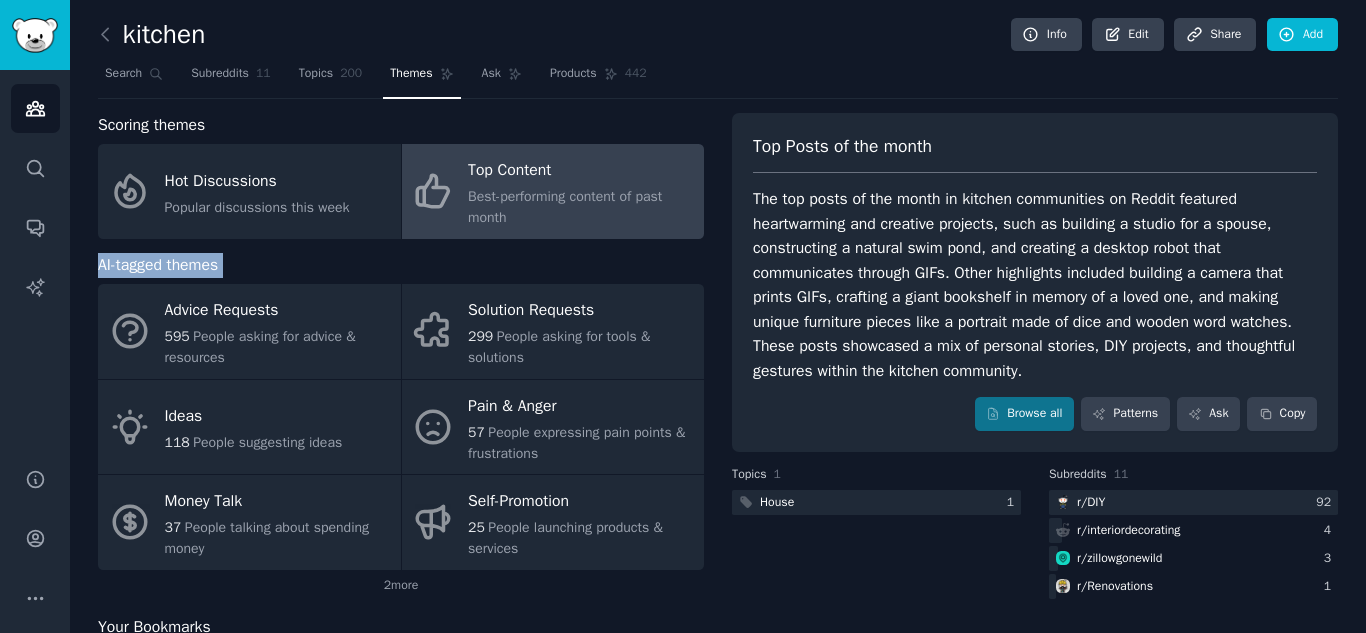 click on "AI-tagged themes" at bounding box center (158, 265) 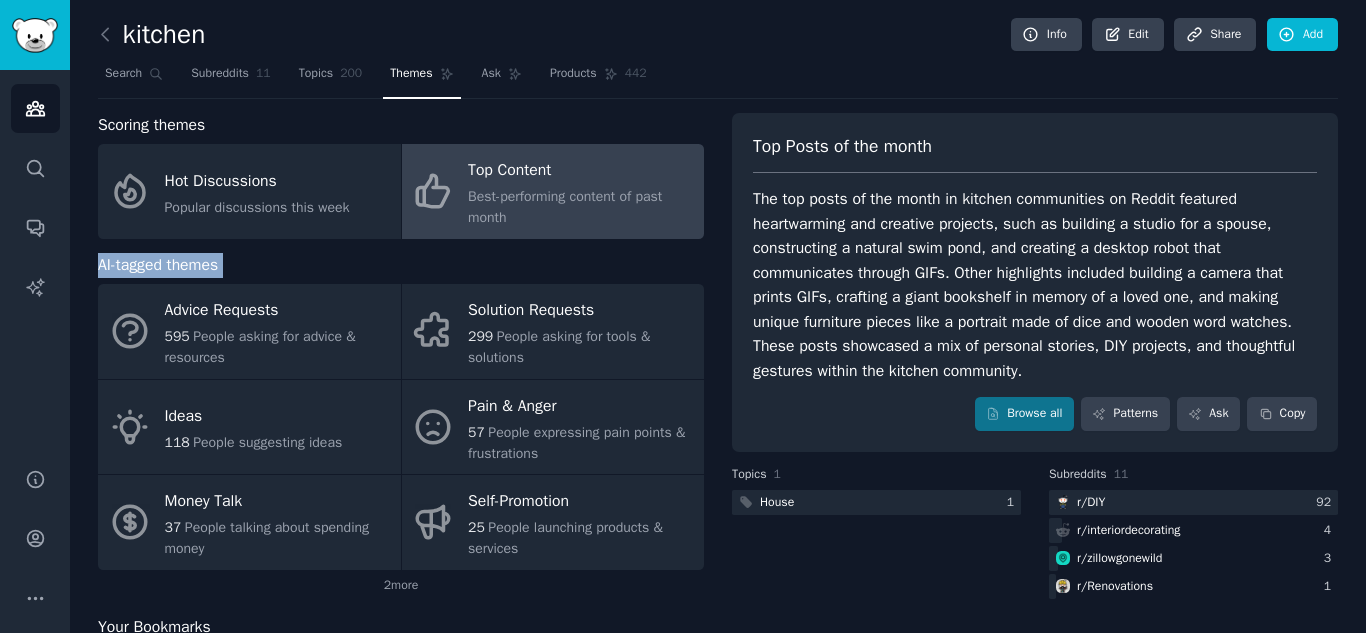 click on "AI-tagged themes" at bounding box center (401, 265) 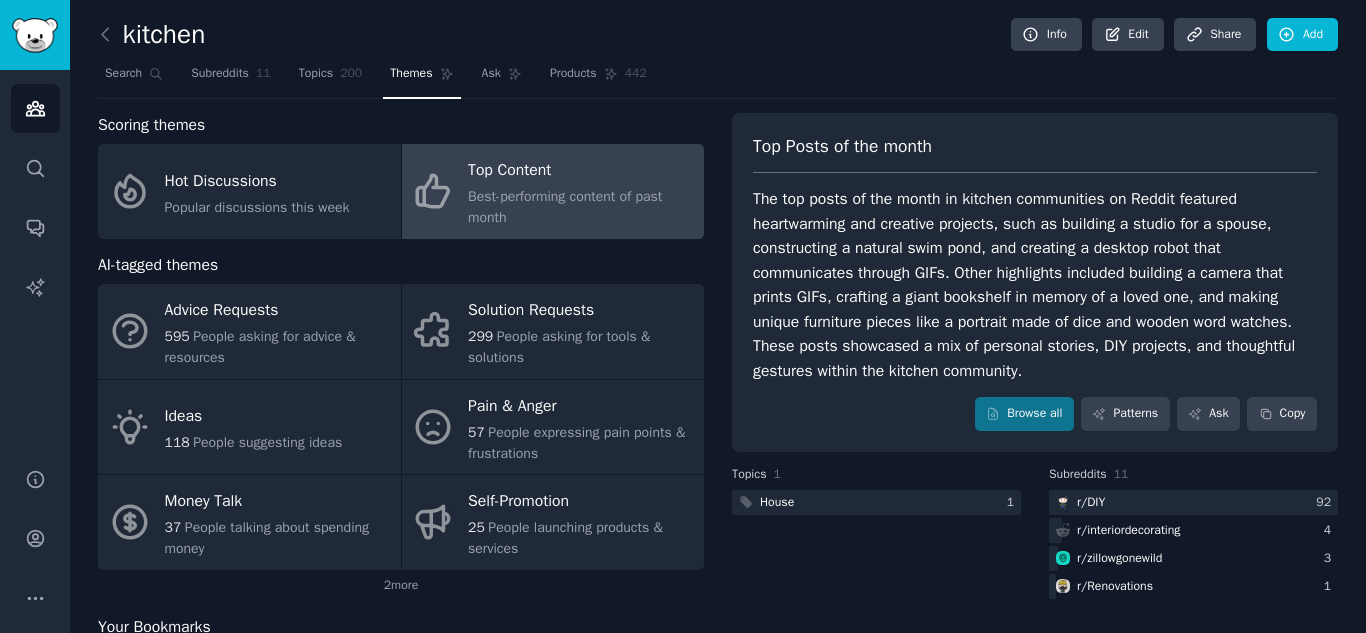 click on "AI-tagged themes" at bounding box center (158, 265) 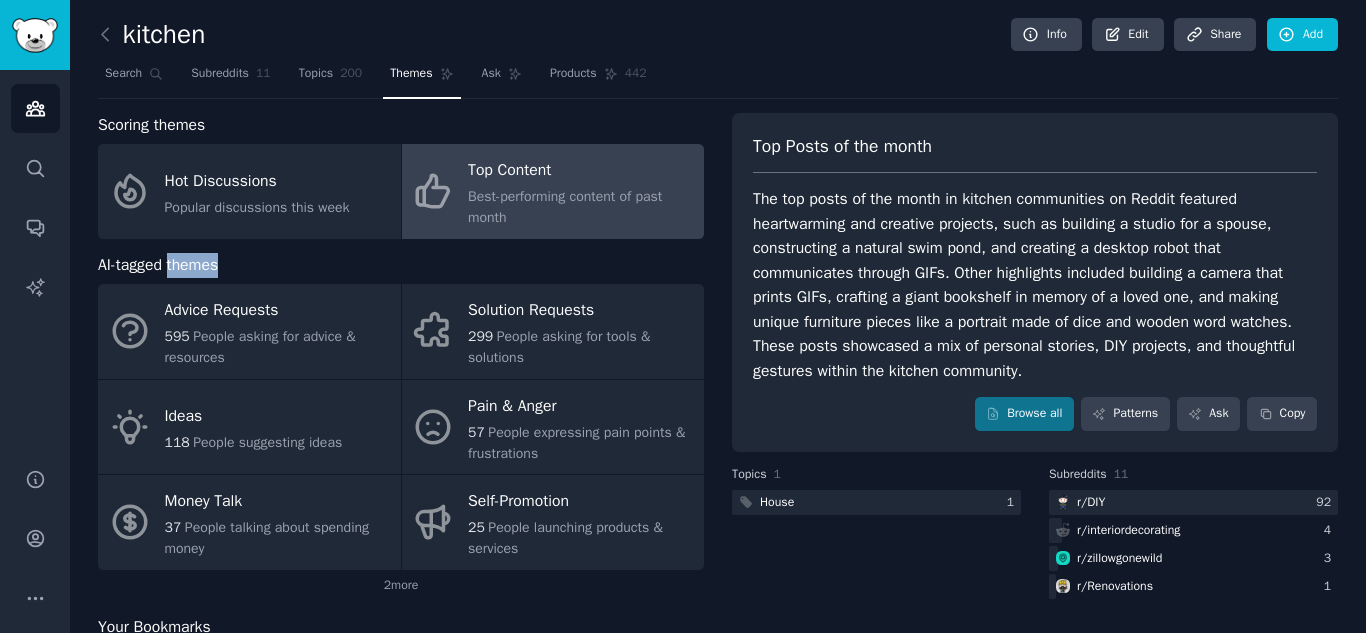 click on "AI-tagged themes" at bounding box center [158, 265] 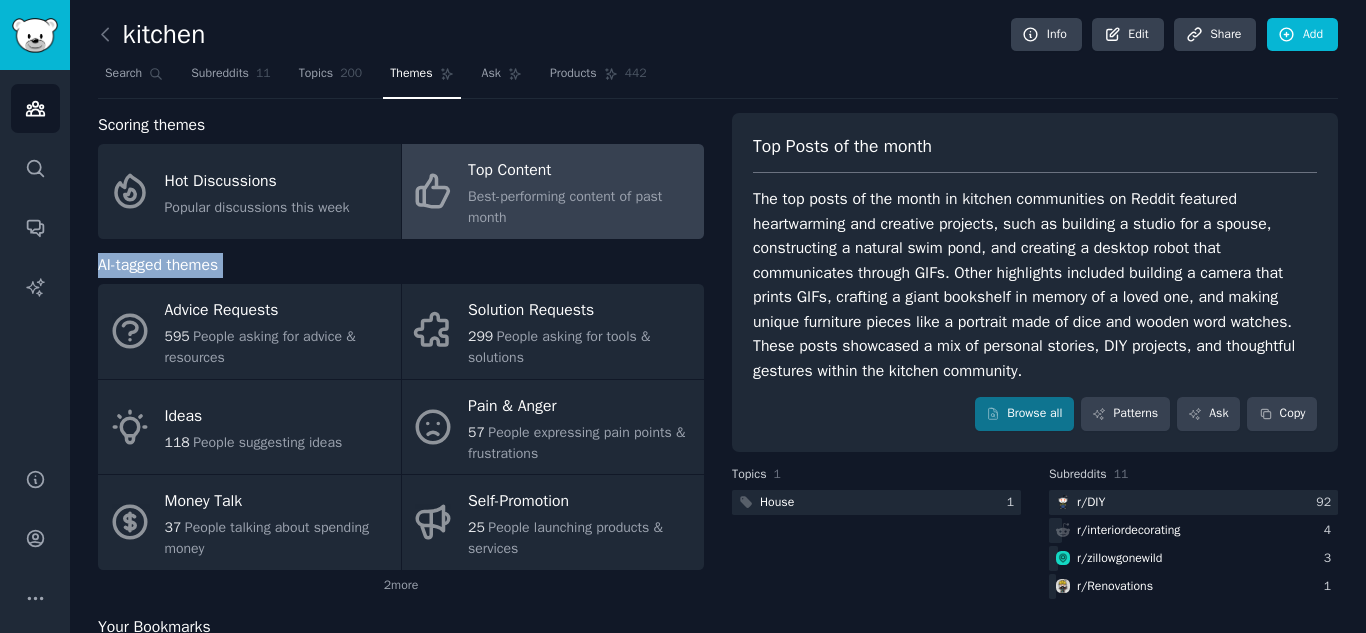 click on "AI-tagged themes" at bounding box center [158, 265] 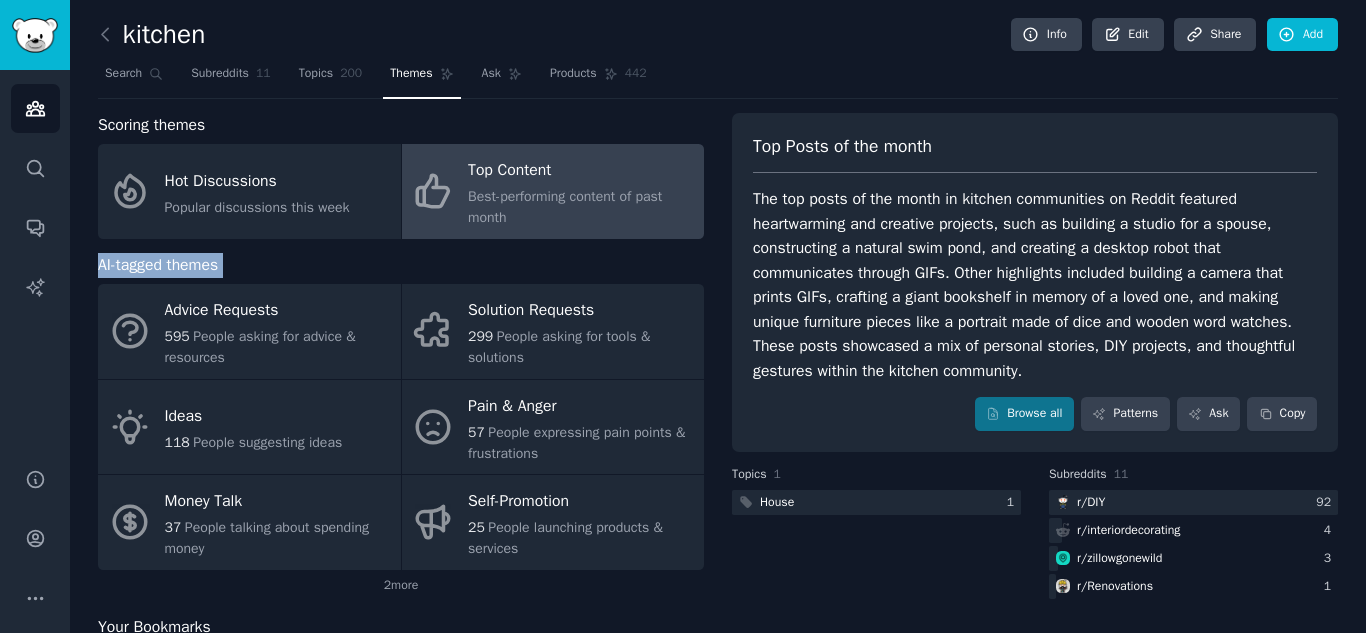 click on "AI-tagged themes" at bounding box center [401, 265] 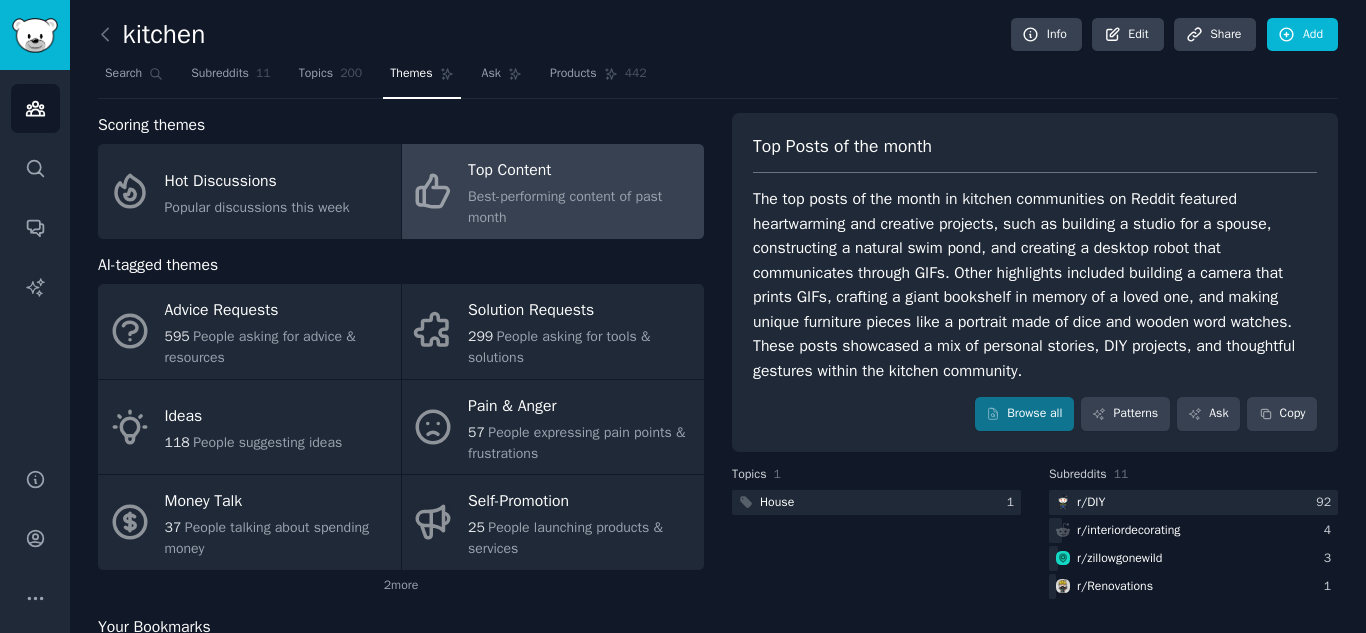 click on "AI-tagged themes" at bounding box center (401, 265) 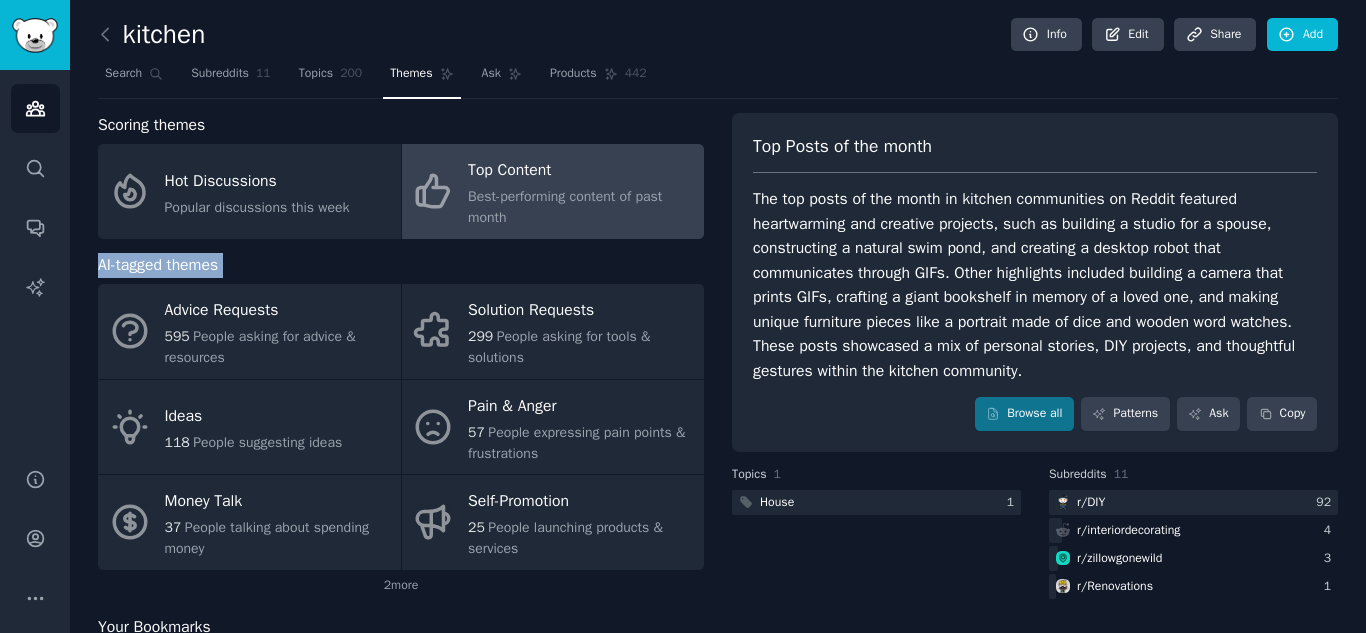 click on "AI-tagged themes" at bounding box center (401, 265) 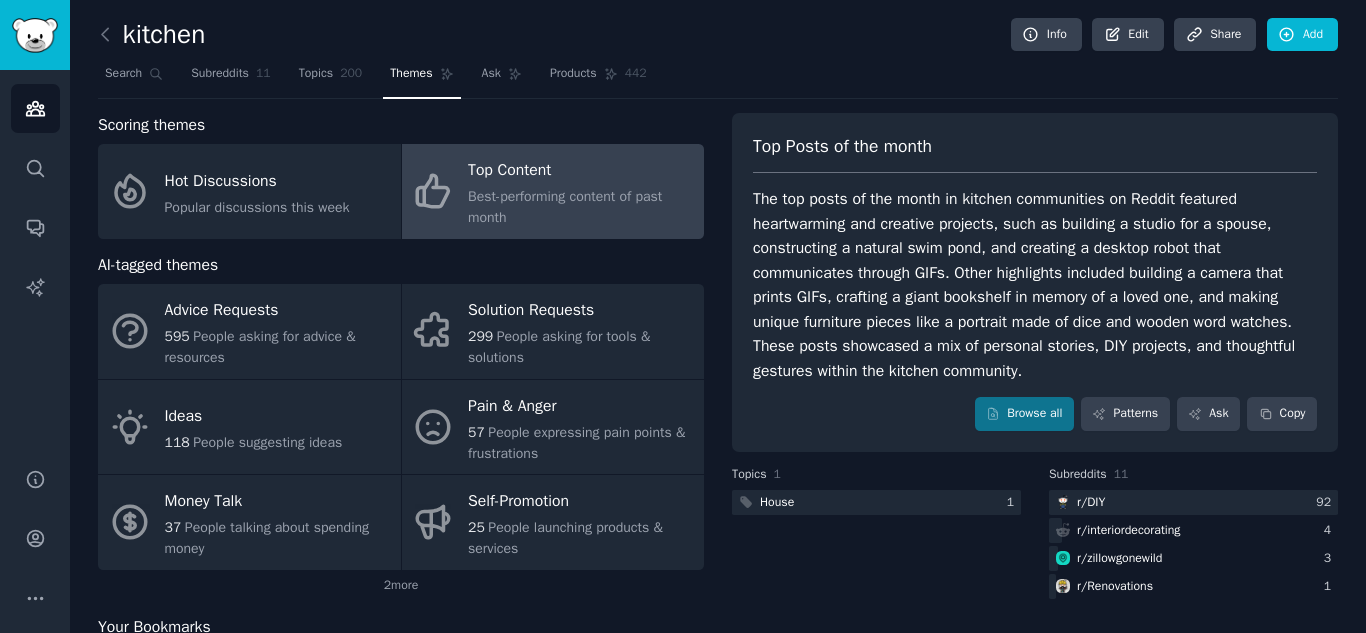 click on "AI-tagged themes" at bounding box center [158, 265] 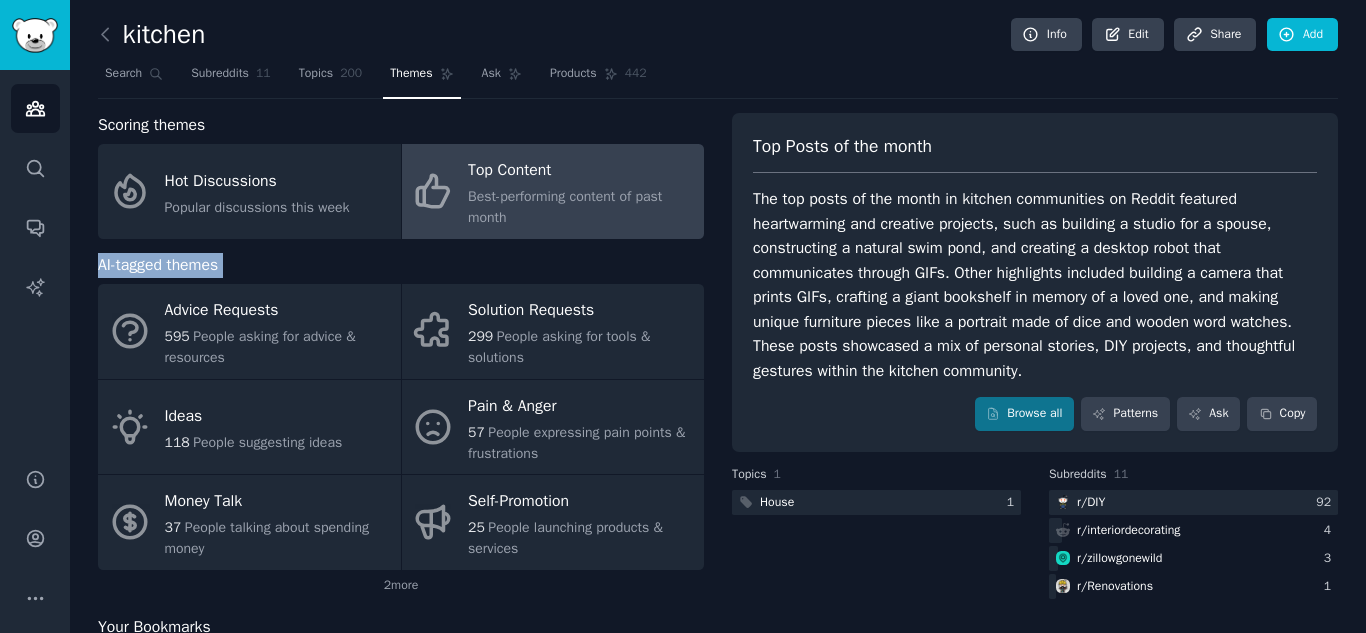 click on "AI-tagged themes" at bounding box center [158, 265] 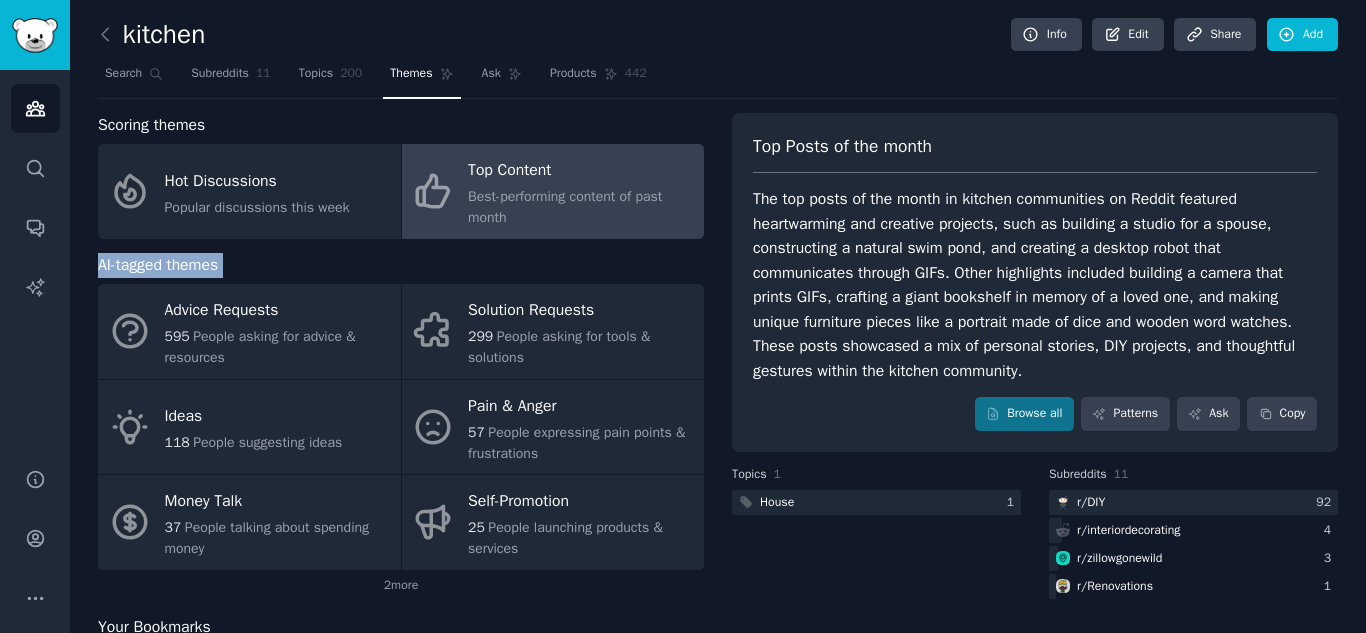 click on "AI-tagged themes" at bounding box center (401, 265) 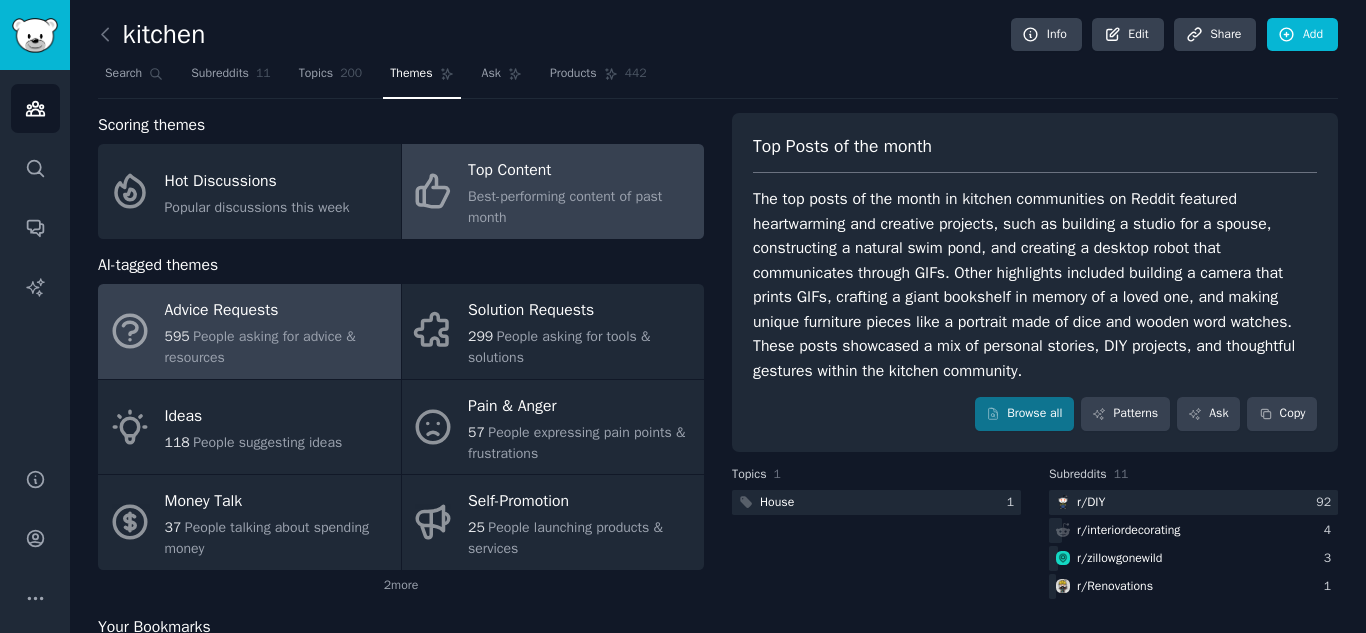 scroll, scrollTop: 73, scrollLeft: 0, axis: vertical 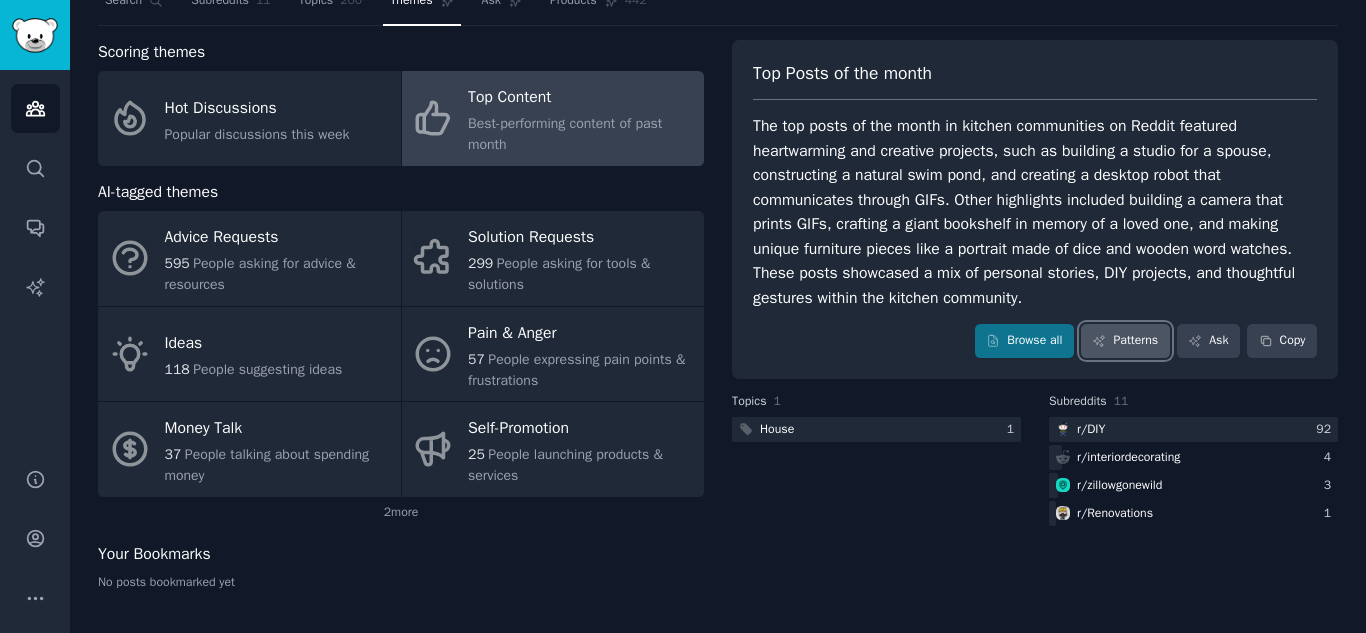 click on "Patterns" at bounding box center (1125, 341) 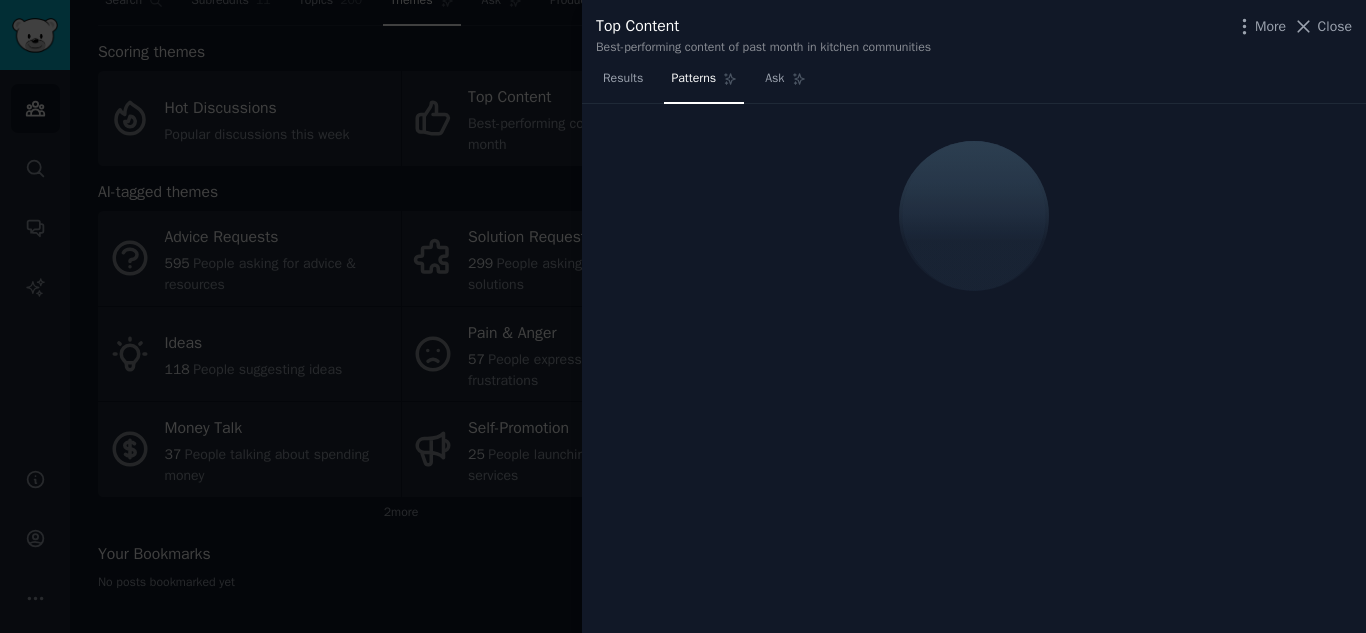 click at bounding box center [683, 316] 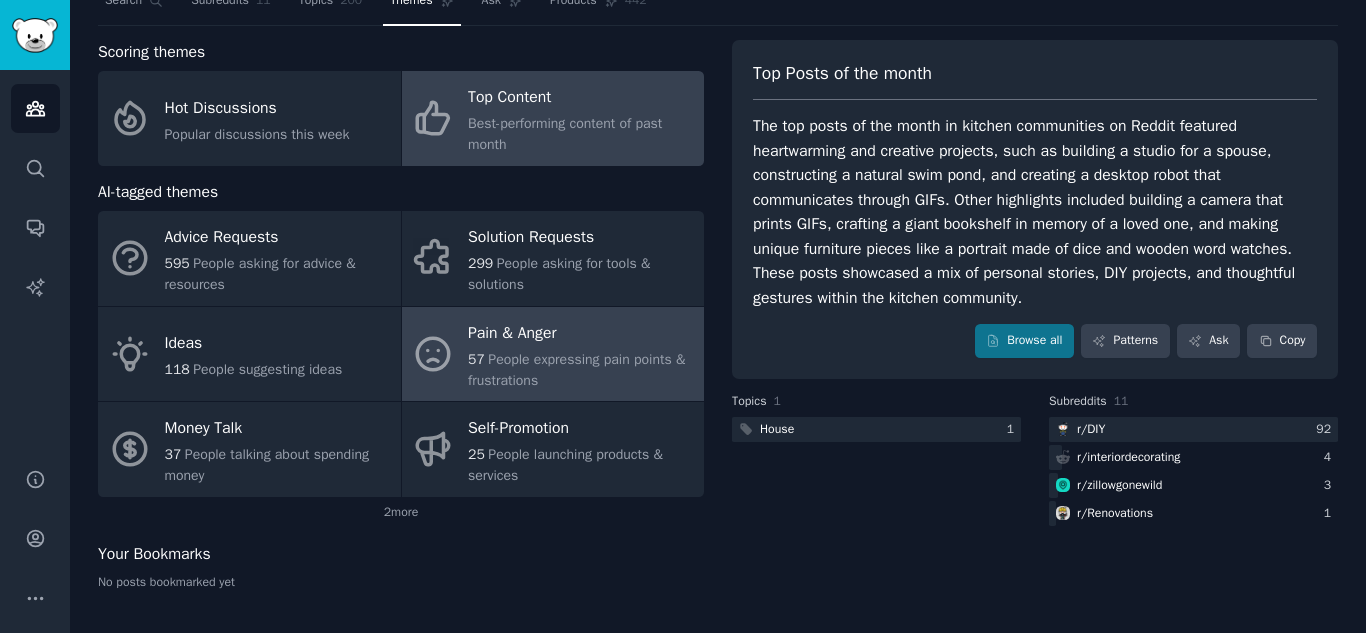 click on "57" at bounding box center [476, 359] 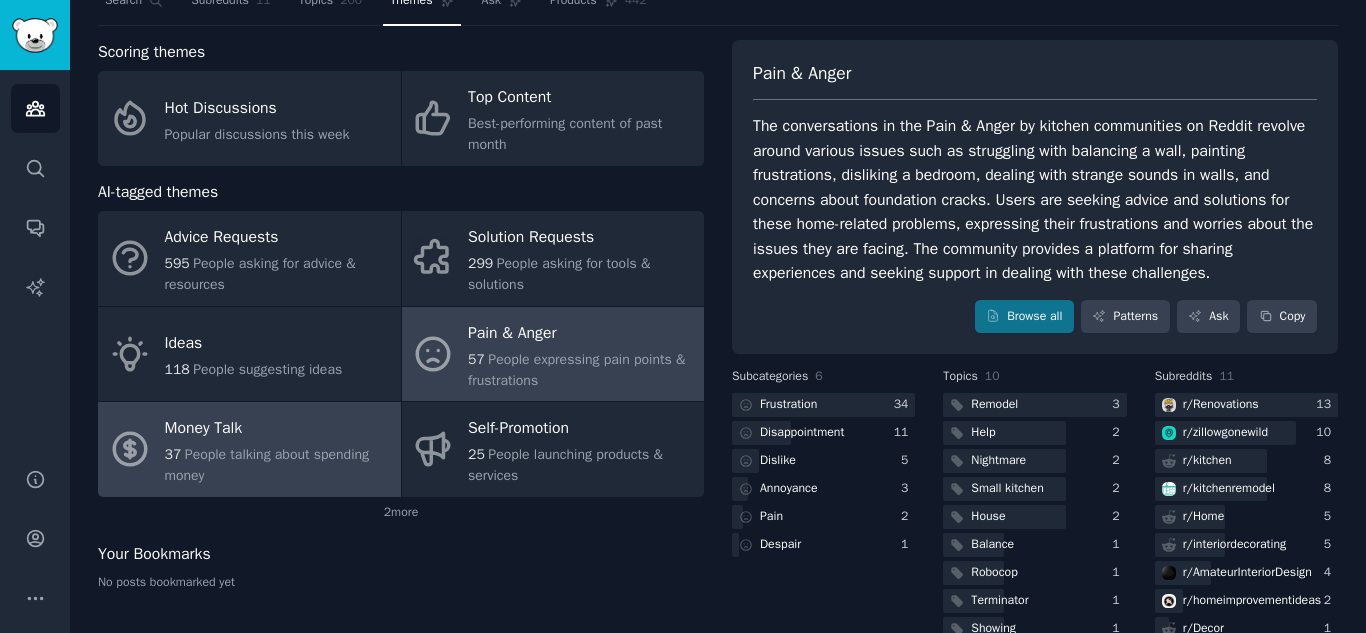click on "Money Talk" at bounding box center [278, 429] 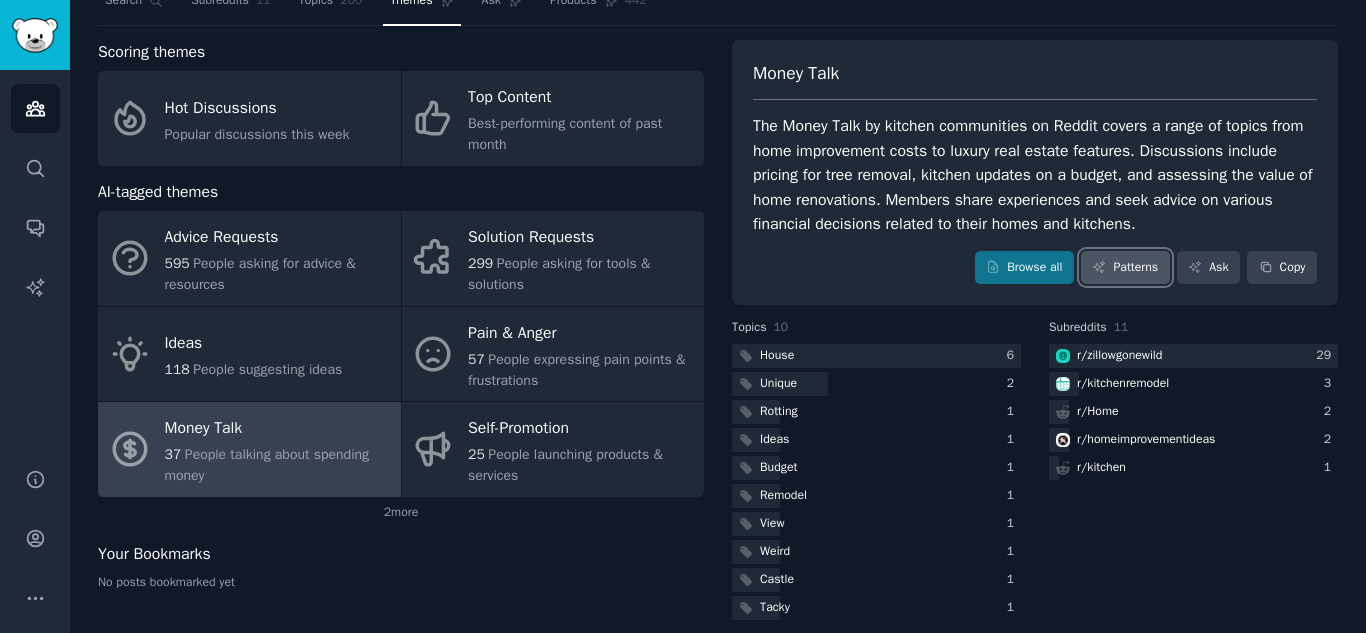 click on "Patterns" at bounding box center (1125, 268) 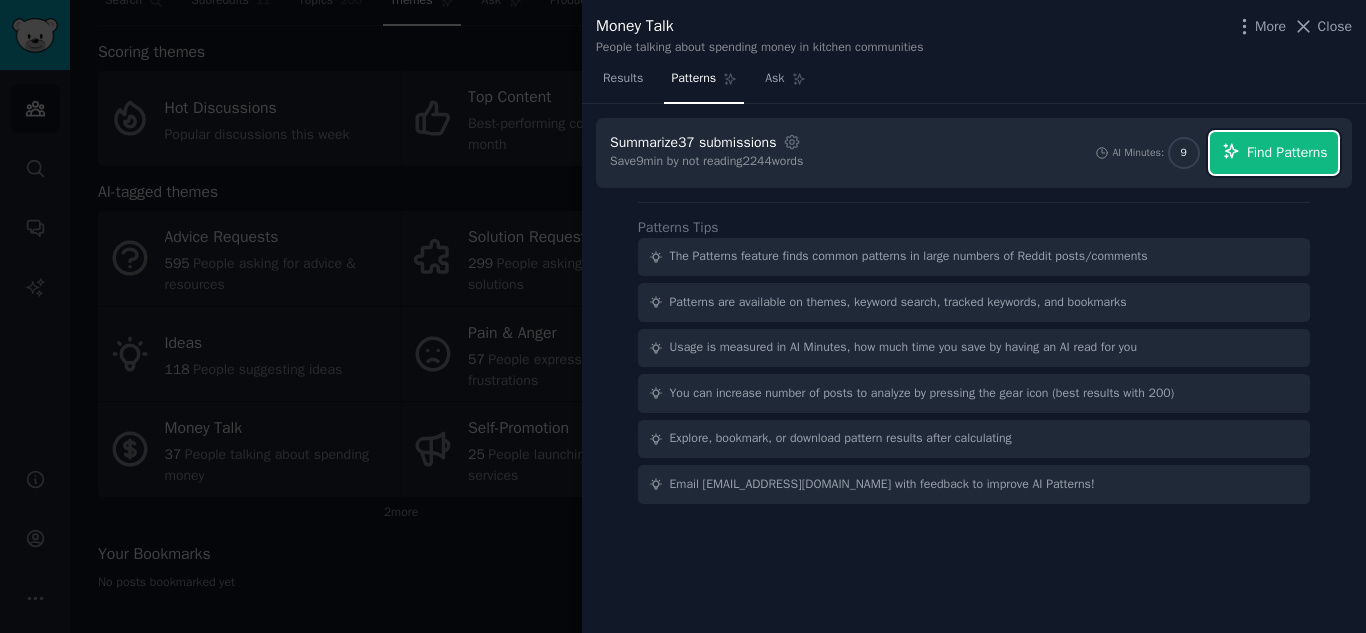 click on "Find Patterns" at bounding box center (1287, 152) 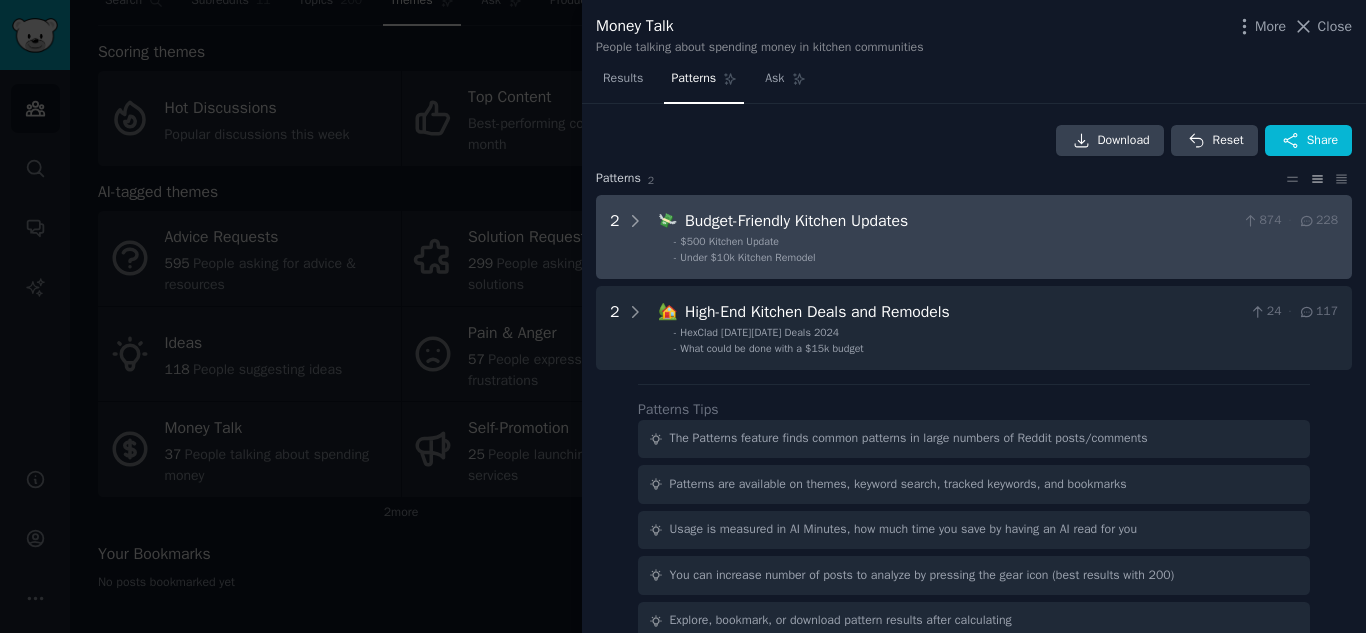 click on "- $500 Kitchen Update" at bounding box center (1006, 242) 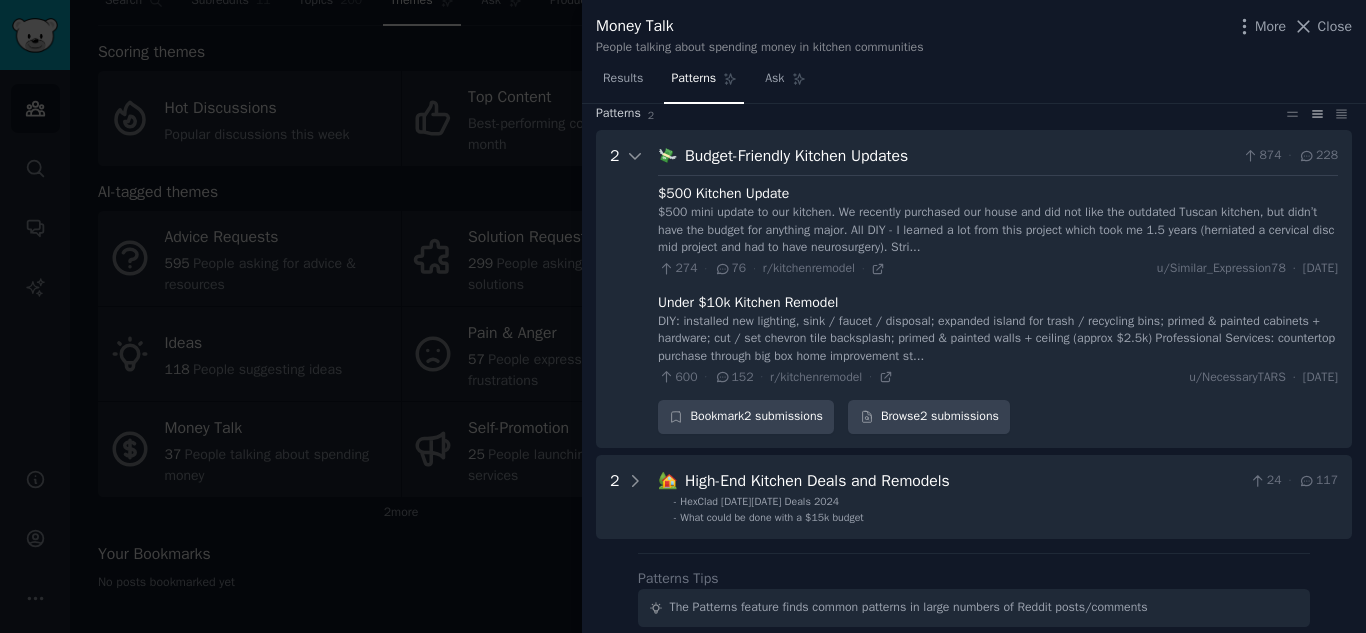 scroll, scrollTop: 100, scrollLeft: 0, axis: vertical 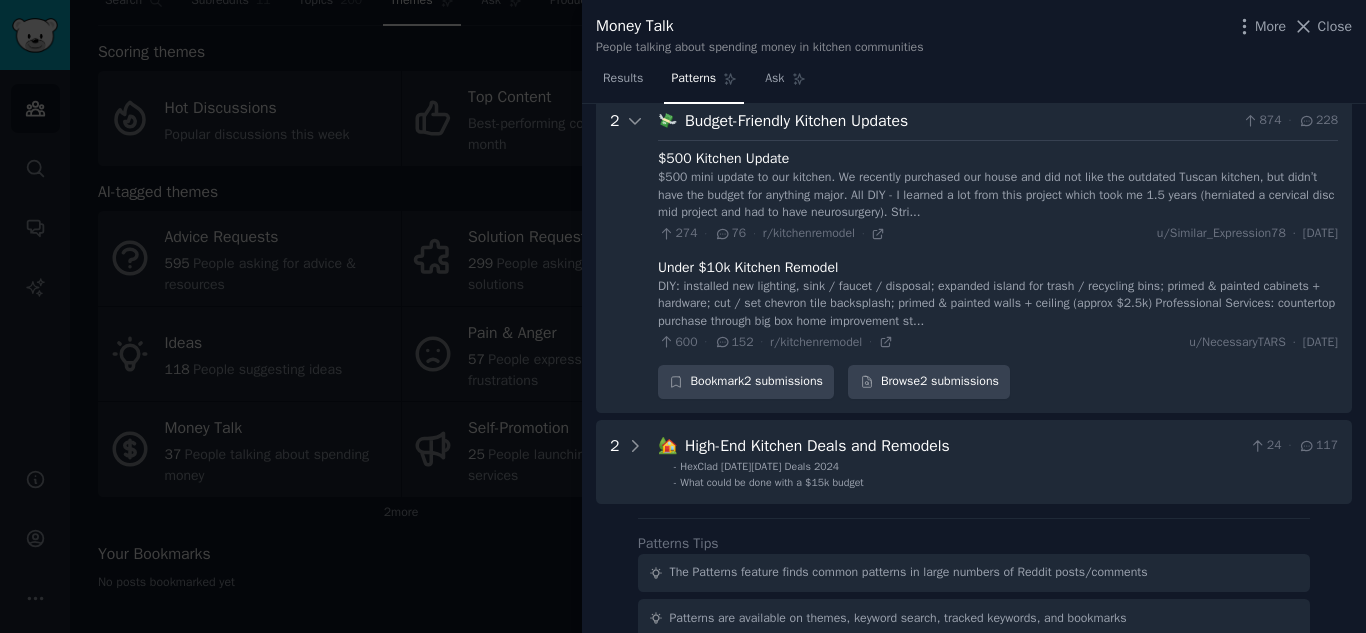 click on "$500 Kitchen Update" at bounding box center (723, 158) 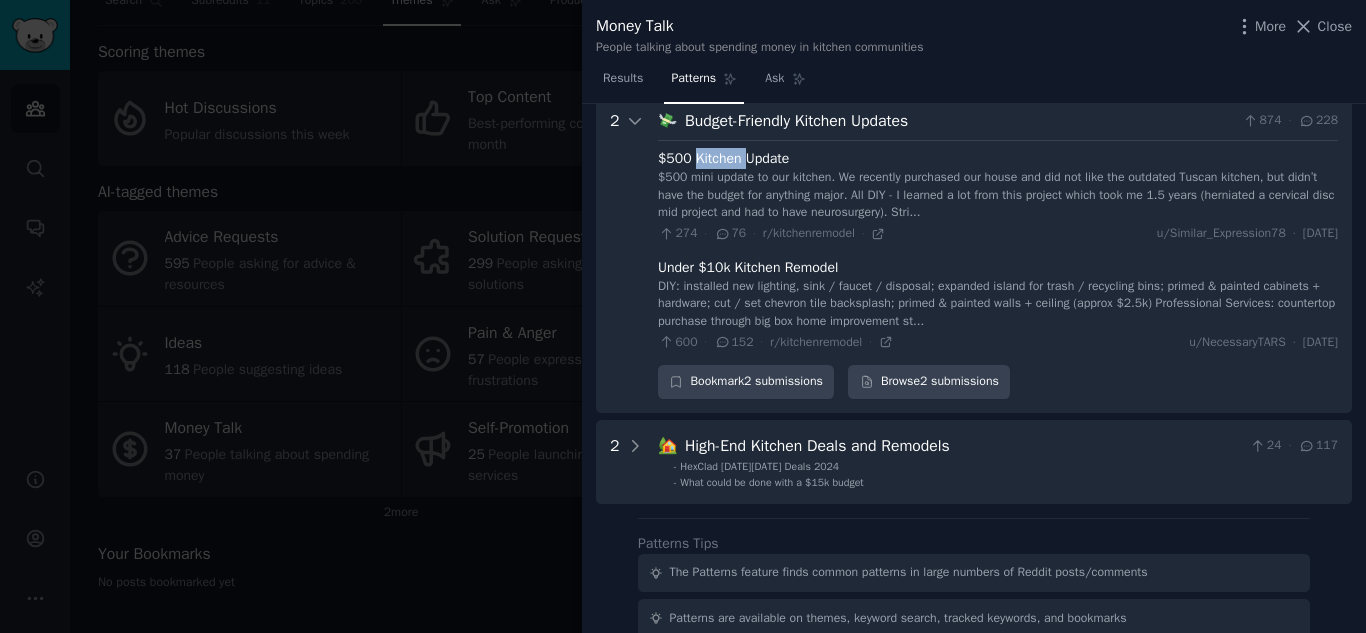 click on "$500 Kitchen Update" at bounding box center [723, 158] 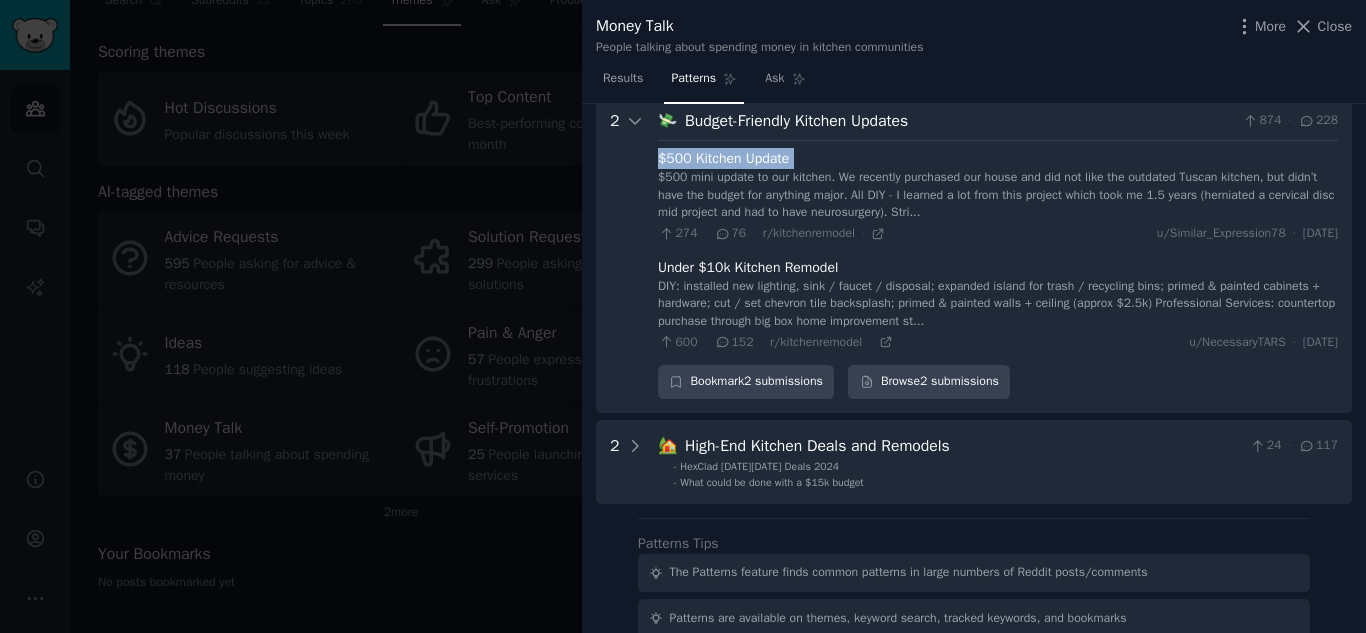 click on "$500 Kitchen Update" at bounding box center (723, 158) 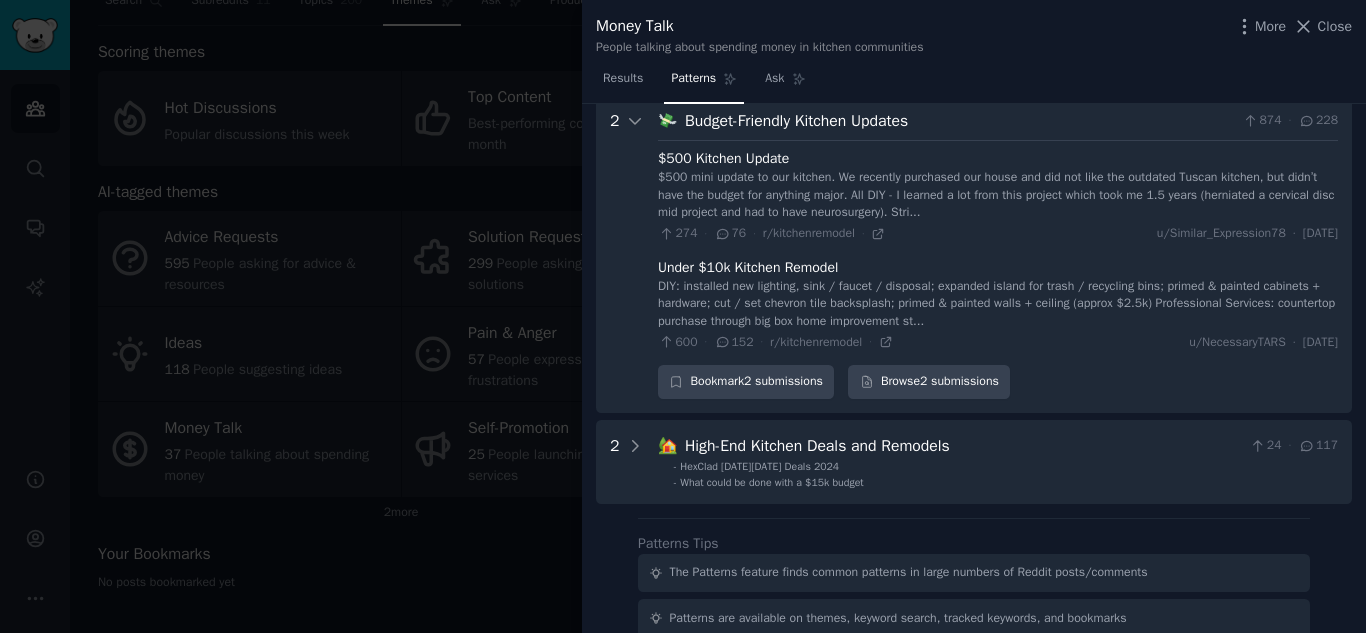 click on "$500 mini update to our kitchen. We recently purchased our house and did not like the outdated Tuscan kitchen, but didn’t have the budget for anything major. All DIY - I learned a lot from this project which took me 1.5 years (herniated a cervical disc mid project and had to have neurosurgery). Stri..." at bounding box center (998, 195) 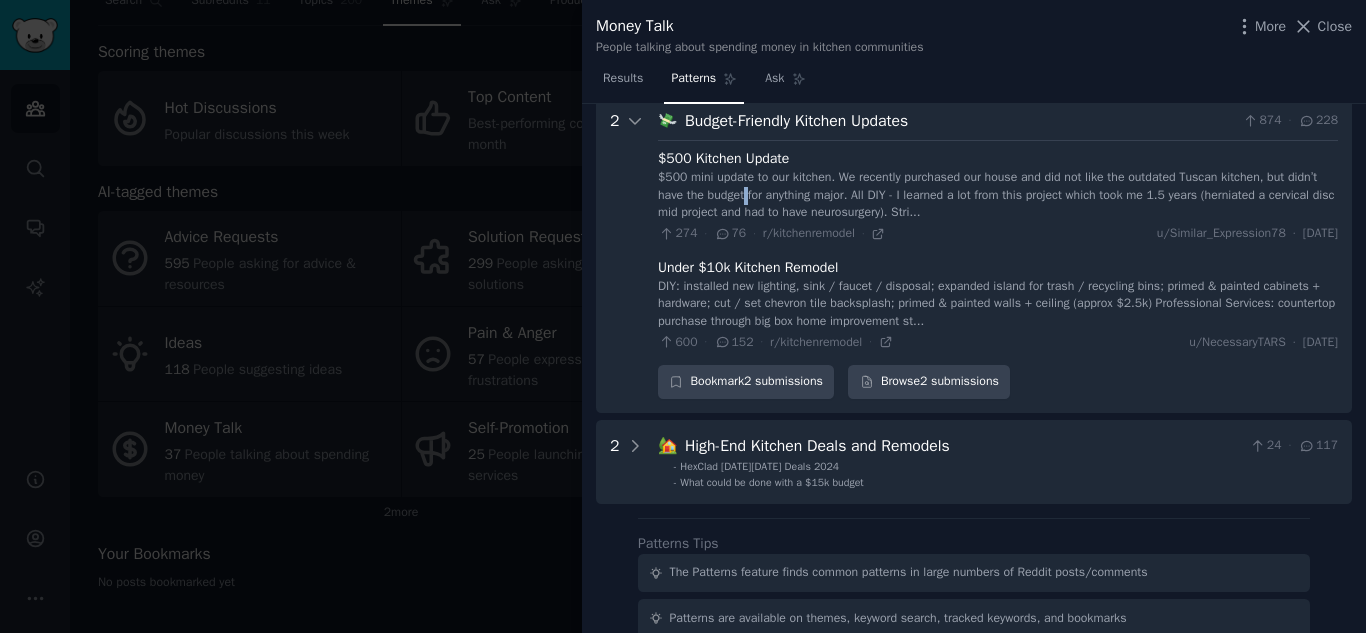 click on "$500 mini update to our kitchen. We recently purchased our house and did not like the outdated Tuscan kitchen, but didn’t have the budget for anything major. All DIY - I learned a lot from this project which took me 1.5 years (herniated a cervical disc mid project and had to have neurosurgery). Stri..." at bounding box center [998, 195] 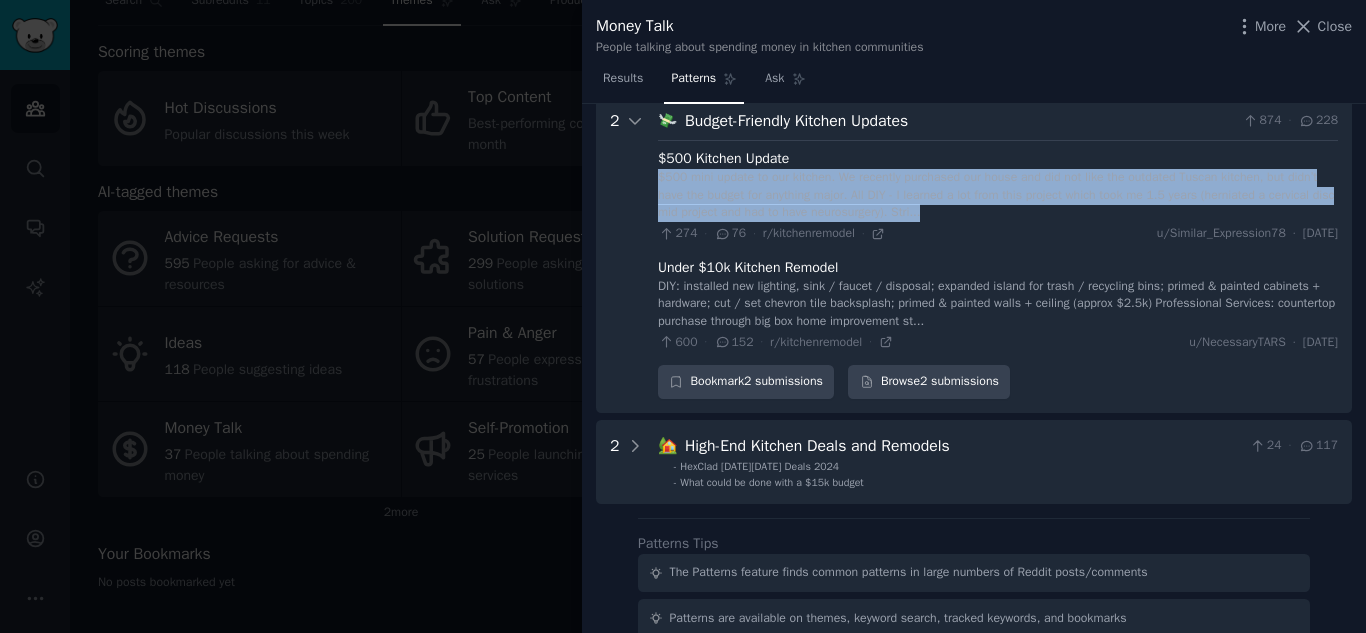 click on "$500 mini update to our kitchen. We recently purchased our house and did not like the outdated Tuscan kitchen, but didn’t have the budget for anything major. All DIY - I learned a lot from this project which took me 1.5 years (herniated a cervical disc mid project and had to have neurosurgery). Stri..." at bounding box center (998, 195) 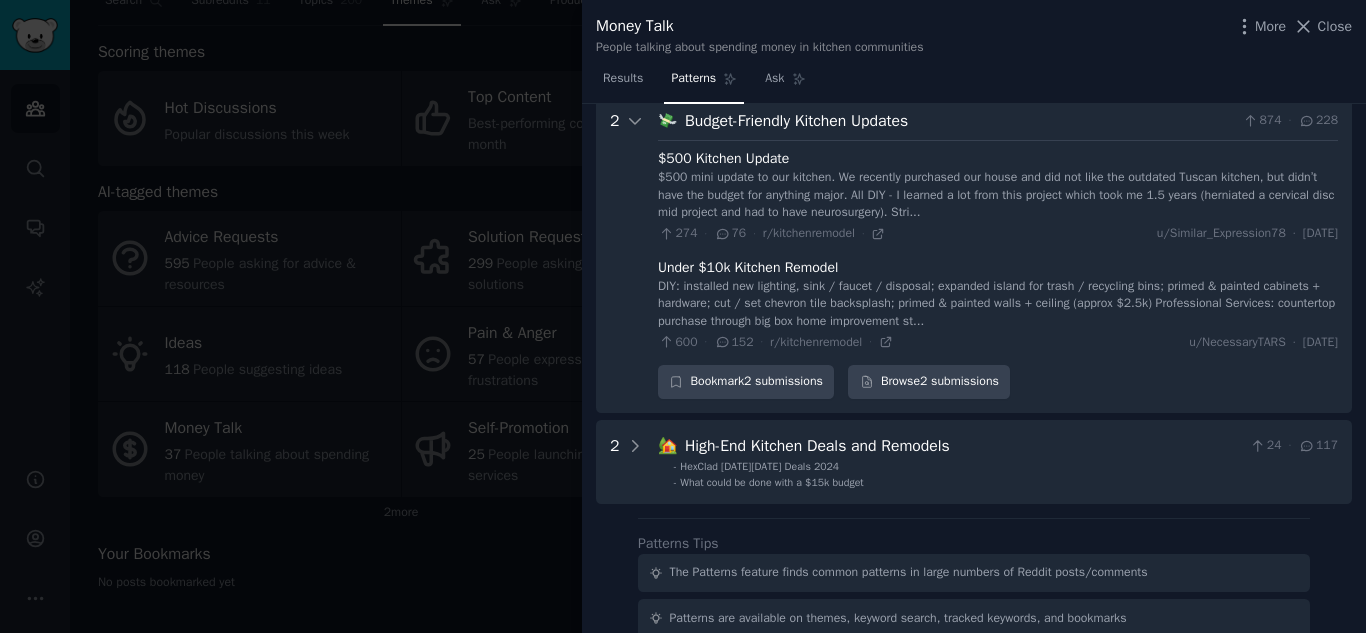 click on "$500 Kitchen Update   $500 mini update to our kitchen. We recently purchased our house and did not like the outdated Tuscan kitchen, but didn’t have the budget for anything major. All DIY - I learned a lot from this project which took me 1.5 years (herniated a cervical disc mid project and had to have neurosurgery). Stri... 274 · 76 · r/kitchenremodel · u/Similar_Expression78 · [DATE] Under $10k Kitchen Remodel   DIY: installed new lighting, sink / faucet / disposal; expanded island for trash / recycling bins; primed & painted cabinets + hardware; cut / set chevron tile backsplash; primed & painted walls + ceiling  (approx $2.5k)
Professional Services: countertop purchase through big box home improvement st... 600 · 152 · r/kitchenremodel · u/NecessaryTARS · [DATE]" at bounding box center [998, 245] 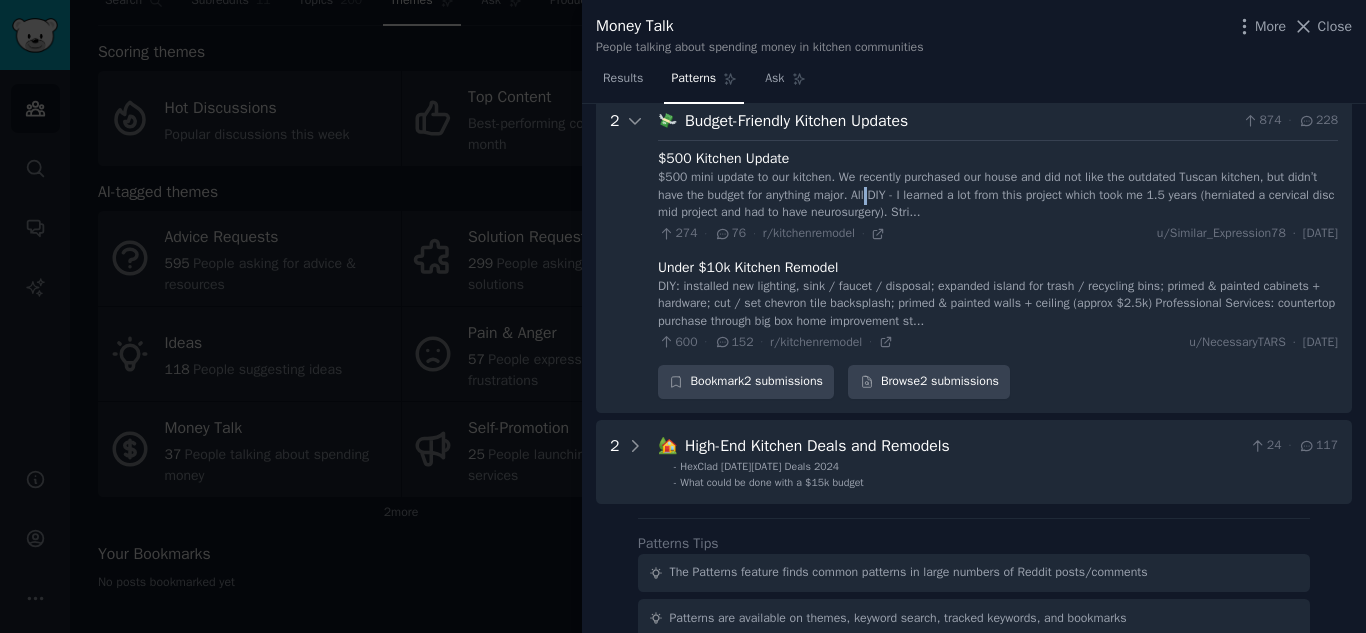 click on "$500 mini update to our kitchen. We recently purchased our house and did not like the outdated Tuscan kitchen, but didn’t have the budget for anything major. All DIY - I learned a lot from this project which took me 1.5 years (herniated a cervical disc mid project and had to have neurosurgery). Stri..." at bounding box center (998, 195) 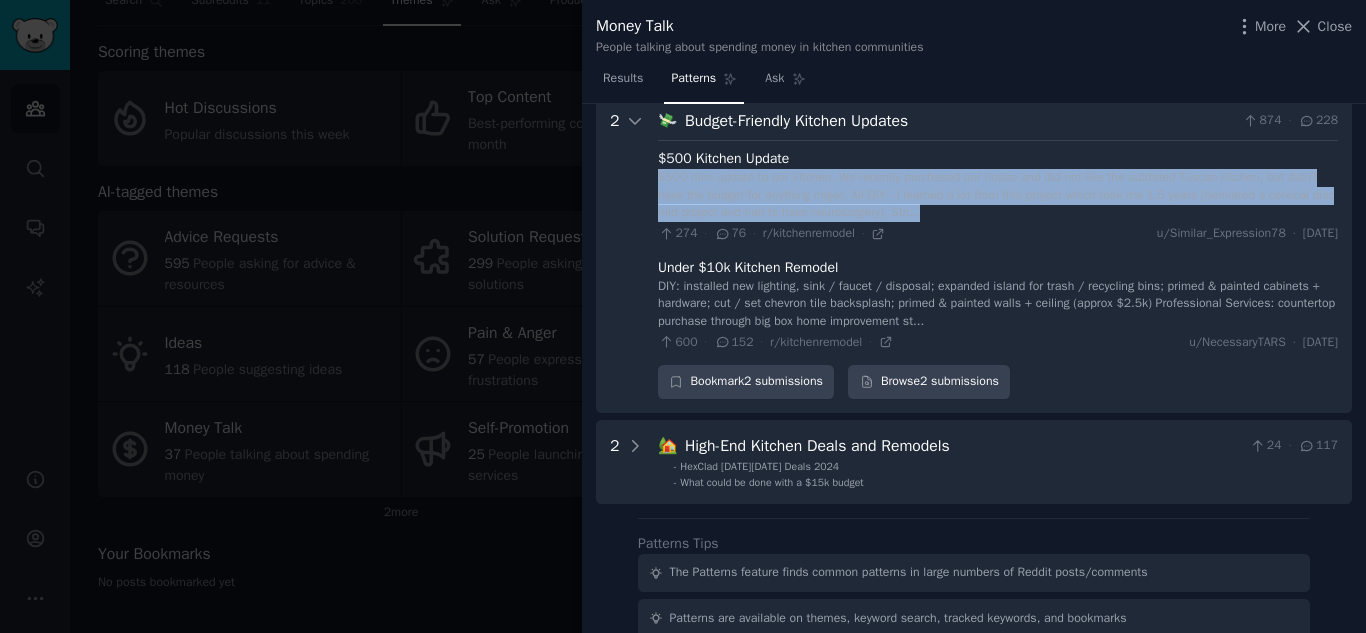 click on "$500 mini update to our kitchen. We recently purchased our house and did not like the outdated Tuscan kitchen, but didn’t have the budget for anything major. All DIY - I learned a lot from this project which took me 1.5 years (herniated a cervical disc mid project and had to have neurosurgery). Stri..." at bounding box center [998, 195] 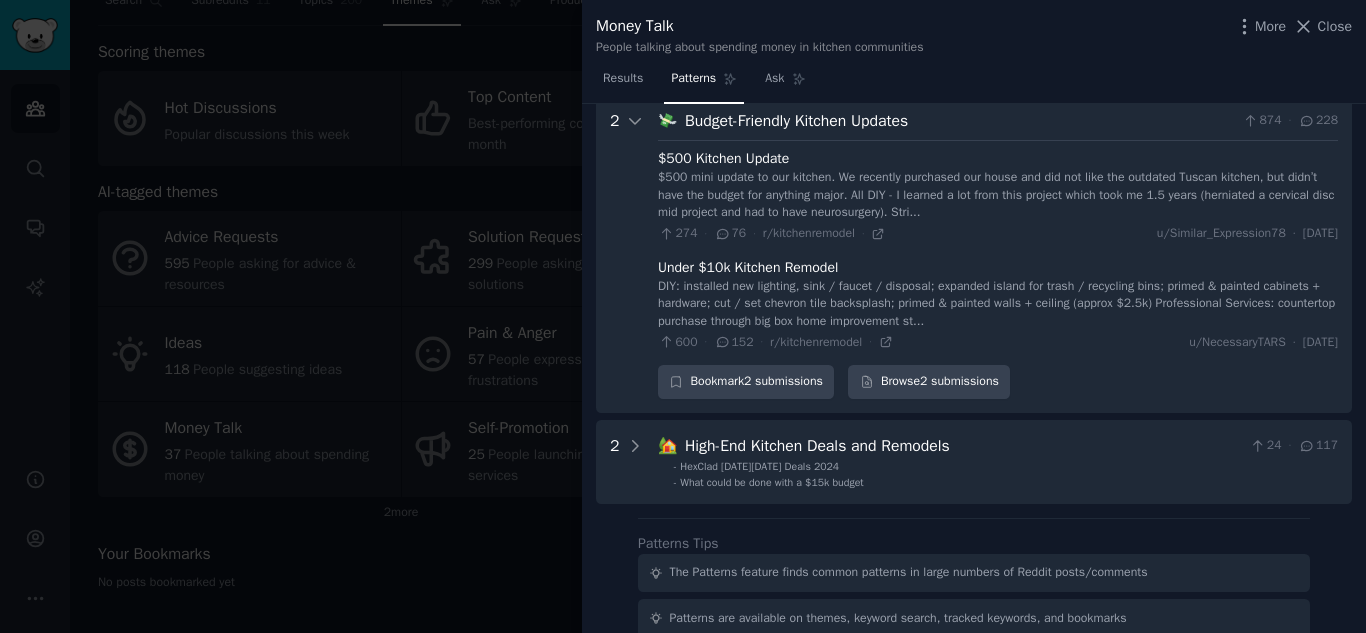 click on "$500 Kitchen Update" at bounding box center [998, 158] 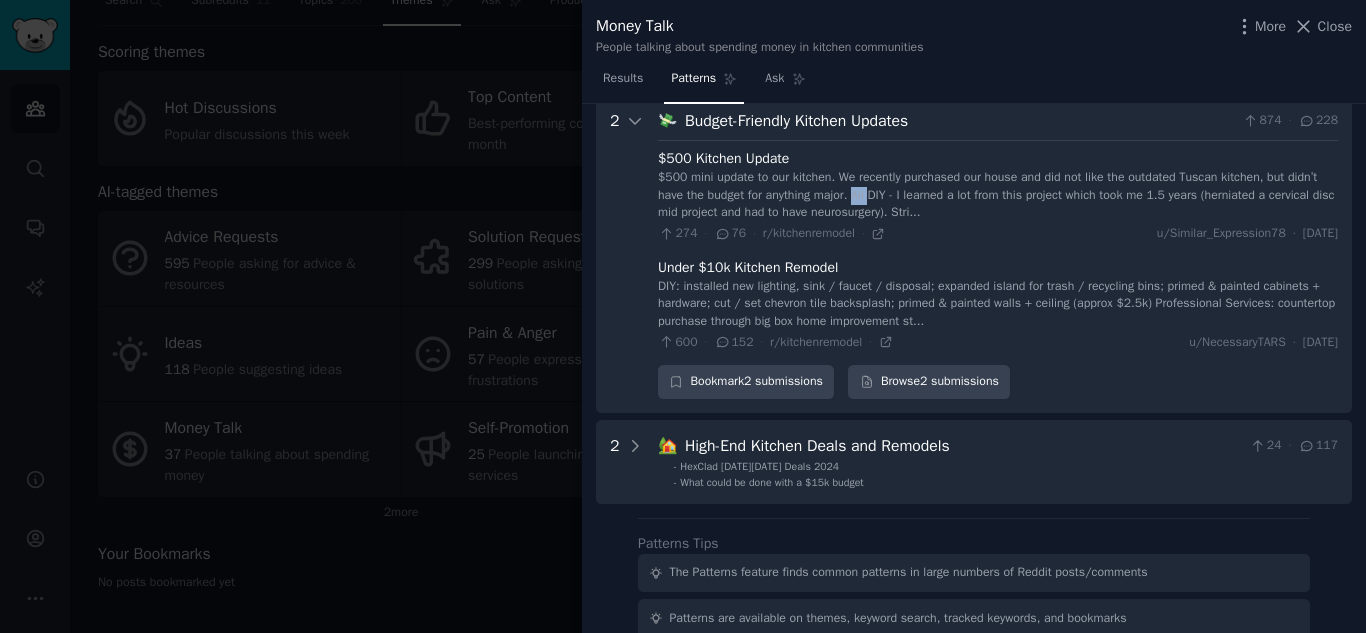 click on "$500 mini update to our kitchen. We recently purchased our house and did not like the outdated Tuscan kitchen, but didn’t have the budget for anything major. All DIY - I learned a lot from this project which took me 1.5 years (herniated a cervical disc mid project and had to have neurosurgery). Stri..." at bounding box center [998, 195] 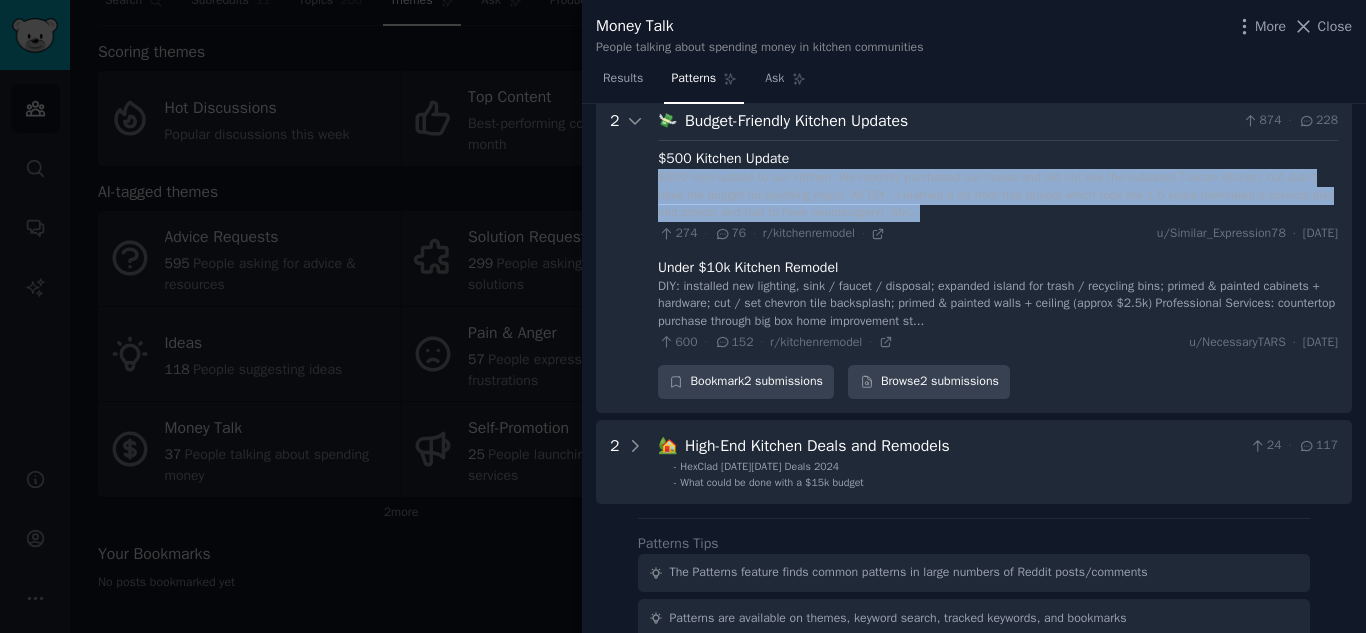 click on "$500 mini update to our kitchen. We recently purchased our house and did not like the outdated Tuscan kitchen, but didn’t have the budget for anything major. All DIY - I learned a lot from this project which took me 1.5 years (herniated a cervical disc mid project and had to have neurosurgery). Stri..." at bounding box center (998, 195) 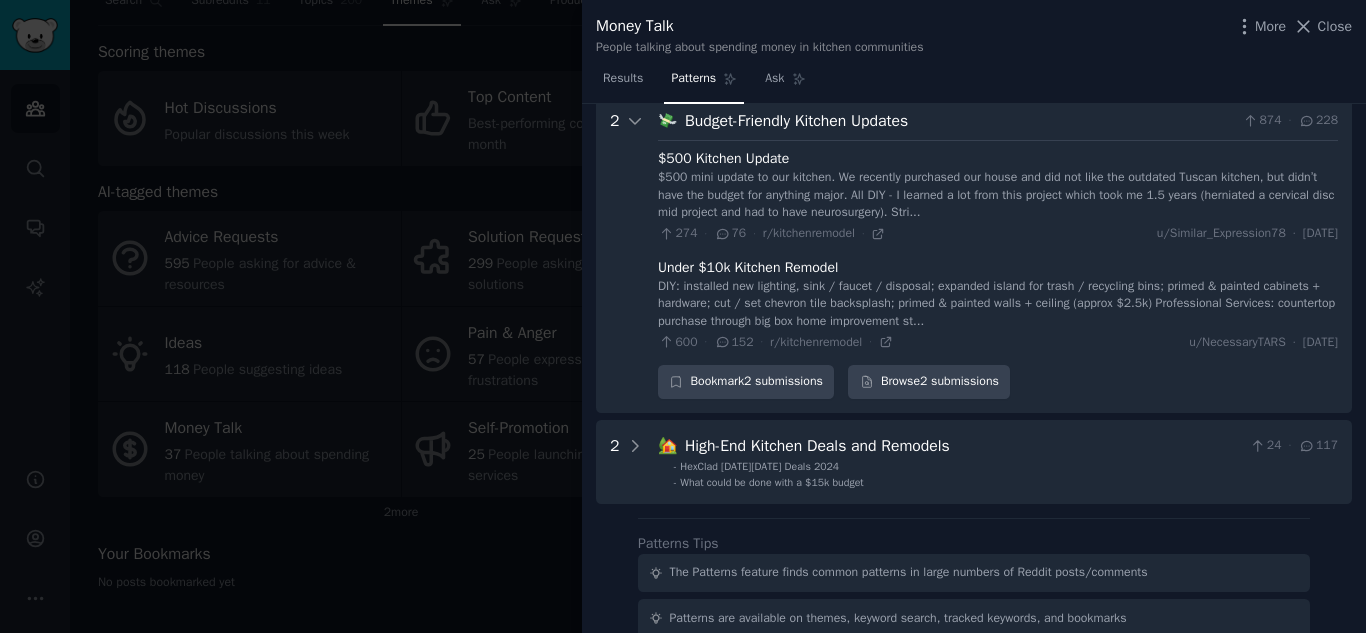 click on "$500 Kitchen Update" at bounding box center [998, 158] 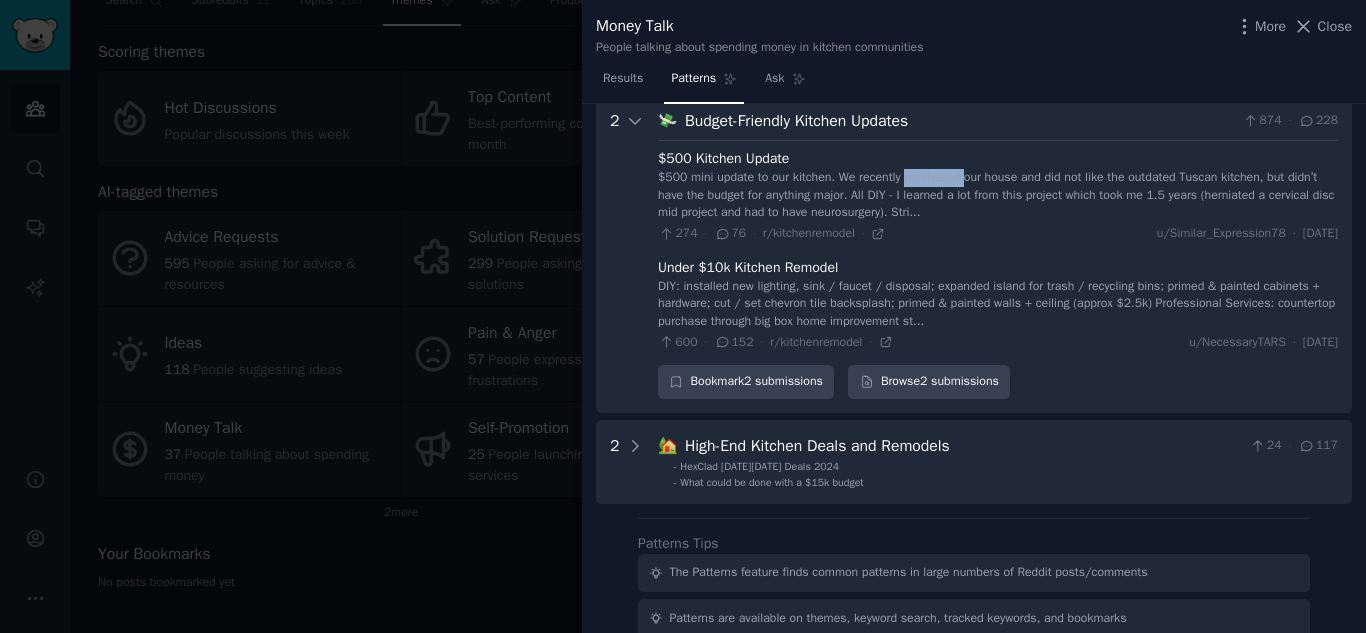 click on "$500 mini update to our kitchen. We recently purchased our house and did not like the outdated Tuscan kitchen, but didn’t have the budget for anything major. All DIY - I learned a lot from this project which took me 1.5 years (herniated a cervical disc mid project and had to have neurosurgery). Stri..." at bounding box center [998, 195] 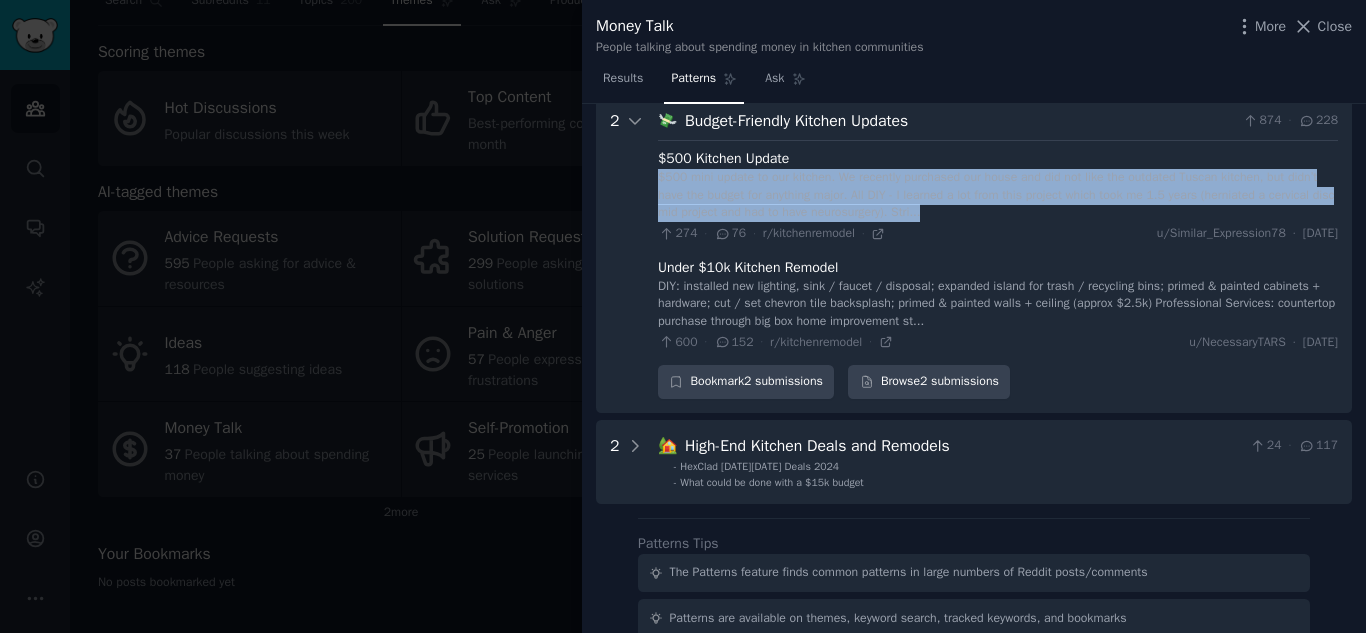 click on "$500 mini update to our kitchen. We recently purchased our house and did not like the outdated Tuscan kitchen, but didn’t have the budget for anything major. All DIY - I learned a lot from this project which took me 1.5 years (herniated a cervical disc mid project and had to have neurosurgery). Stri..." at bounding box center [998, 195] 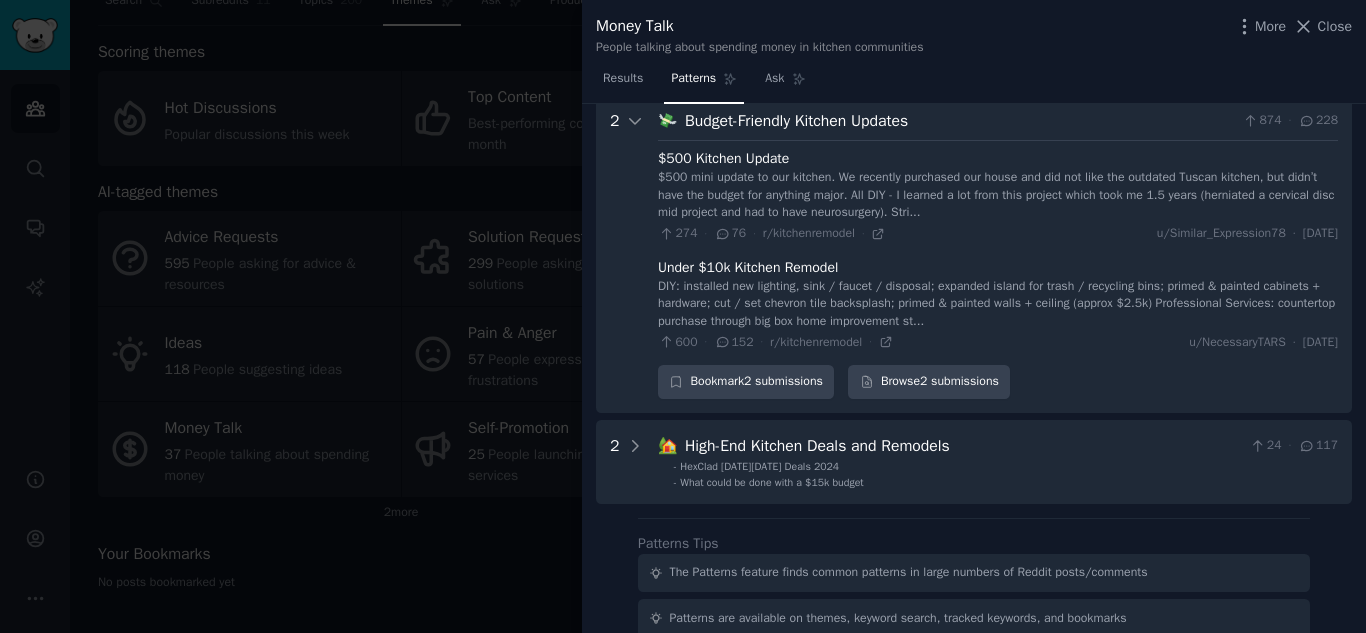 click on "$500 Kitchen Update   $500 mini update to our kitchen. We recently purchased our house and did not like the outdated Tuscan kitchen, but didn’t have the budget for anything major. All DIY - I learned a lot from this project which took me 1.5 years (herniated a cervical disc mid project and had to have neurosurgery). Stri... 274 · 76 · r/kitchenremodel · u/Similar_Expression78 · [DATE] Under $10k Kitchen Remodel   DIY: installed new lighting, sink / faucet / disposal; expanded island for trash / recycling bins; primed & painted cabinets + hardware; cut / set chevron tile backsplash; primed & painted walls + ceiling  (approx $2.5k)
Professional Services: countertop purchase through big box home improvement st... 600 · 152 · r/kitchenremodel · u/NecessaryTARS · [DATE]" at bounding box center [998, 245] 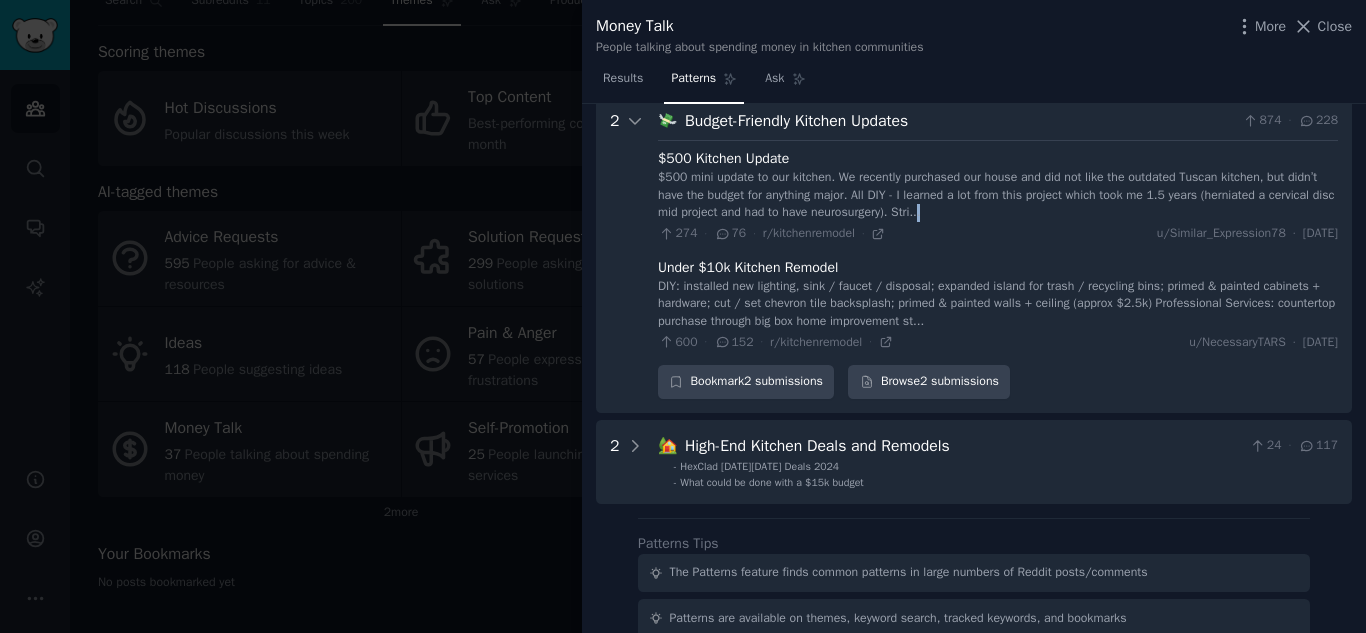 click on "$500 mini update to our kitchen. We recently purchased our house and did not like the outdated Tuscan kitchen, but didn’t have the budget for anything major. All DIY - I learned a lot from this project which took me 1.5 years (herniated a cervical disc mid project and had to have neurosurgery). Stri..." at bounding box center (998, 195) 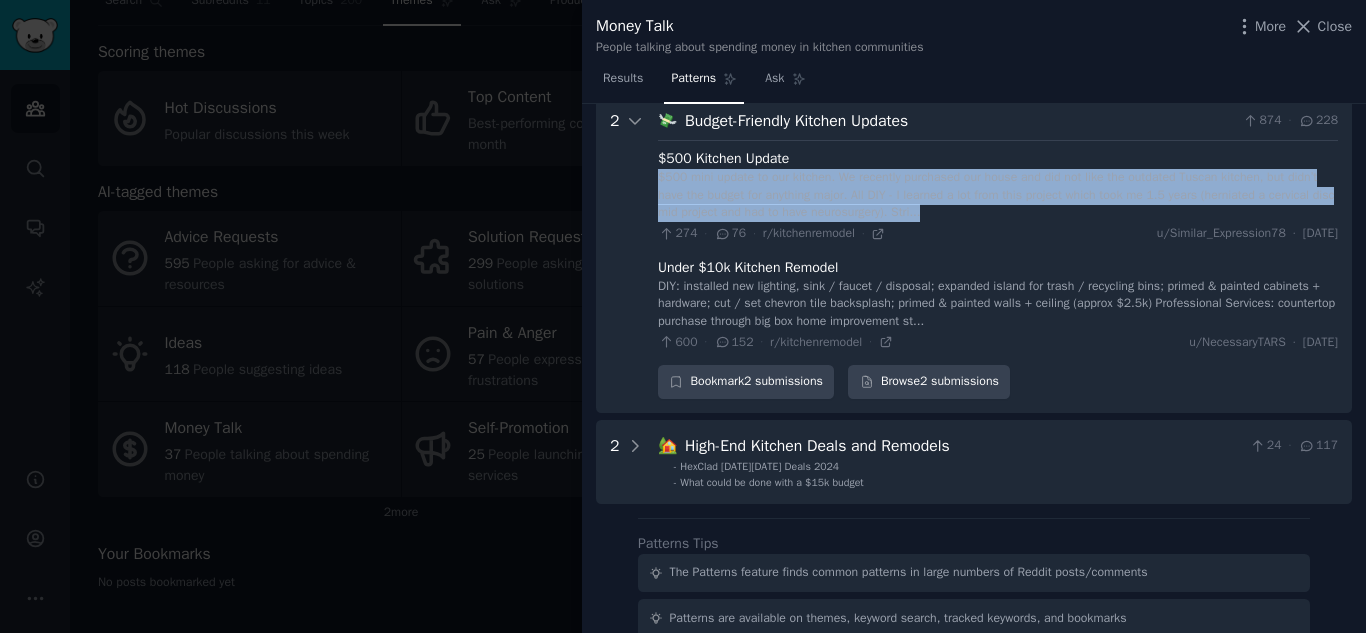 click on "$500 mini update to our kitchen. We recently purchased our house and did not like the outdated Tuscan kitchen, but didn’t have the budget for anything major. All DIY - I learned a lot from this project which took me 1.5 years (herniated a cervical disc mid project and had to have neurosurgery). Stri..." at bounding box center [998, 195] 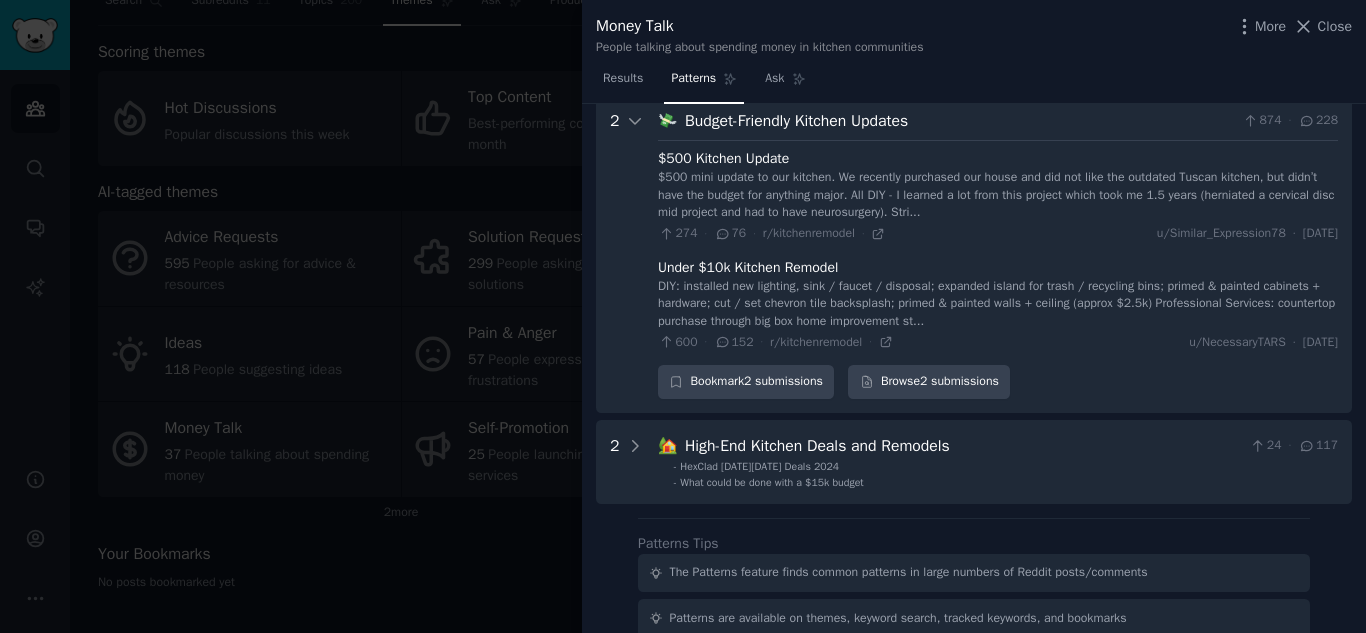 click on "$500 Kitchen Update   $500 mini update to our kitchen. We recently purchased our house and did not like the outdated Tuscan kitchen, but didn’t have the budget for anything major. All DIY - I learned a lot from this project which took me 1.5 years (herniated a cervical disc mid project and had to have neurosurgery). Stri... 274 · 76 · r/kitchenremodel · u/Similar_Expression78 · [DATE] Under $10k Kitchen Remodel   DIY: installed new lighting, sink / faucet / disposal; expanded island for trash / recycling bins; primed & painted cabinets + hardware; cut / set chevron tile backsplash; primed & painted walls + ceiling  (approx $2.5k)
Professional Services: countertop purchase through big box home improvement st... 600 · 152 · r/kitchenremodel · u/NecessaryTARS · [DATE]" at bounding box center (998, 245) 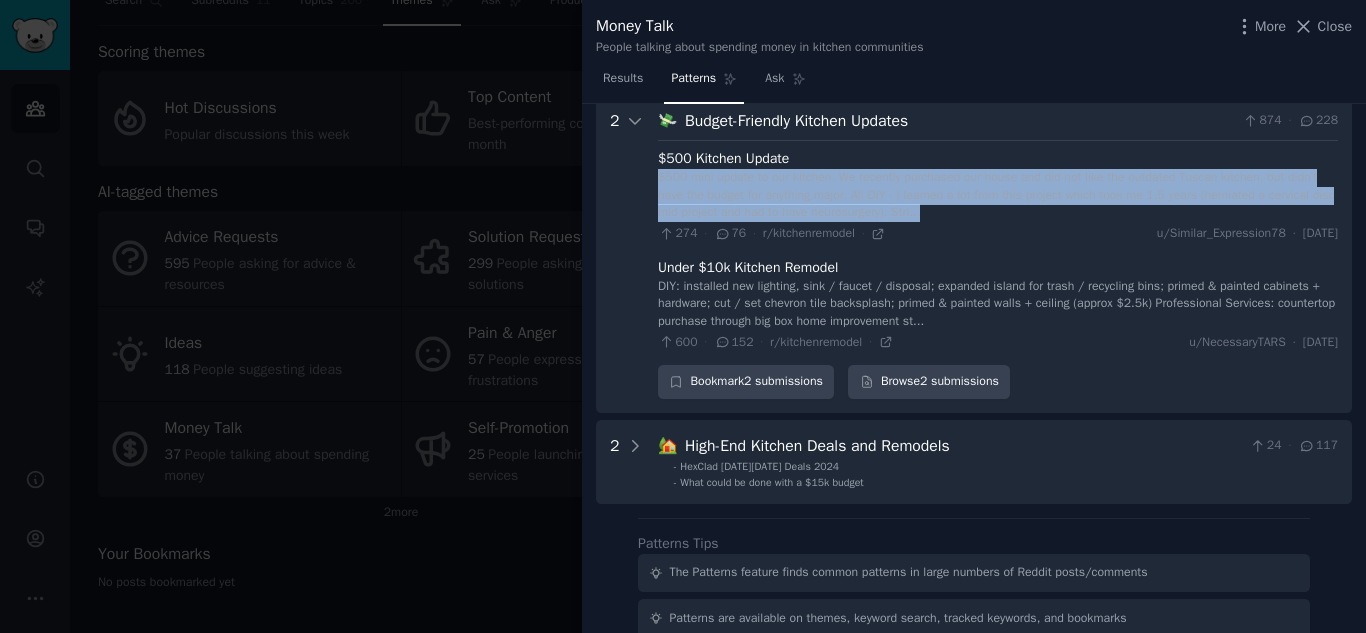 click on "$500 mini update to our kitchen. We recently purchased our house and did not like the outdated Tuscan kitchen, but didn’t have the budget for anything major. All DIY - I learned a lot from this project which took me 1.5 years (herniated a cervical disc mid project and had to have neurosurgery). Stri..." at bounding box center (998, 195) 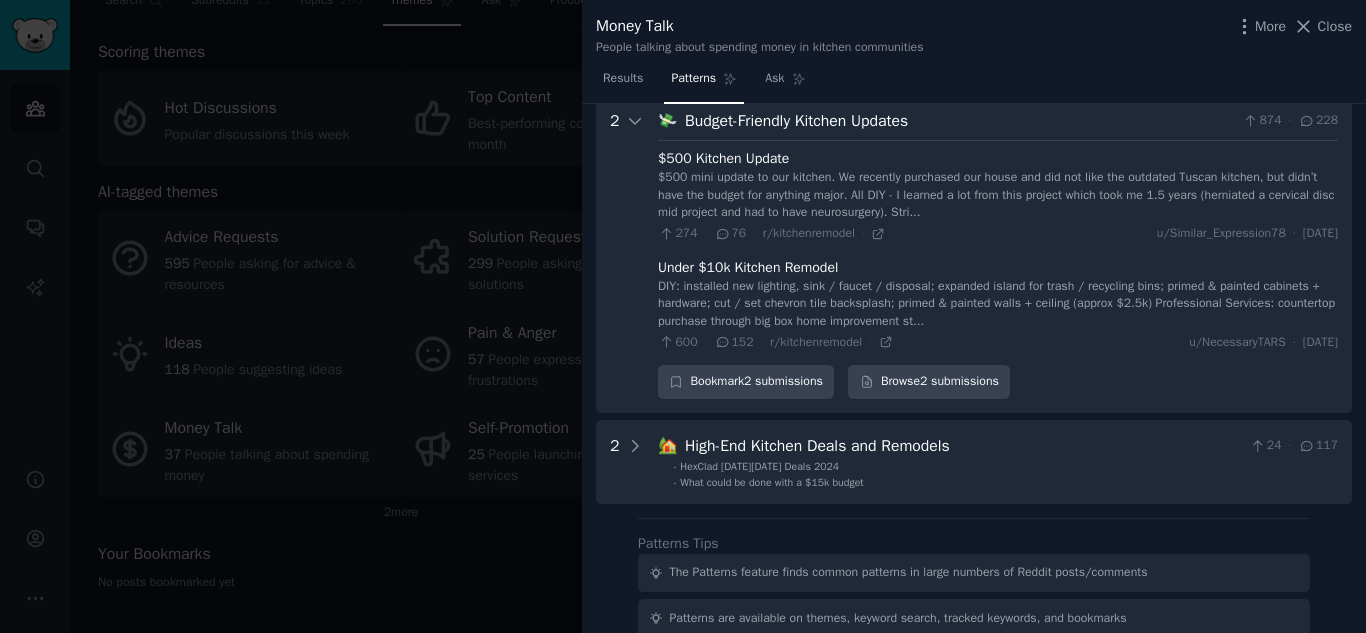click on "$500 Kitchen Update   $500 mini update to our kitchen. We recently purchased our house and did not like the outdated Tuscan kitchen, but didn’t have the budget for anything major. All DIY - I learned a lot from this project which took me 1.5 years (herniated a cervical disc mid project and had to have neurosurgery). Stri... 274 · 76 · r/kitchenremodel · u/Similar_Expression78 · [DATE] Under $10k Kitchen Remodel   DIY: installed new lighting, sink / faucet / disposal; expanded island for trash / recycling bins; primed & painted cabinets + hardware; cut / set chevron tile backsplash; primed & painted walls + ceiling  (approx $2.5k)
Professional Services: countertop purchase through big box home improvement st... 600 · 152 · r/kitchenremodel · u/NecessaryTARS · [DATE]" at bounding box center (998, 245) 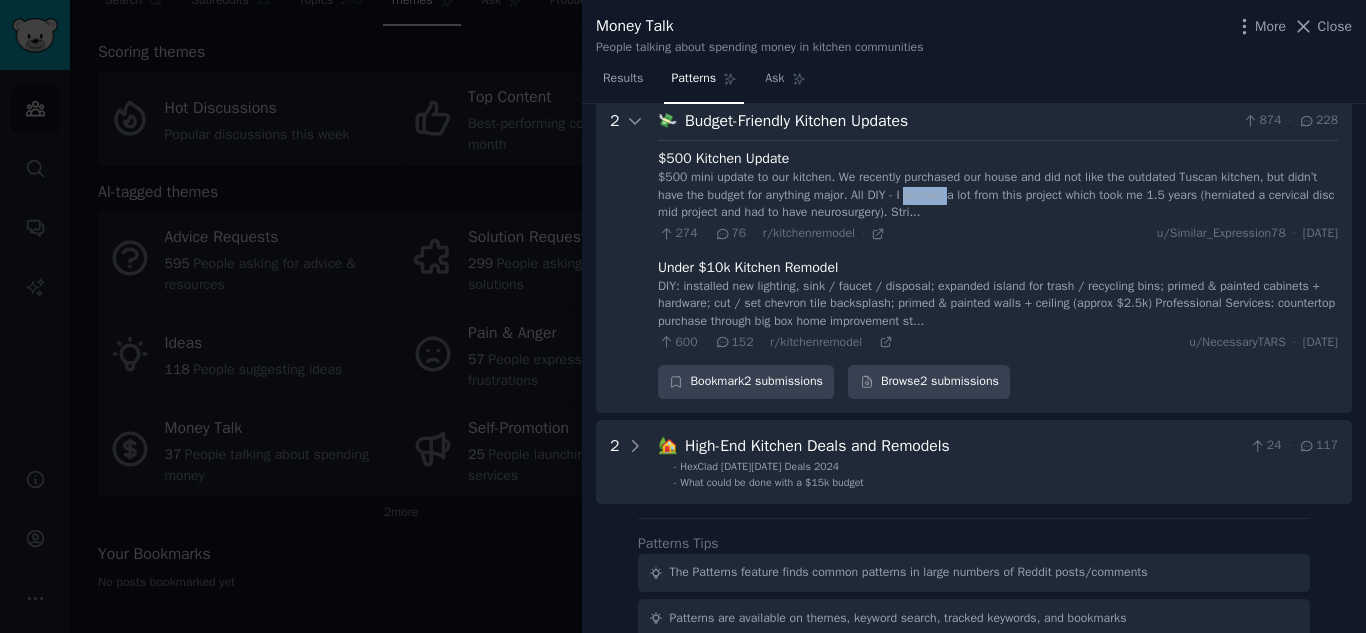 click on "$500 mini update to our kitchen. We recently purchased our house and did not like the outdated Tuscan kitchen, but didn’t have the budget for anything major. All DIY - I learned a lot from this project which took me 1.5 years (herniated a cervical disc mid project and had to have neurosurgery). Stri..." at bounding box center (998, 195) 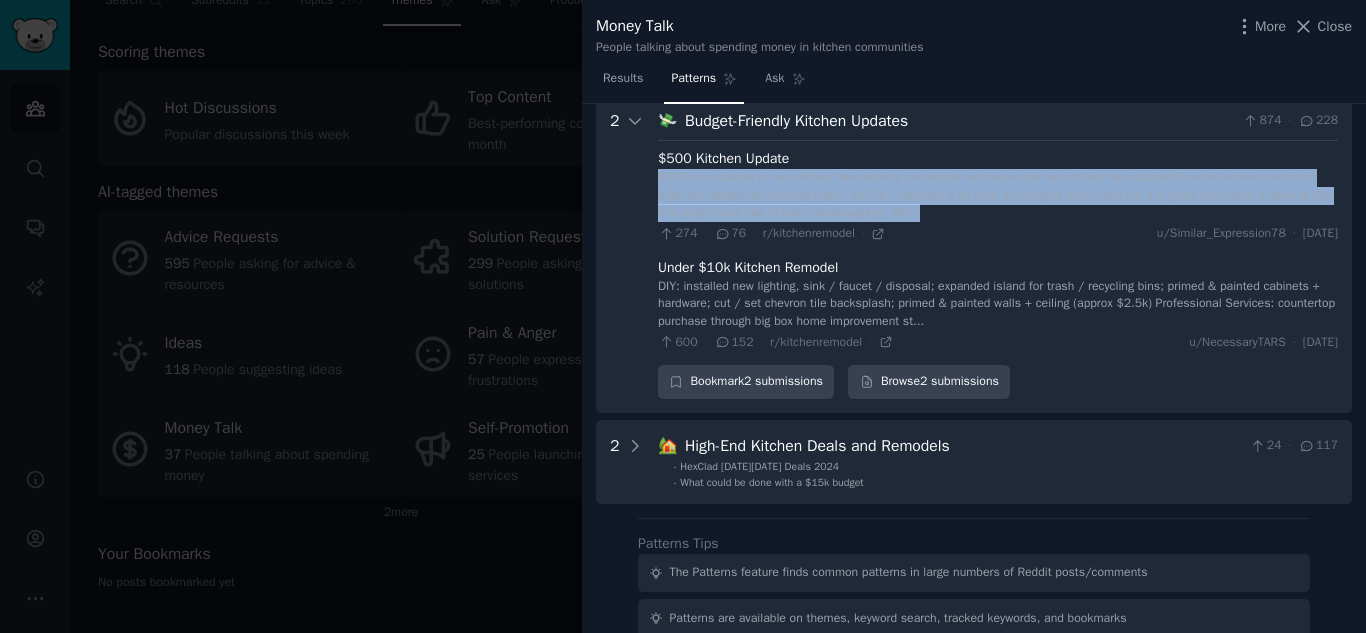 click on "$500 mini update to our kitchen. We recently purchased our house and did not like the outdated Tuscan kitchen, but didn’t have the budget for anything major. All DIY - I learned a lot from this project which took me 1.5 years (herniated a cervical disc mid project and had to have neurosurgery). Stri..." at bounding box center (998, 195) 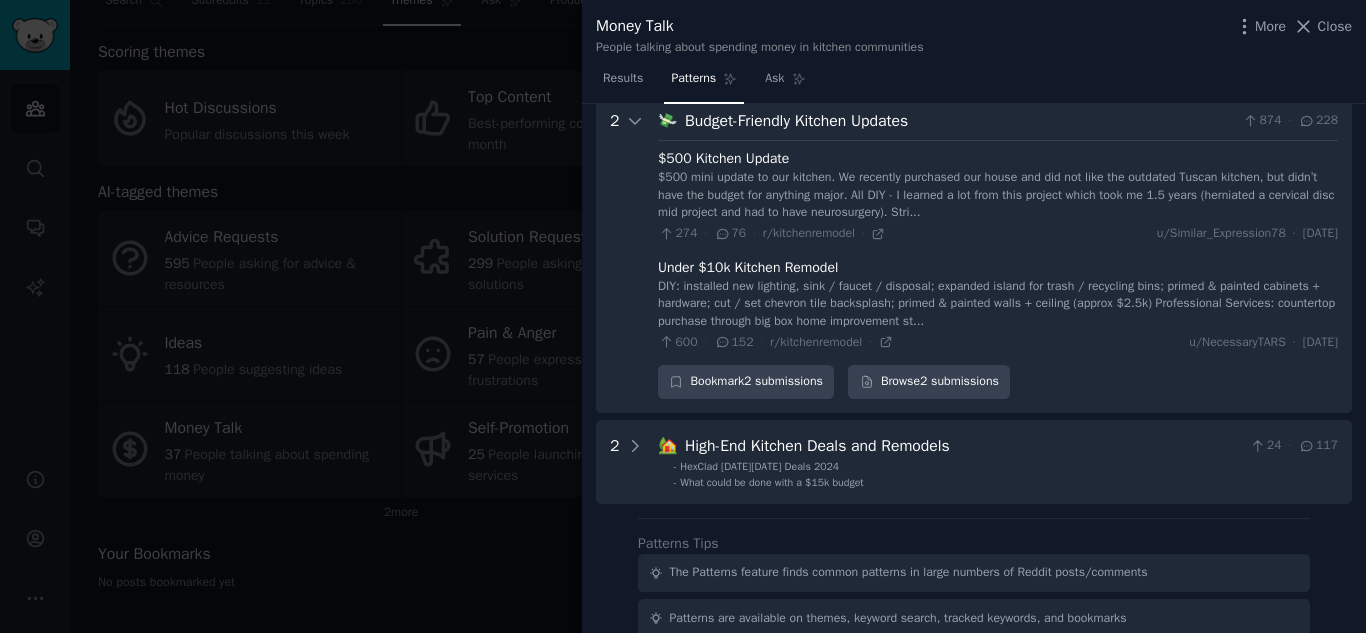 click on "$500 Kitchen Update   $500 mini update to our kitchen. We recently purchased our house and did not like the outdated Tuscan kitchen, but didn’t have the budget for anything major. All DIY - I learned a lot from this project which took me 1.5 years (herniated a cervical disc mid project and had to have neurosurgery). Stri... 274 · 76 · r/kitchenremodel · u/Similar_Expression78 · [DATE] Under $10k Kitchen Remodel   DIY: installed new lighting, sink / faucet / disposal; expanded island for trash / recycling bins; primed & painted cabinets + hardware; cut / set chevron tile backsplash; primed & painted walls + ceiling  (approx $2.5k)
Professional Services: countertop purchase through big box home improvement st... 600 · 152 · r/kitchenremodel · u/NecessaryTARS · [DATE]" at bounding box center [998, 245] 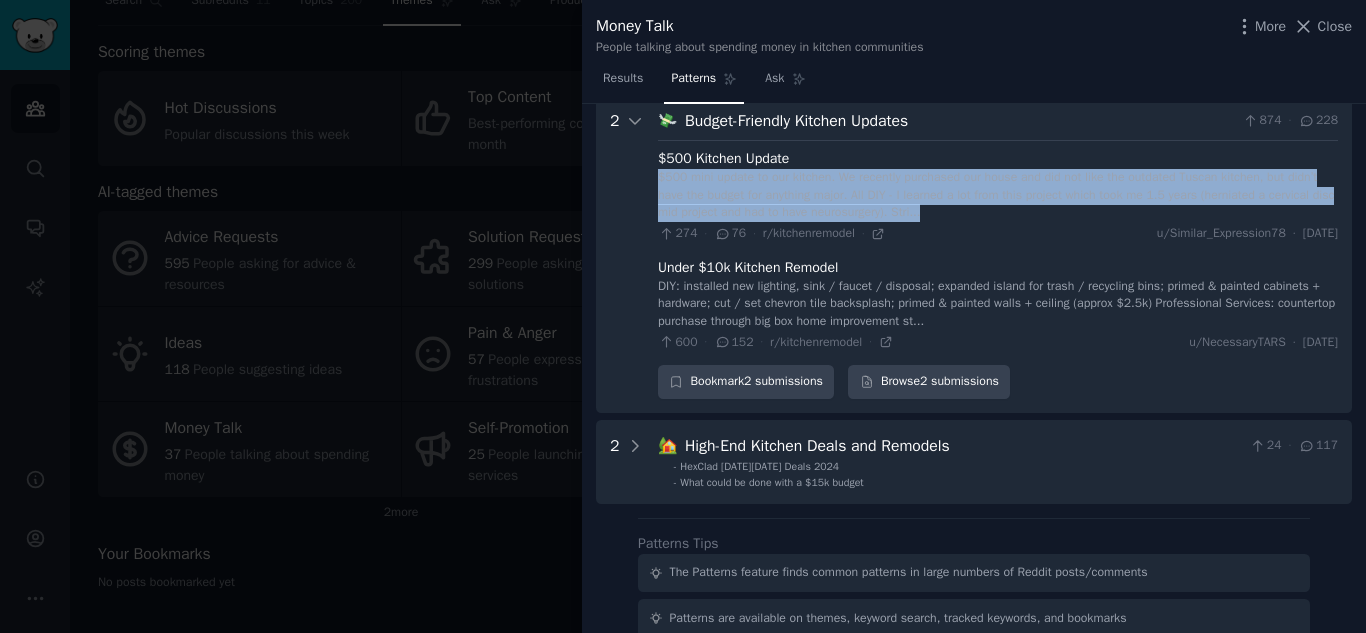 click on "$500 mini update to our kitchen. We recently purchased our house and did not like the outdated Tuscan kitchen, but didn’t have the budget for anything major. All DIY - I learned a lot from this project which took me 1.5 years (herniated a cervical disc mid project and had to have neurosurgery). Stri..." at bounding box center (998, 195) 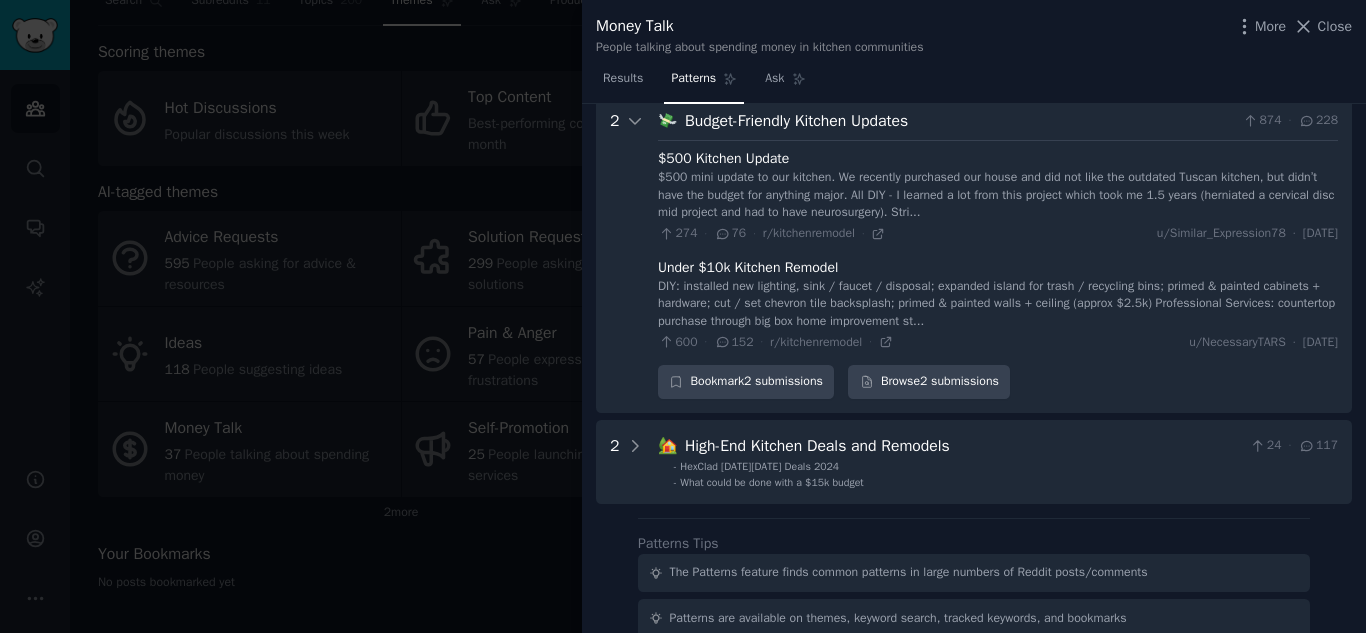 click on "$500 Kitchen Update   $500 mini update to our kitchen. We recently purchased our house and did not like the outdated Tuscan kitchen, but didn’t have the budget for anything major. All DIY - I learned a lot from this project which took me 1.5 years (herniated a cervical disc mid project and had to have neurosurgery). Stri... 274 · 76 · r/kitchenremodel · u/Similar_Expression78 · [DATE] Under $10k Kitchen Remodel   DIY: installed new lighting, sink / faucet / disposal; expanded island for trash / recycling bins; primed & painted cabinets + hardware; cut / set chevron tile backsplash; primed & painted walls + ceiling  (approx $2.5k)
Professional Services: countertop purchase through big box home improvement st... 600 · 152 · r/kitchenremodel · u/NecessaryTARS · [DATE]" at bounding box center [998, 245] 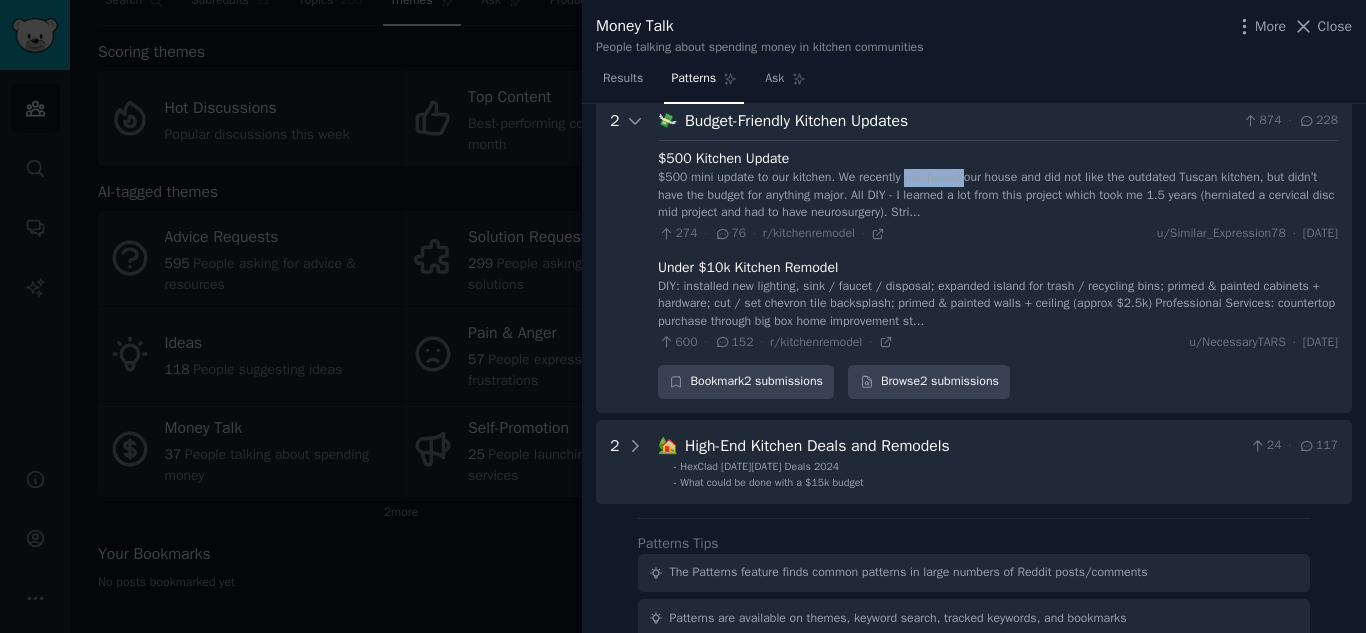 click on "$500 mini update to our kitchen. We recently purchased our house and did not like the outdated Tuscan kitchen, but didn’t have the budget for anything major. All DIY - I learned a lot from this project which took me 1.5 years (herniated a cervical disc mid project and had to have neurosurgery). Stri..." at bounding box center (998, 195) 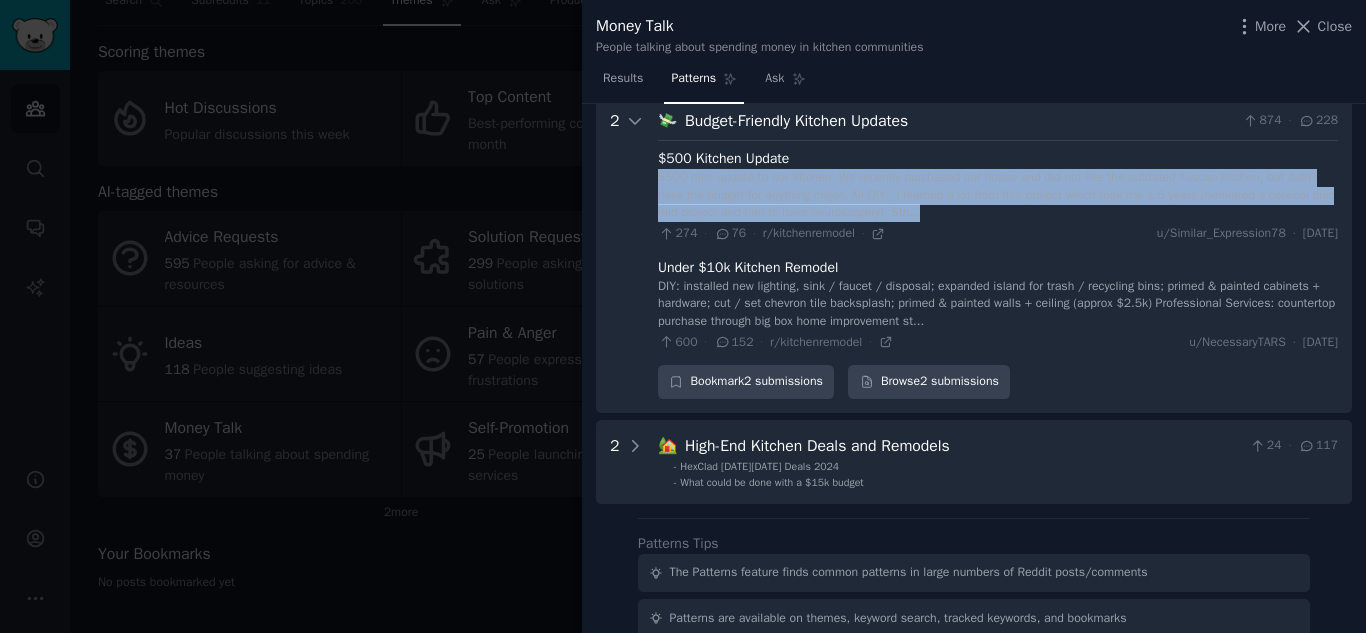 click on "$500 mini update to our kitchen. We recently purchased our house and did not like the outdated Tuscan kitchen, but didn’t have the budget for anything major. All DIY - I learned a lot from this project which took me 1.5 years (herniated a cervical disc mid project and had to have neurosurgery). Stri..." at bounding box center [998, 195] 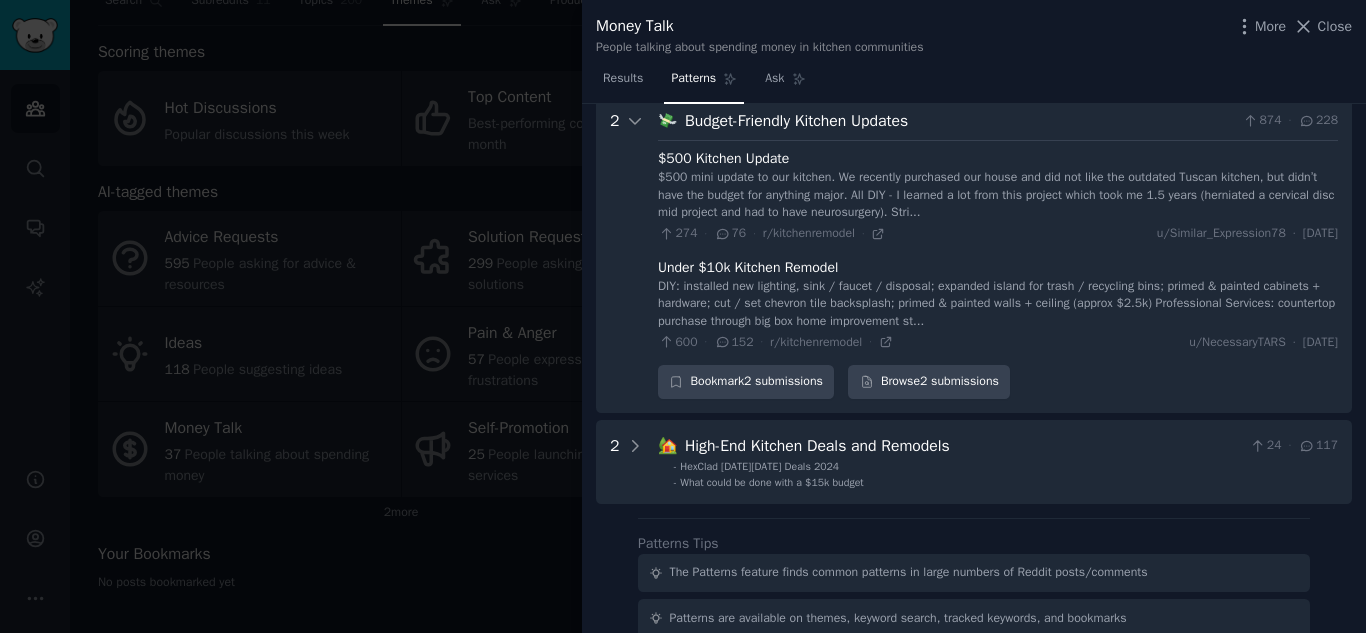 click on "Budget-Friendly Kitchen Updates" at bounding box center [960, 121] 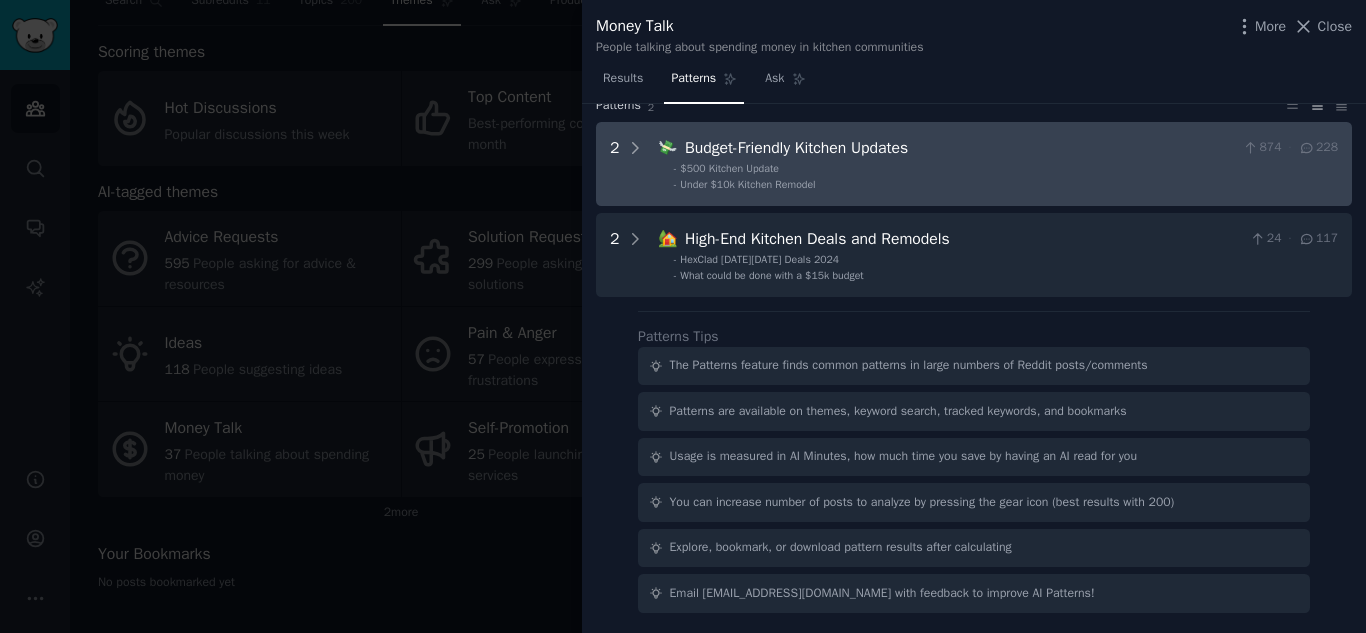 click on "Budget-Friendly Kitchen Updates" at bounding box center [960, 148] 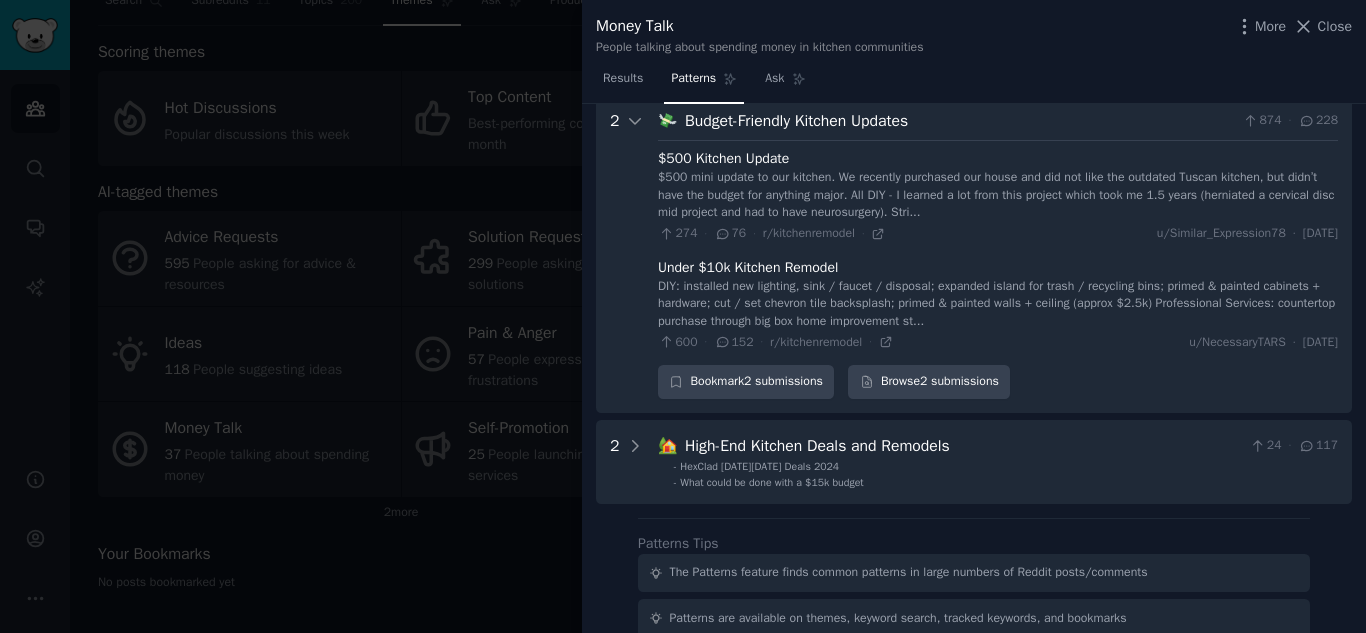 scroll, scrollTop: 91, scrollLeft: 0, axis: vertical 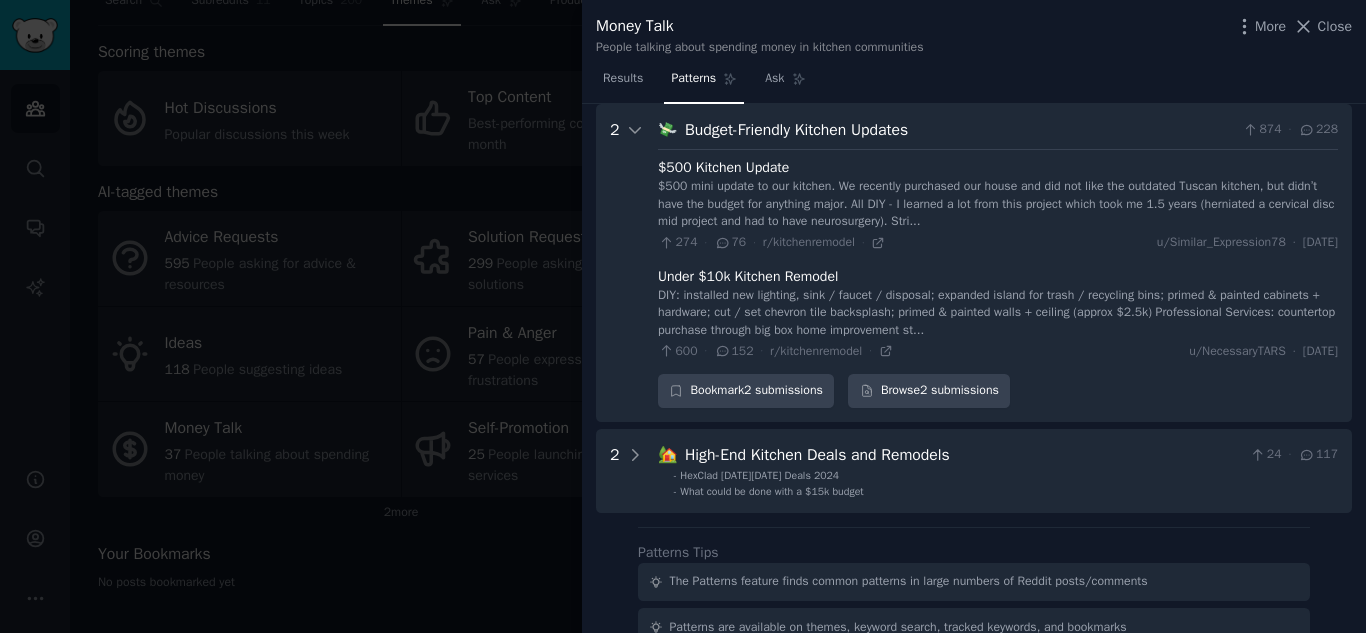 click on "DIY: installed new lighting, sink / faucet / disposal; expanded island for trash / recycling bins; primed & painted cabinets + hardware; cut / set chevron tile backsplash; primed & painted walls + ceiling  (approx $2.5k)
Professional Services: countertop purchase through big box home improvement st..." at bounding box center [998, 313] 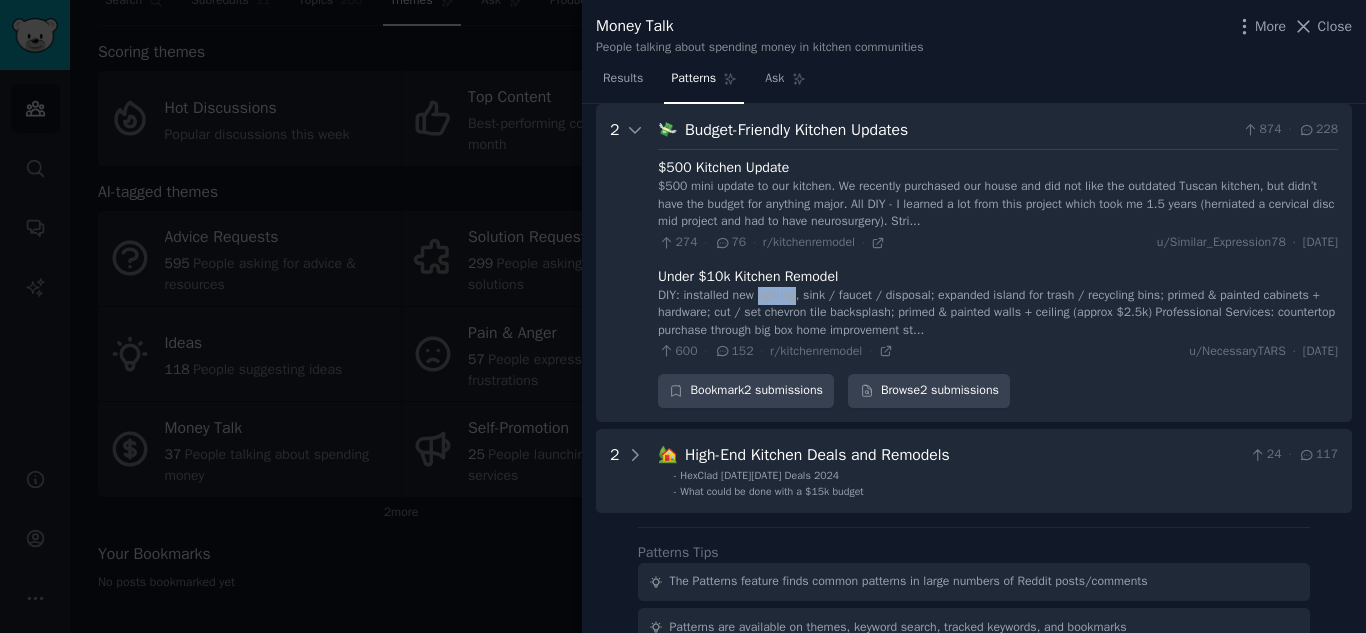 click on "DIY: installed new lighting, sink / faucet / disposal; expanded island for trash / recycling bins; primed & painted cabinets + hardware; cut / set chevron tile backsplash; primed & painted walls + ceiling  (approx $2.5k)
Professional Services: countertop purchase through big box home improvement st..." at bounding box center [998, 313] 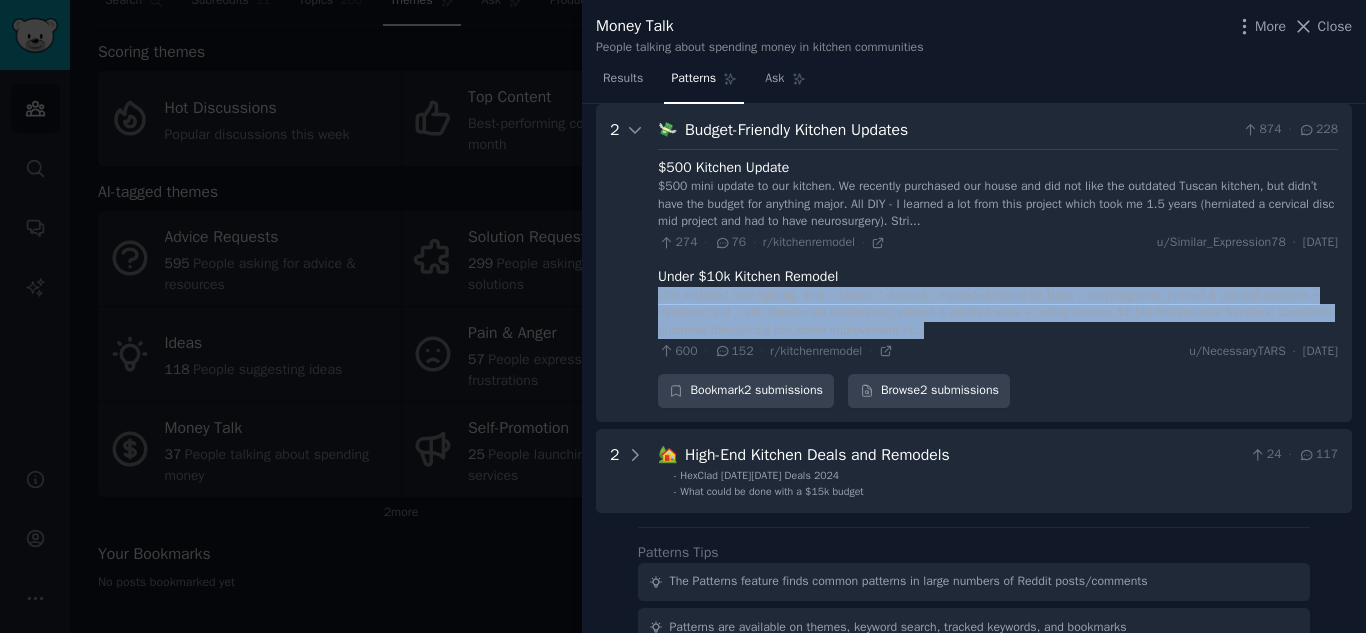 click on "DIY: installed new lighting, sink / faucet / disposal; expanded island for trash / recycling bins; primed & painted cabinets + hardware; cut / set chevron tile backsplash; primed & painted walls + ceiling  (approx $2.5k)
Professional Services: countertop purchase through big box home improvement st..." at bounding box center [998, 313] 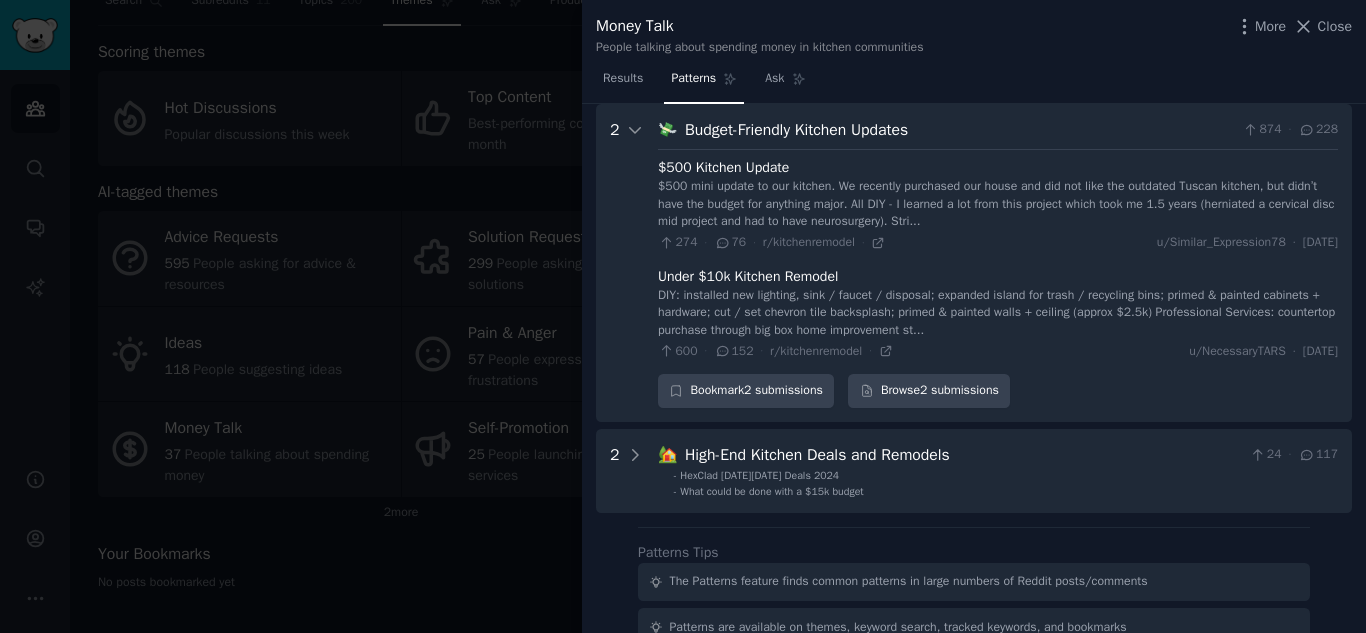 click on "$500 Kitchen Update   $500 mini update to our kitchen. We recently purchased our house and did not like the outdated Tuscan kitchen, but didn’t have the budget for anything major. All DIY - I learned a lot from this project which took me 1.5 years (herniated a cervical disc mid project and had to have neurosurgery). Stri... 274 · 76 · r/kitchenremodel · u/Similar_Expression78 · [DATE] Under $10k Kitchen Remodel   DIY: installed new lighting, sink / faucet / disposal; expanded island for trash / recycling bins; primed & painted cabinets + hardware; cut / set chevron tile backsplash; primed & painted walls + ceiling  (approx $2.5k)
Professional Services: countertop purchase through big box home improvement st... 600 · 152 · r/kitchenremodel · u/NecessaryTARS · [DATE]" at bounding box center [998, 254] 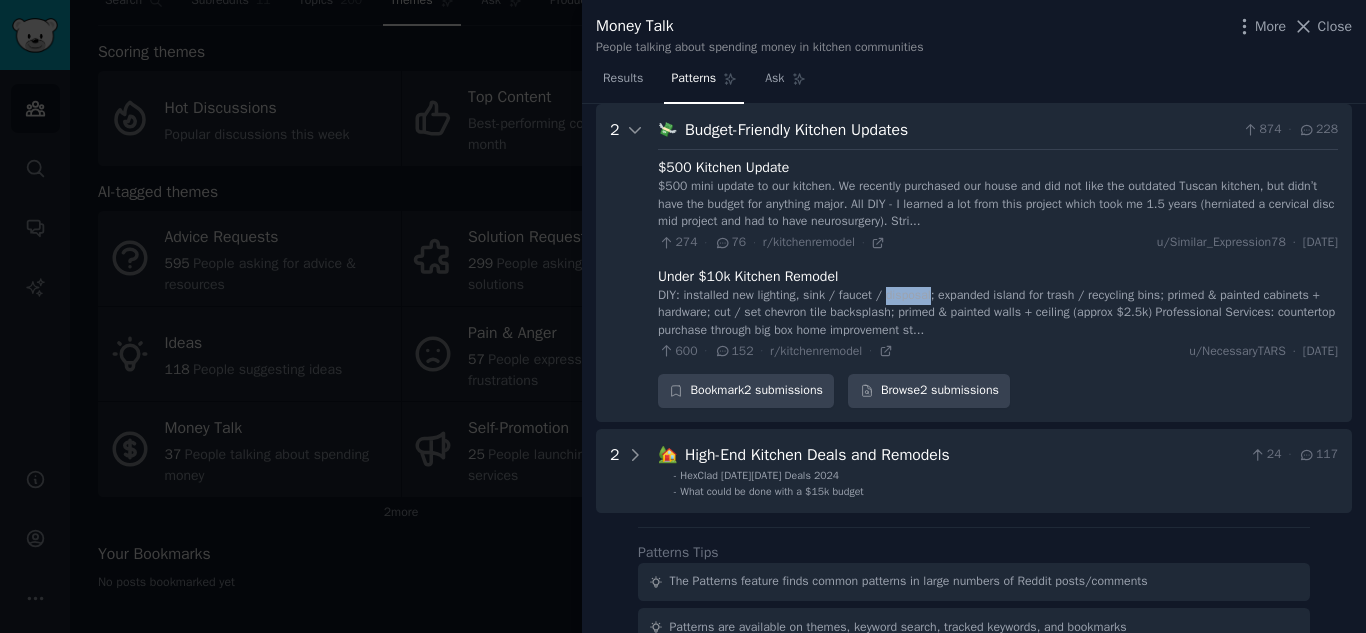 click on "DIY: installed new lighting, sink / faucet / disposal; expanded island for trash / recycling bins; primed & painted cabinets + hardware; cut / set chevron tile backsplash; primed & painted walls + ceiling  (approx $2.5k)
Professional Services: countertop purchase through big box home improvement st..." at bounding box center [998, 313] 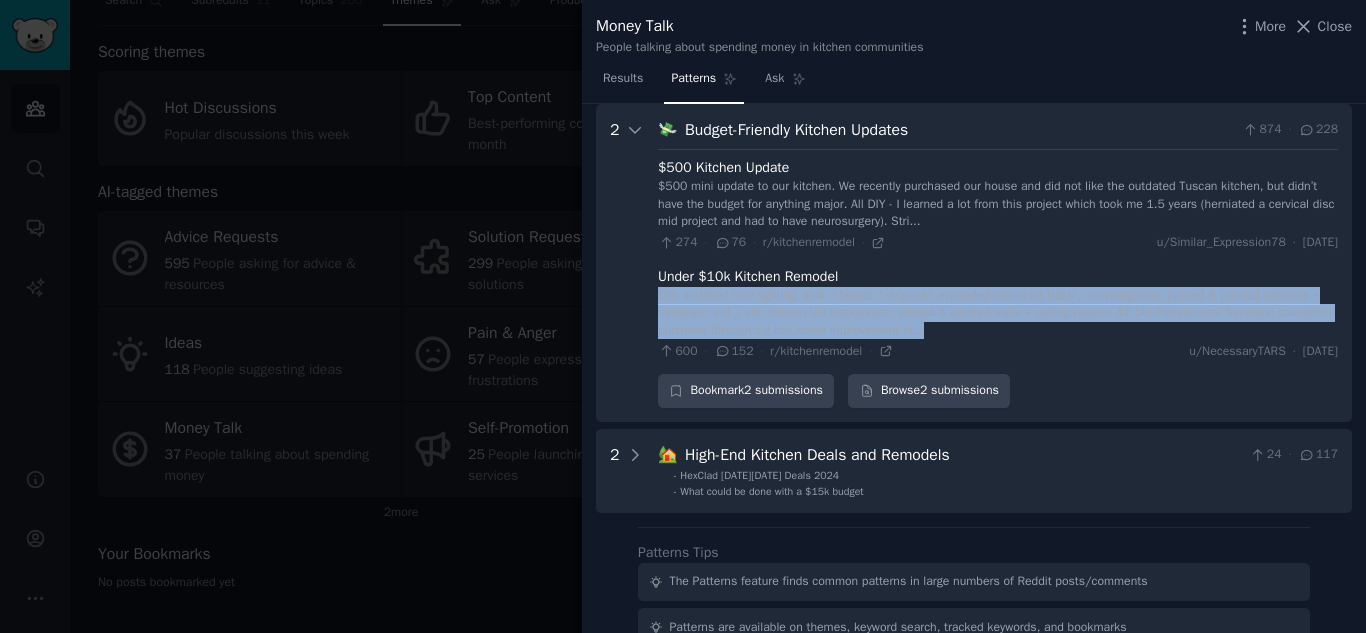 click on "DIY: installed new lighting, sink / faucet / disposal; expanded island for trash / recycling bins; primed & painted cabinets + hardware; cut / set chevron tile backsplash; primed & painted walls + ceiling  (approx $2.5k)
Professional Services: countertop purchase through big box home improvement st..." at bounding box center [998, 313] 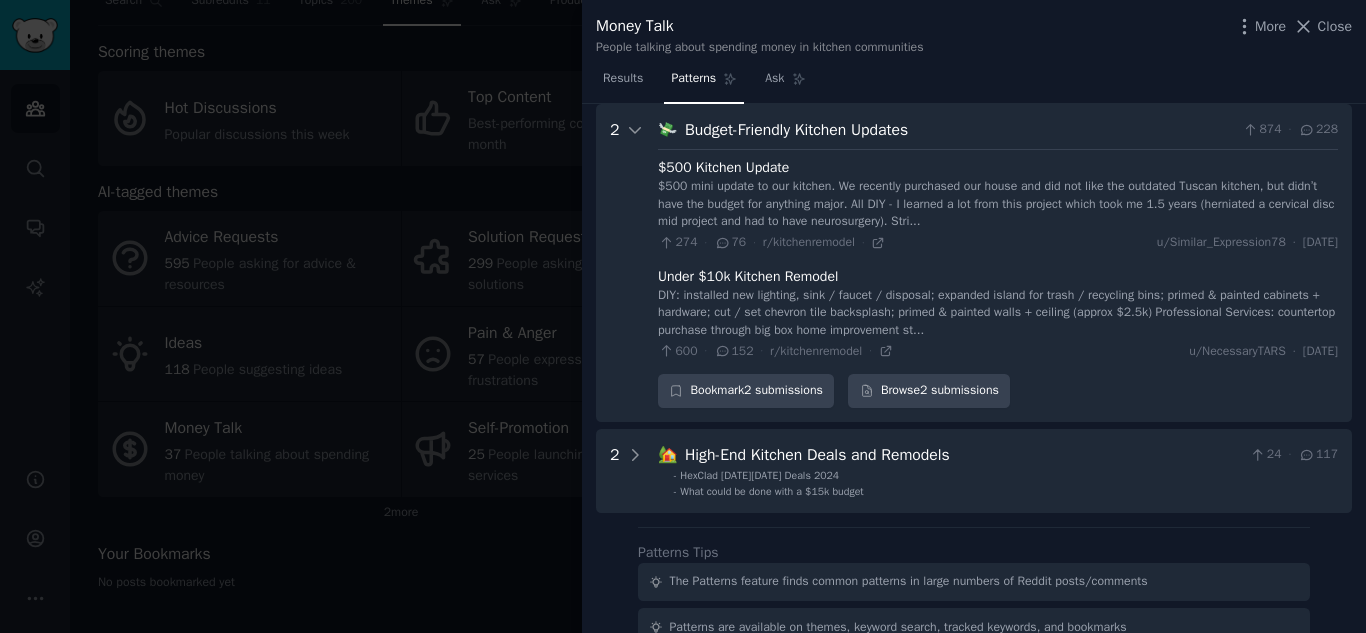 click on "$500 Kitchen Update   $500 mini update to our kitchen. We recently purchased our house and did not like the outdated Tuscan kitchen, but didn’t have the budget for anything major. All DIY - I learned a lot from this project which took me 1.5 years (herniated a cervical disc mid project and had to have neurosurgery). Stri... 274 · 76 · r/kitchenremodel · u/Similar_Expression78 · [DATE] Under $10k Kitchen Remodel   DIY: installed new lighting, sink / faucet / disposal; expanded island for trash / recycling bins; primed & painted cabinets + hardware; cut / set chevron tile backsplash; primed & painted walls + ceiling  (approx $2.5k)
Professional Services: countertop purchase through big box home improvement st... 600 · 152 · r/kitchenremodel · u/NecessaryTARS · [DATE]" at bounding box center [998, 254] 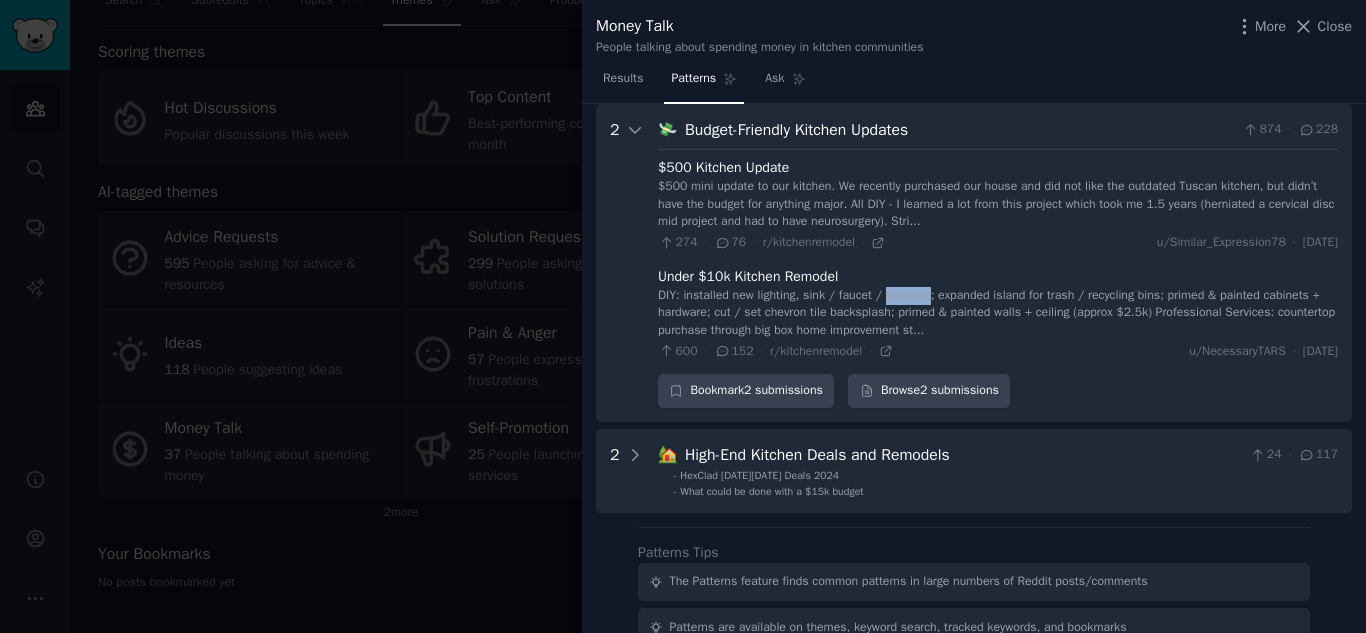 click on "DIY: installed new lighting, sink / faucet / disposal; expanded island for trash / recycling bins; primed & painted cabinets + hardware; cut / set chevron tile backsplash; primed & painted walls + ceiling  (approx $2.5k)
Professional Services: countertop purchase through big box home improvement st..." at bounding box center (998, 313) 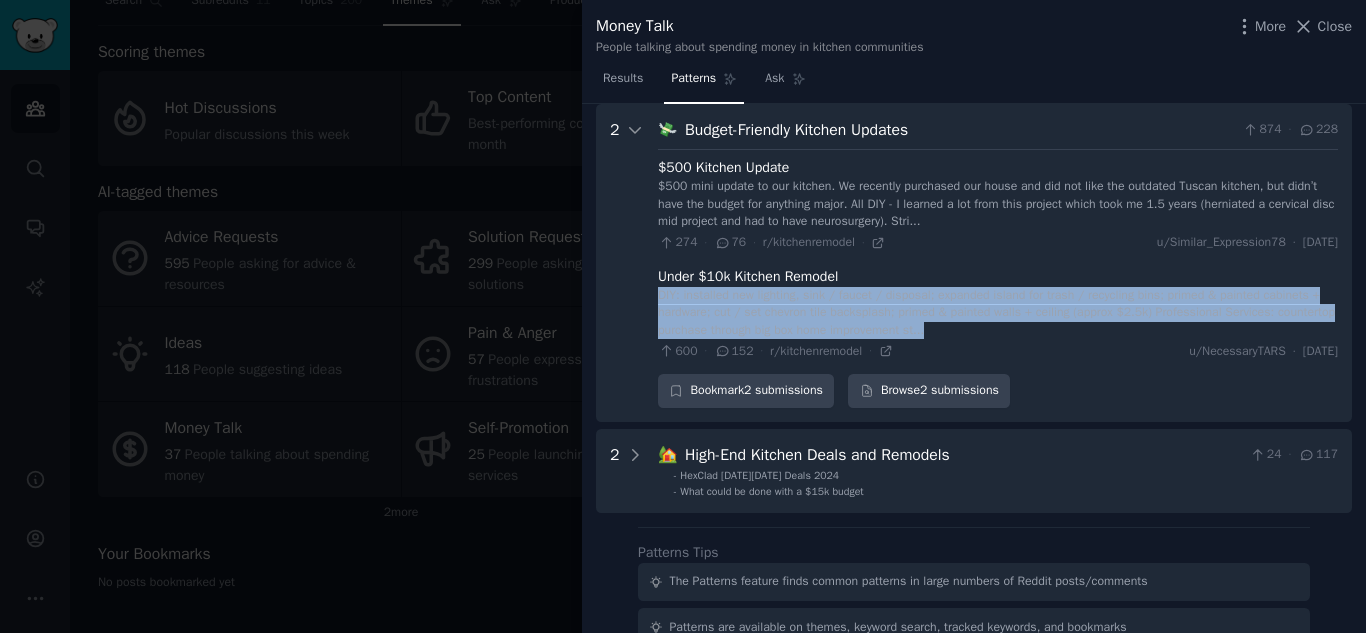 click on "DIY: installed new lighting, sink / faucet / disposal; expanded island for trash / recycling bins; primed & painted cabinets + hardware; cut / set chevron tile backsplash; primed & painted walls + ceiling  (approx $2.5k)
Professional Services: countertop purchase through big box home improvement st..." at bounding box center (998, 313) 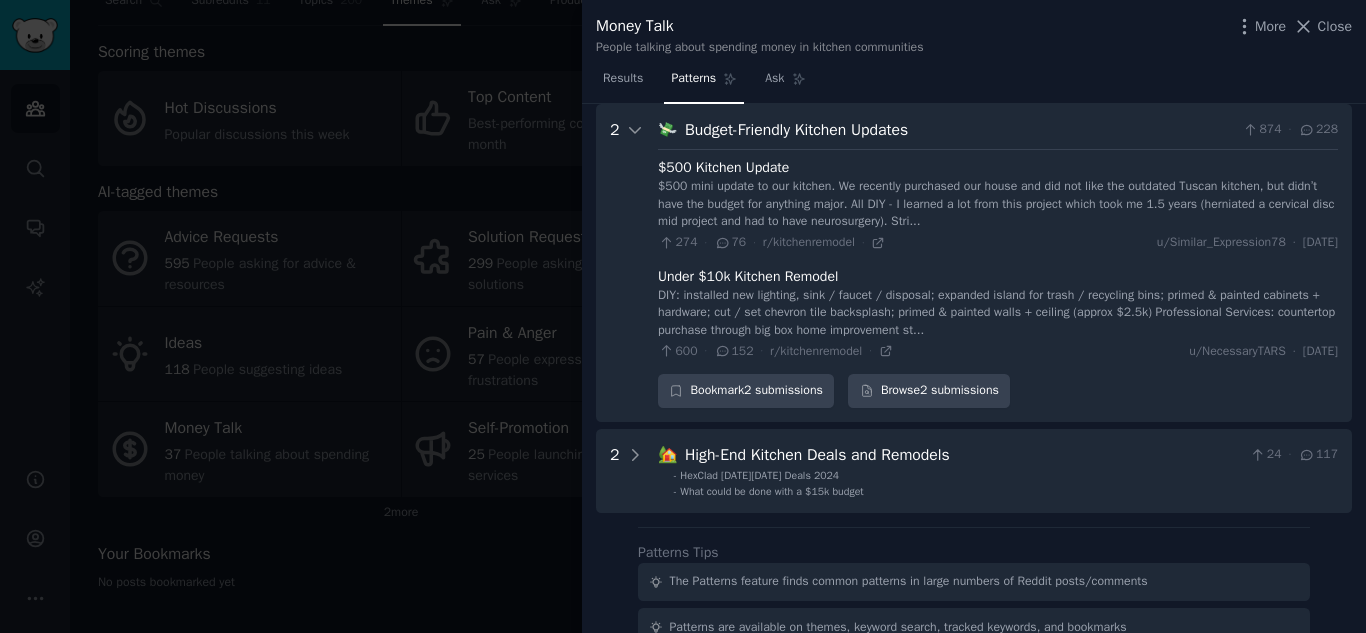click on "Under $10k Kitchen Remodel" at bounding box center [998, 276] 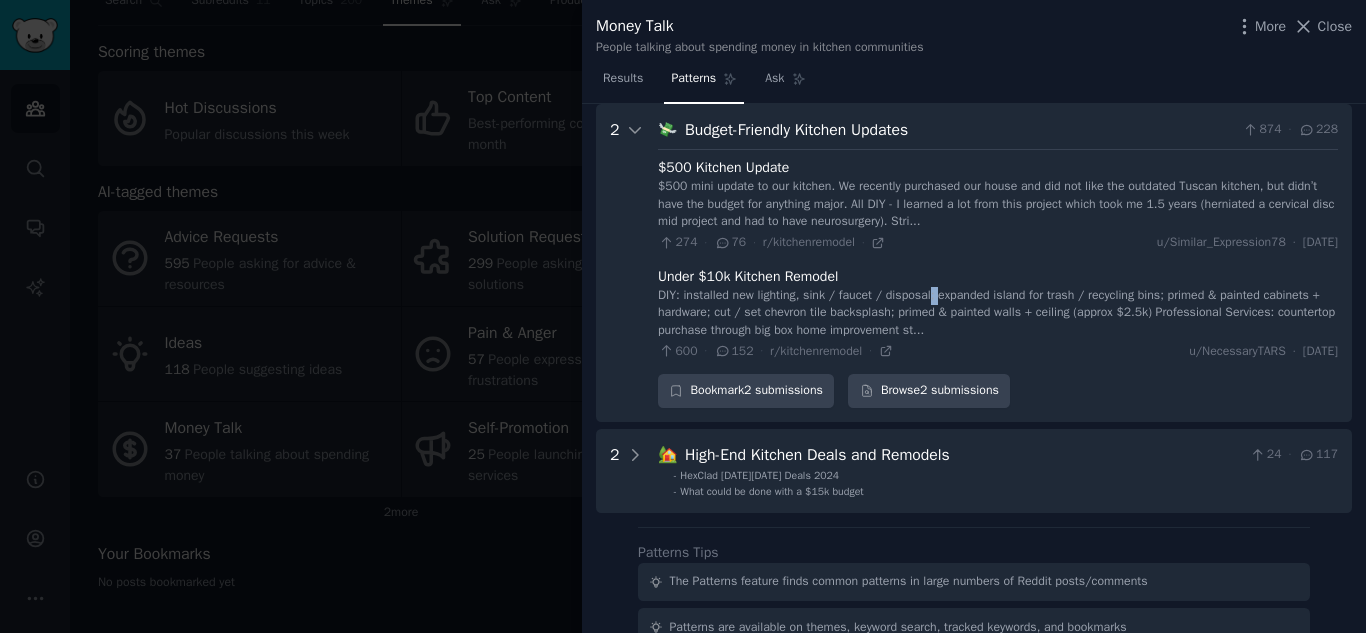click on "DIY: installed new lighting, sink / faucet / disposal; expanded island for trash / recycling bins; primed & painted cabinets + hardware; cut / set chevron tile backsplash; primed & painted walls + ceiling  (approx $2.5k)
Professional Services: countertop purchase through big box home improvement st..." at bounding box center [998, 313] 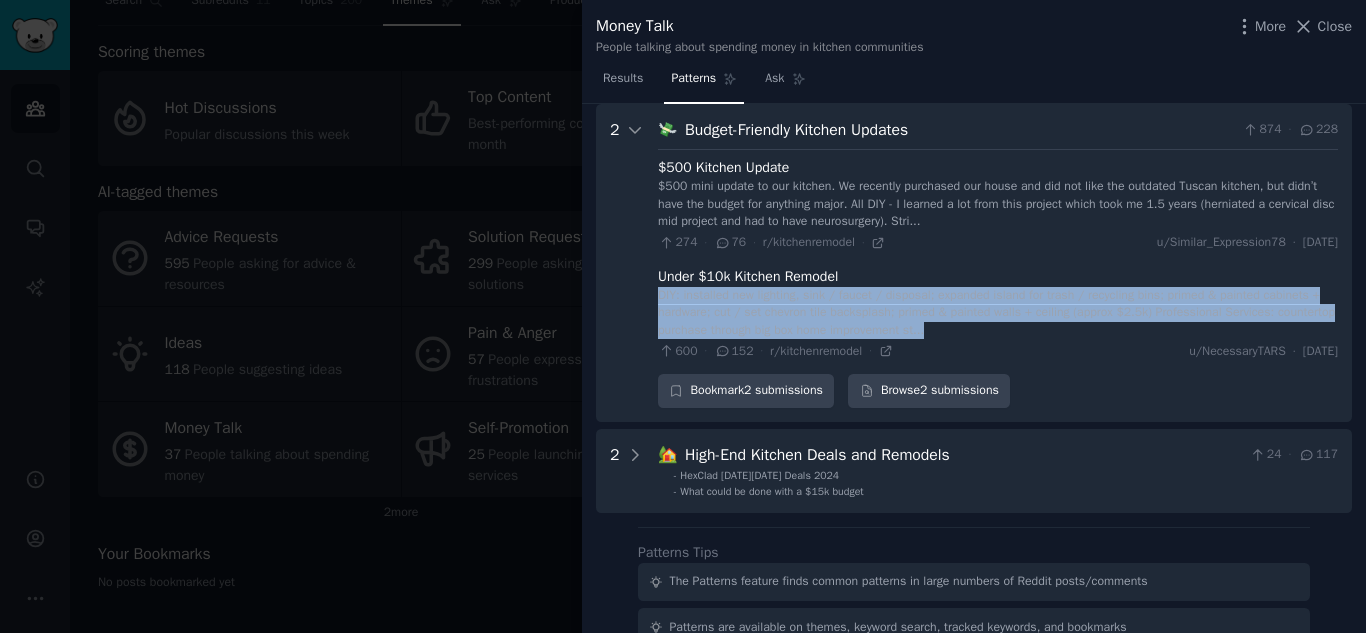 click on "DIY: installed new lighting, sink / faucet / disposal; expanded island for trash / recycling bins; primed & painted cabinets + hardware; cut / set chevron tile backsplash; primed & painted walls + ceiling  (approx $2.5k)
Professional Services: countertop purchase through big box home improvement st..." at bounding box center [998, 313] 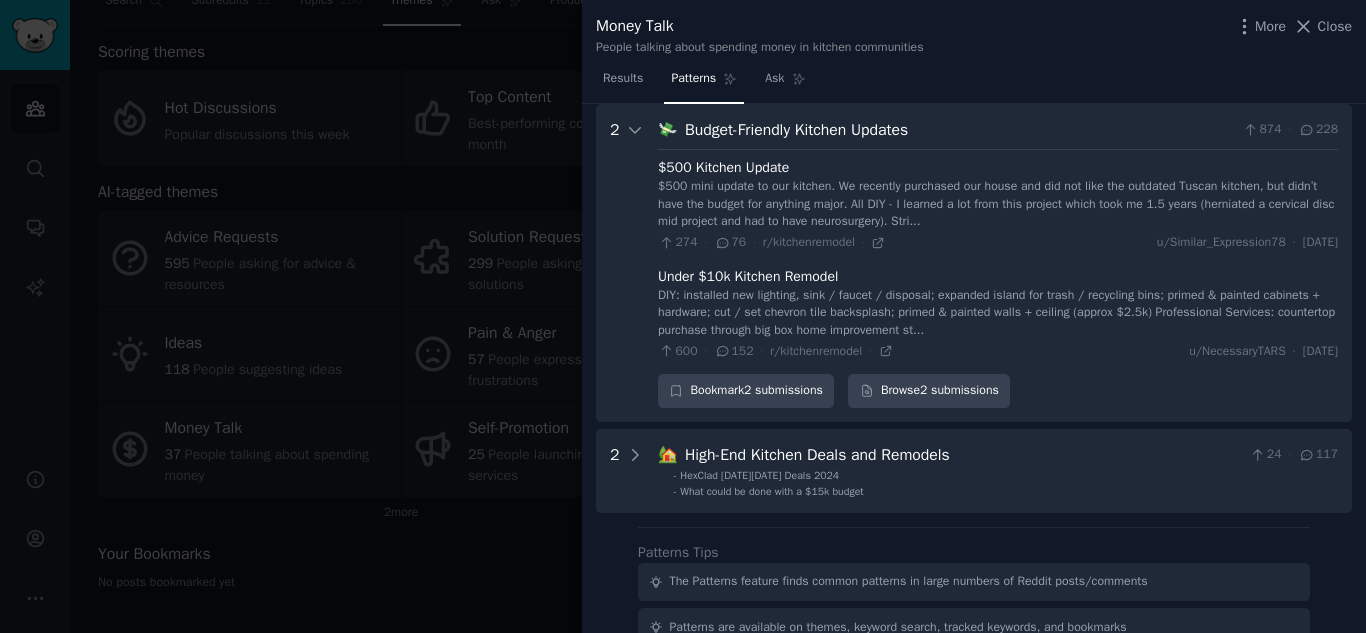 click on "Under $10k Kitchen Remodel" at bounding box center (998, 276) 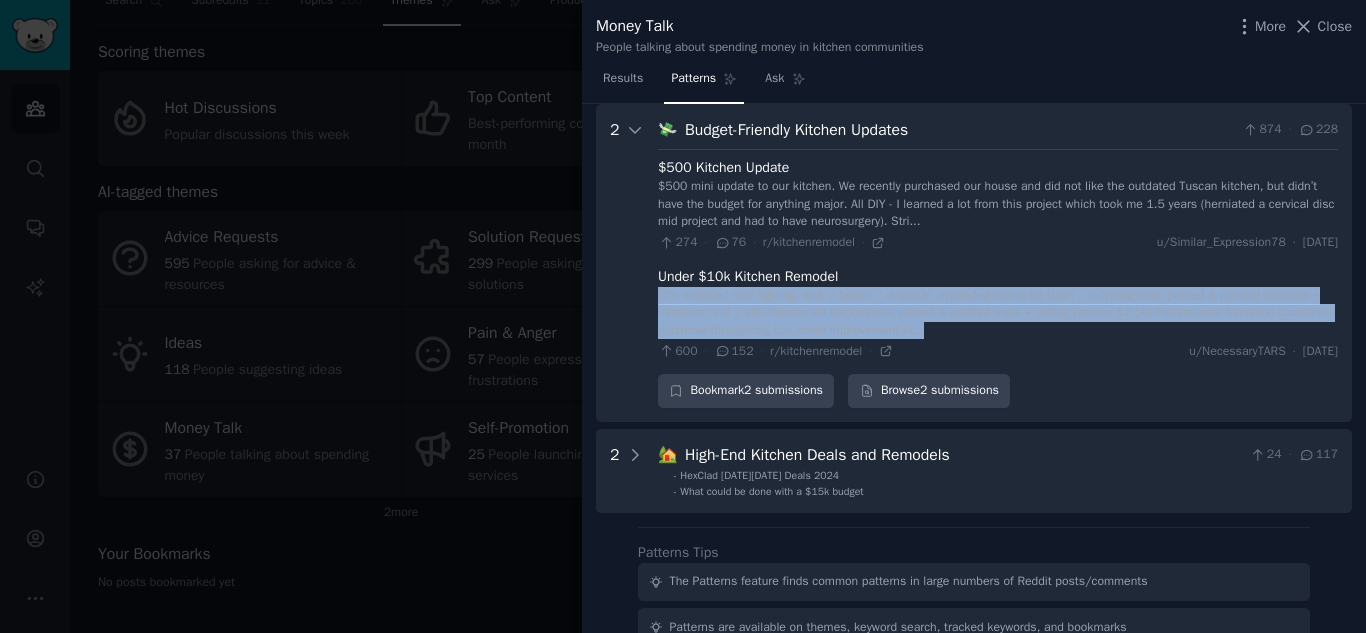 click on "DIY: installed new lighting, sink / faucet / disposal; expanded island for trash / recycling bins; primed & painted cabinets + hardware; cut / set chevron tile backsplash; primed & painted walls + ceiling  (approx $2.5k)
Professional Services: countertop purchase through big box home improvement st..." at bounding box center (998, 313) 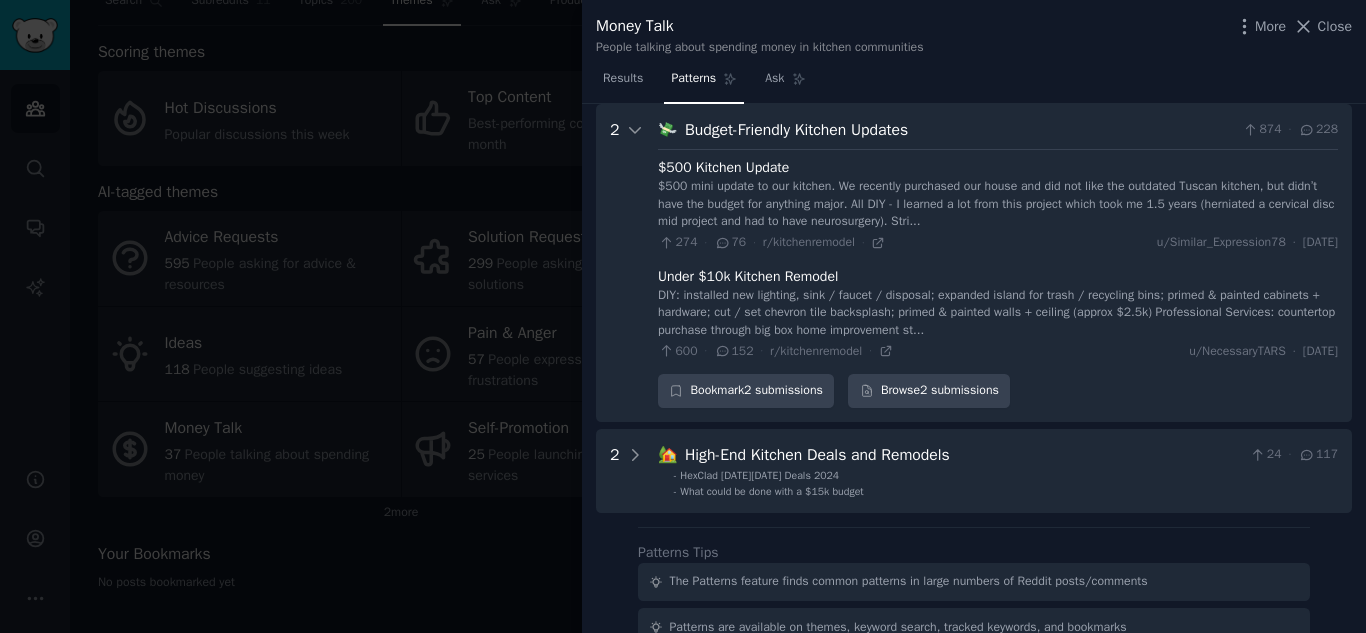 click on "Under $10k Kitchen Remodel" at bounding box center [998, 276] 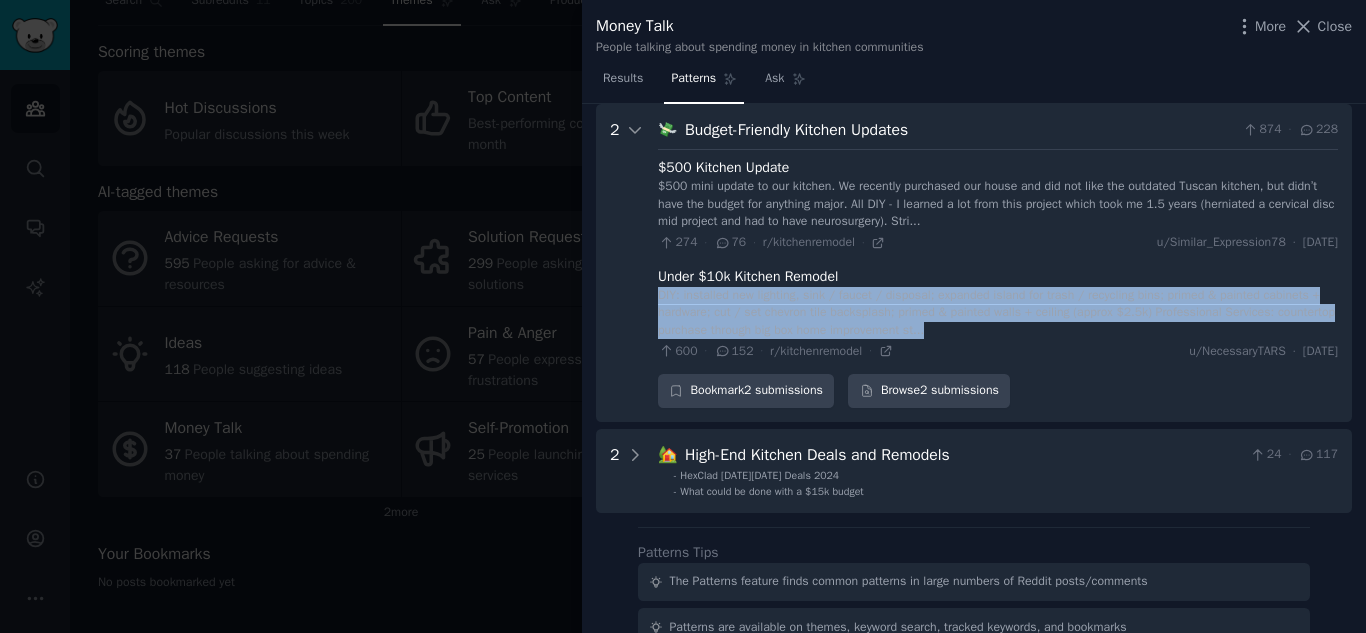 click on "DIY: installed new lighting, sink / faucet / disposal; expanded island for trash / recycling bins; primed & painted cabinets + hardware; cut / set chevron tile backsplash; primed & painted walls + ceiling  (approx $2.5k)
Professional Services: countertop purchase through big box home improvement st..." at bounding box center (998, 313) 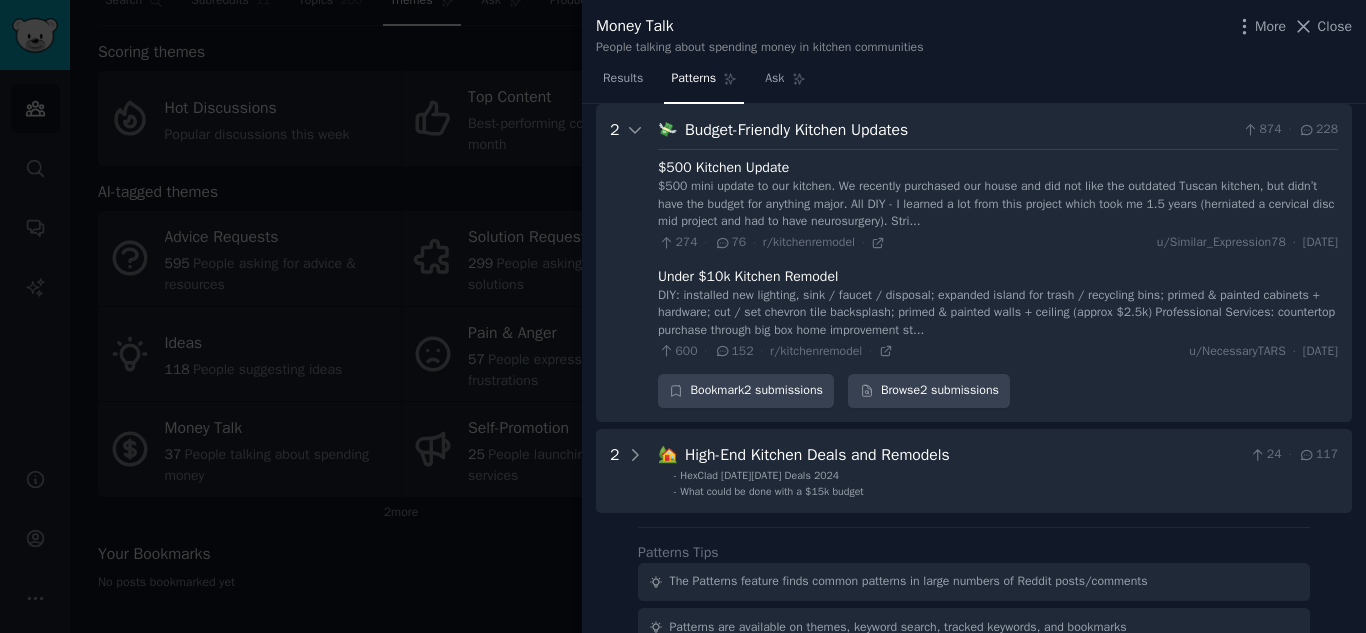 click on "Under $10k Kitchen Remodel" at bounding box center [998, 276] 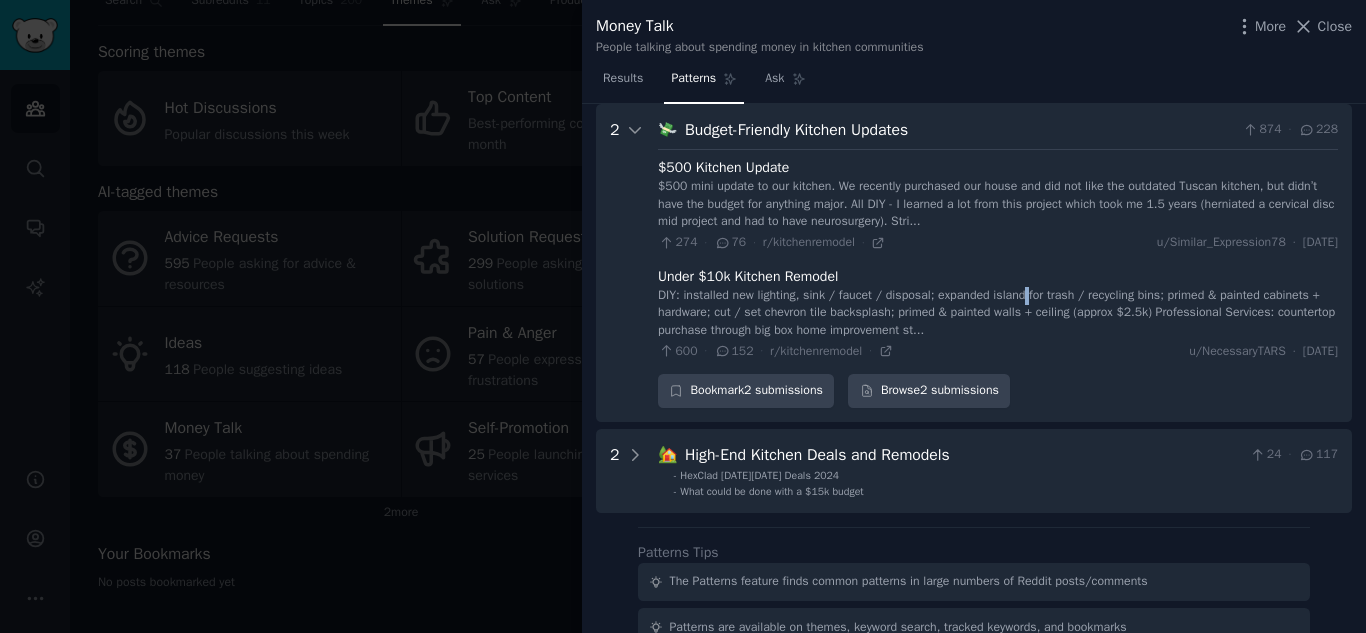 click on "DIY: installed new lighting, sink / faucet / disposal; expanded island for trash / recycling bins; primed & painted cabinets + hardware; cut / set chevron tile backsplash; primed & painted walls + ceiling  (approx $2.5k)
Professional Services: countertop purchase through big box home improvement st..." at bounding box center [998, 313] 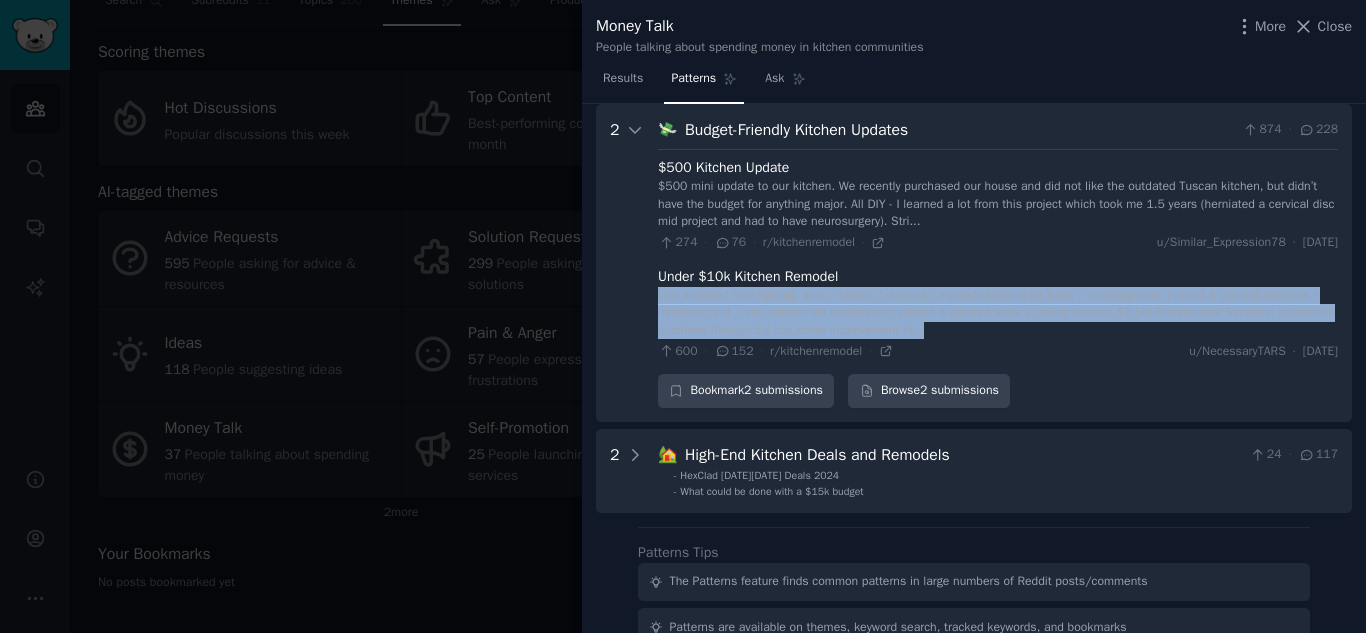 click on "DIY: installed new lighting, sink / faucet / disposal; expanded island for trash / recycling bins; primed & painted cabinets + hardware; cut / set chevron tile backsplash; primed & painted walls + ceiling  (approx $2.5k)
Professional Services: countertop purchase through big box home improvement st..." at bounding box center (998, 313) 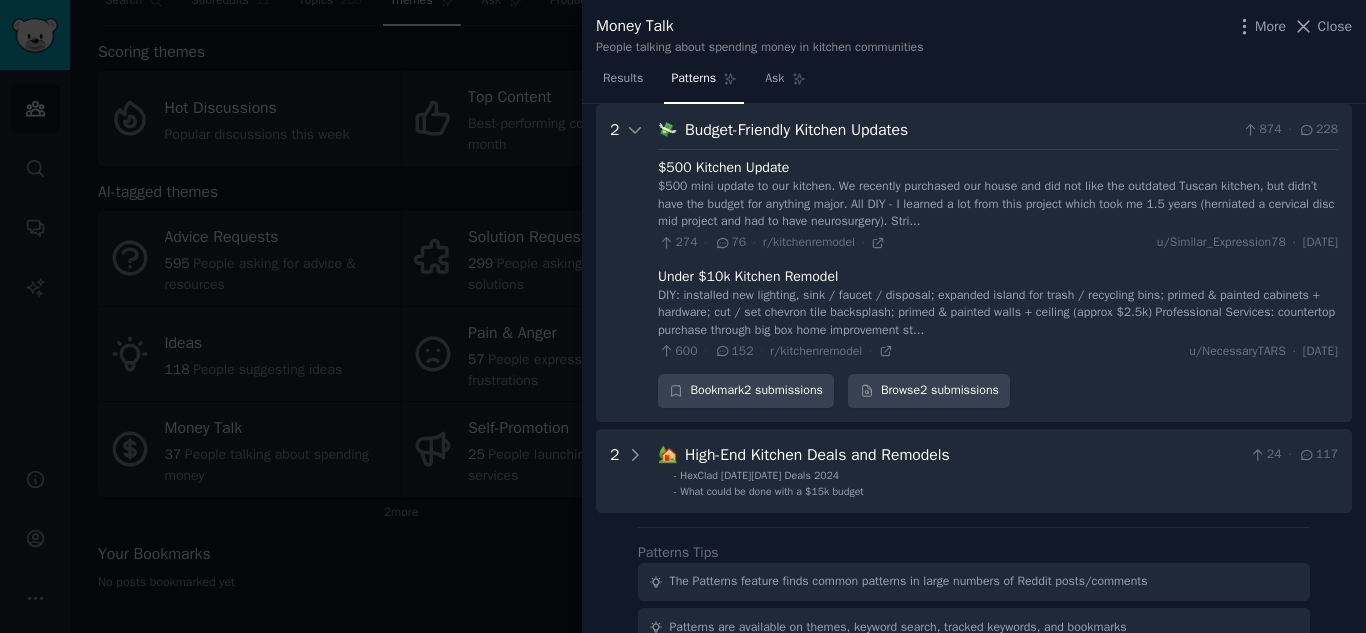click on "$500 Kitchen Update   $500 mini update to our kitchen. We recently purchased our house and did not like the outdated Tuscan kitchen, but didn’t have the budget for anything major. All DIY - I learned a lot from this project which took me 1.5 years (herniated a cervical disc mid project and had to have neurosurgery). Stri... 274 · 76 · r/kitchenremodel · u/Similar_Expression78 · [DATE] Under $10k Kitchen Remodel   DIY: installed new lighting, sink / faucet / disposal; expanded island for trash / recycling bins; primed & painted cabinets + hardware; cut / set chevron tile backsplash; primed & painted walls + ceiling  (approx $2.5k)
Professional Services: countertop purchase through big box home improvement st... 600 · 152 · r/kitchenremodel · u/NecessaryTARS · [DATE]" at bounding box center (998, 254) 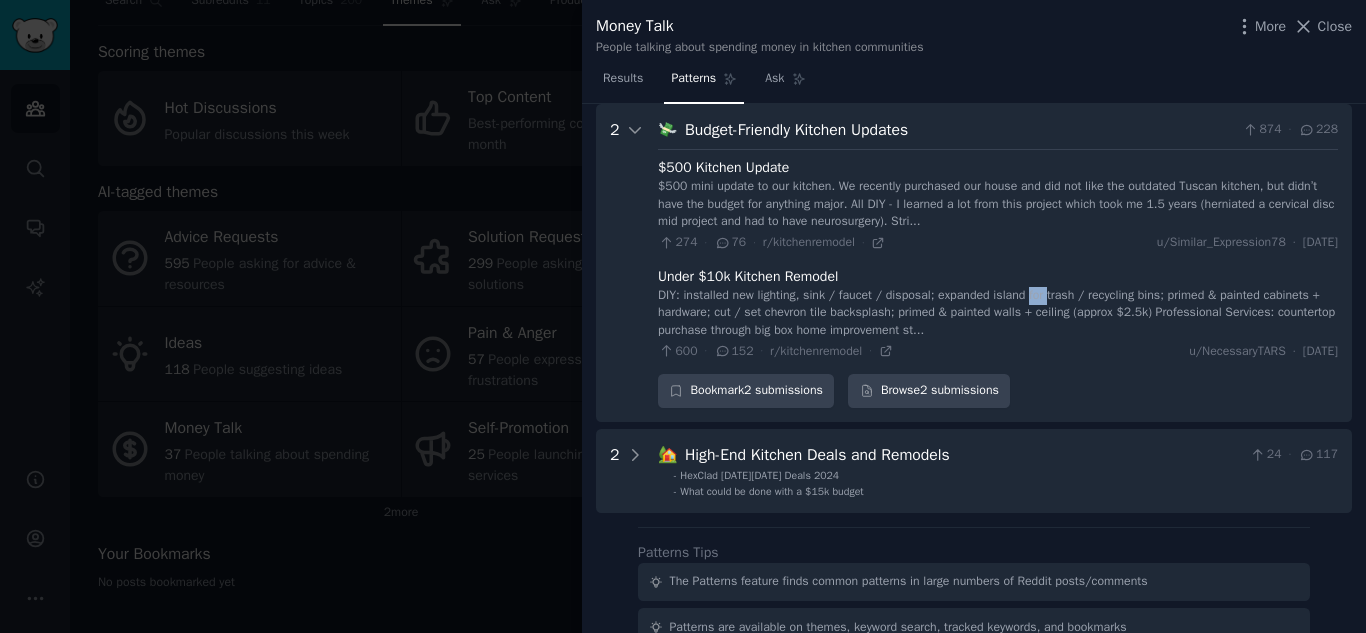 click on "DIY: installed new lighting, sink / faucet / disposal; expanded island for trash / recycling bins; primed & painted cabinets + hardware; cut / set chevron tile backsplash; primed & painted walls + ceiling  (approx $2.5k)
Professional Services: countertop purchase through big box home improvement st..." at bounding box center [998, 313] 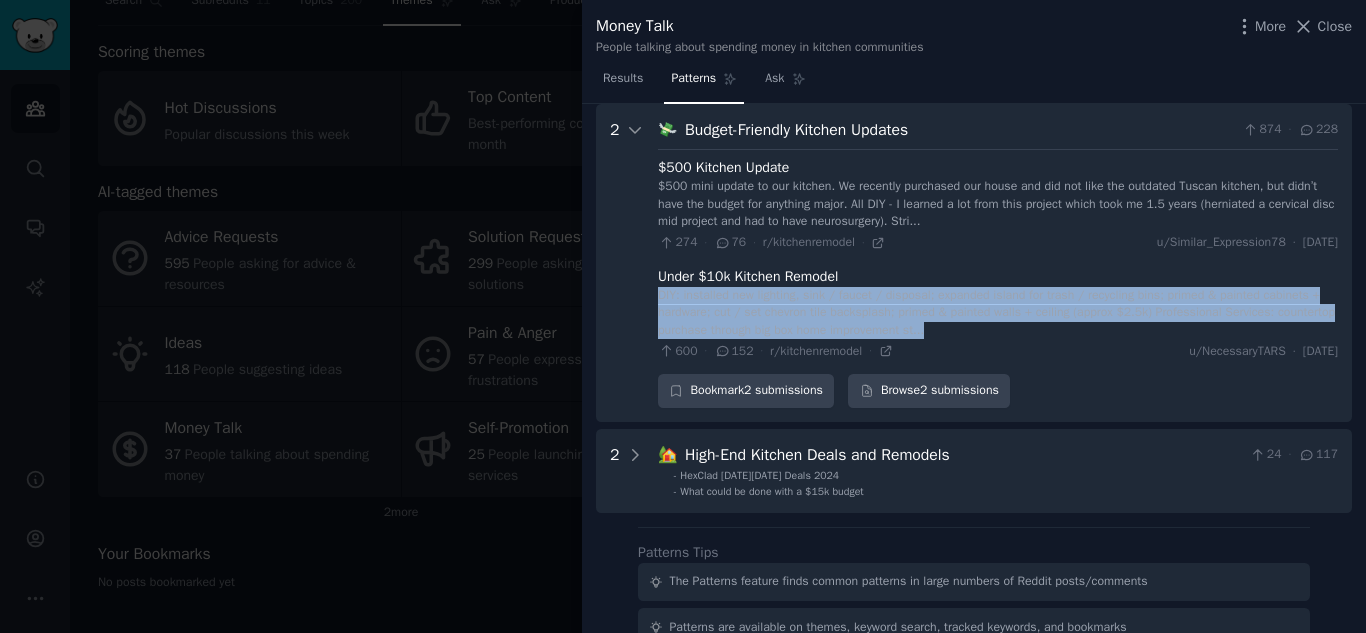 click on "DIY: installed new lighting, sink / faucet / disposal; expanded island for trash / recycling bins; primed & painted cabinets + hardware; cut / set chevron tile backsplash; primed & painted walls + ceiling  (approx $2.5k)
Professional Services: countertop purchase through big box home improvement st..." at bounding box center (998, 313) 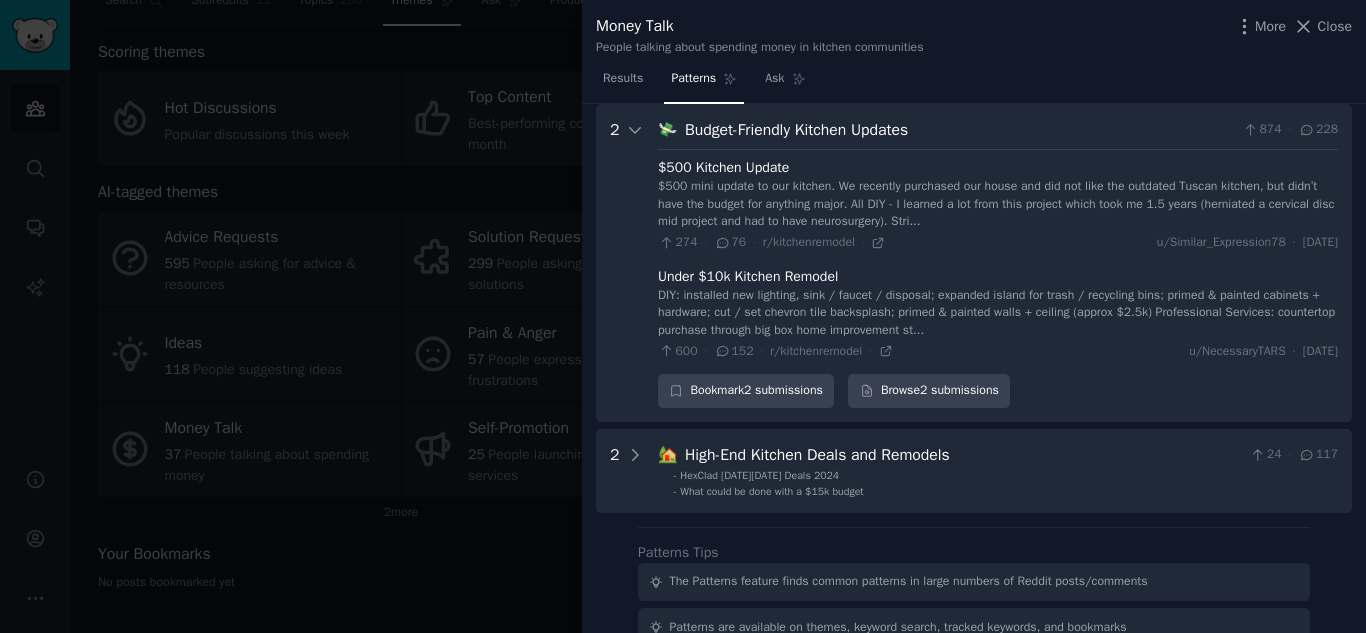 click on "274 · 76 · r/kitchenremodel · u/Similar_Expression78 · [DATE]" at bounding box center [998, 243] 